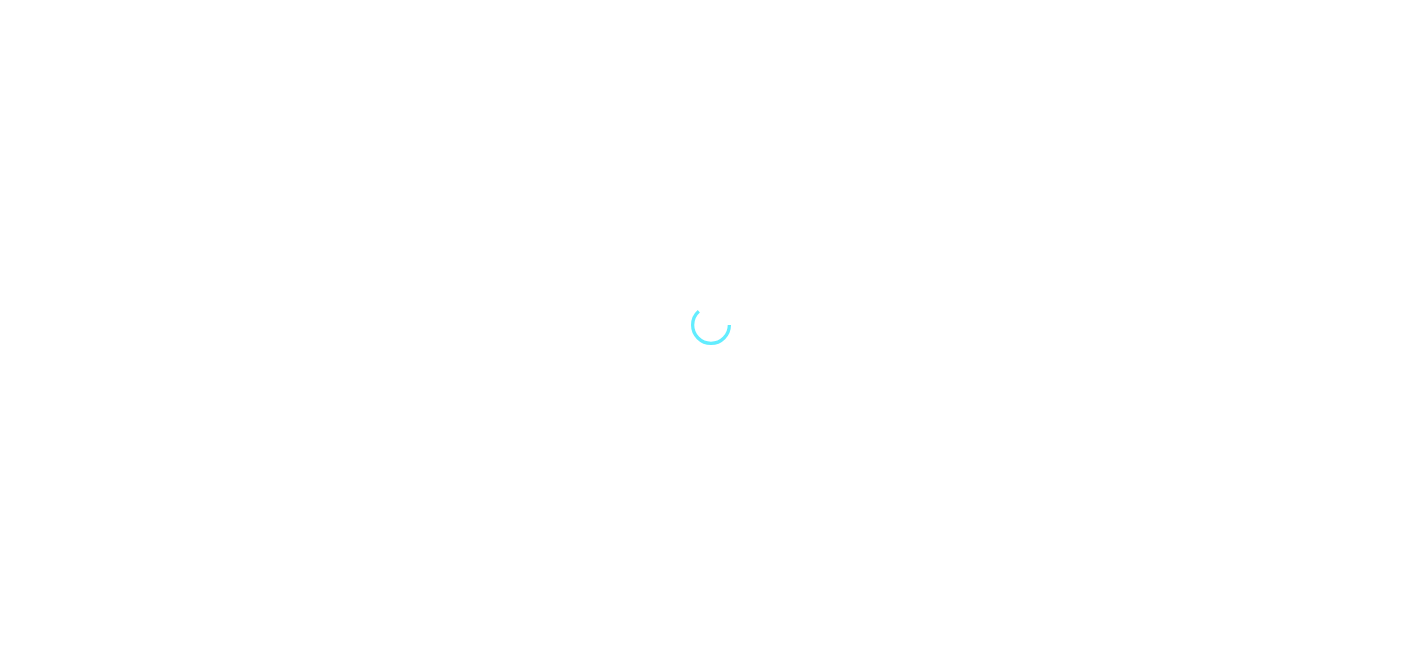 scroll, scrollTop: 0, scrollLeft: 0, axis: both 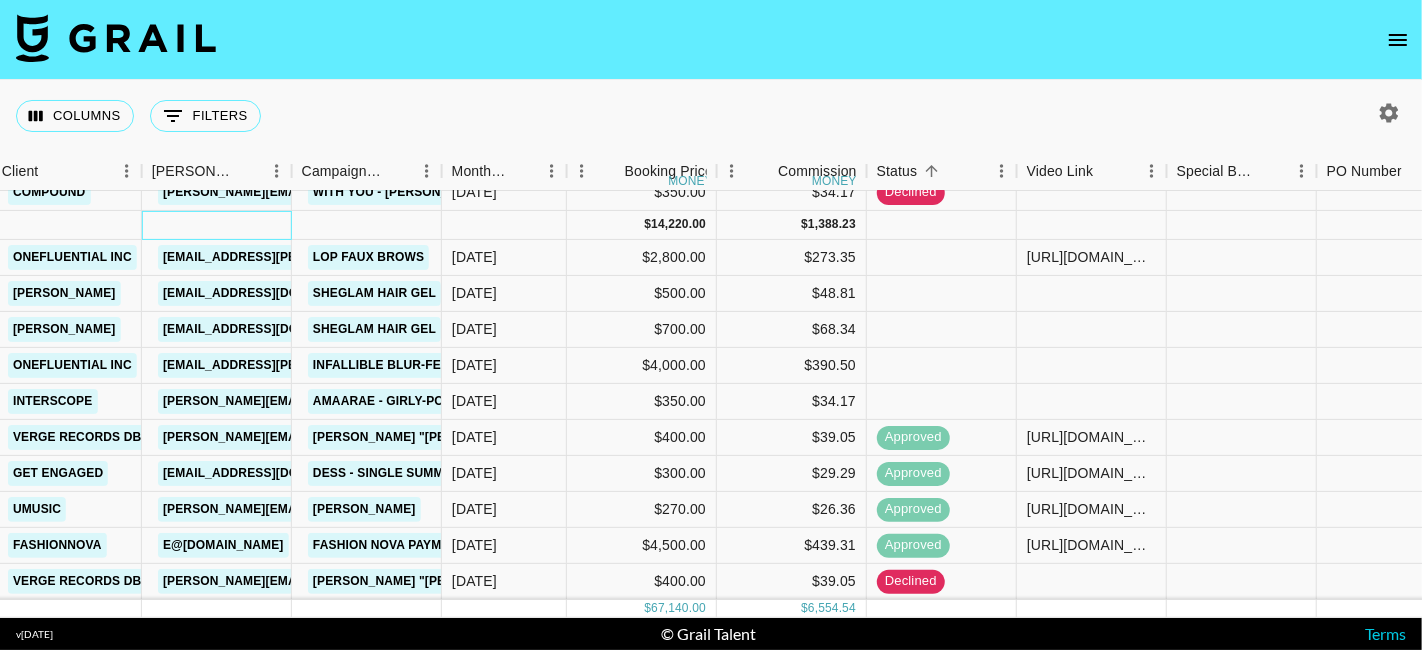 click at bounding box center (217, 225) 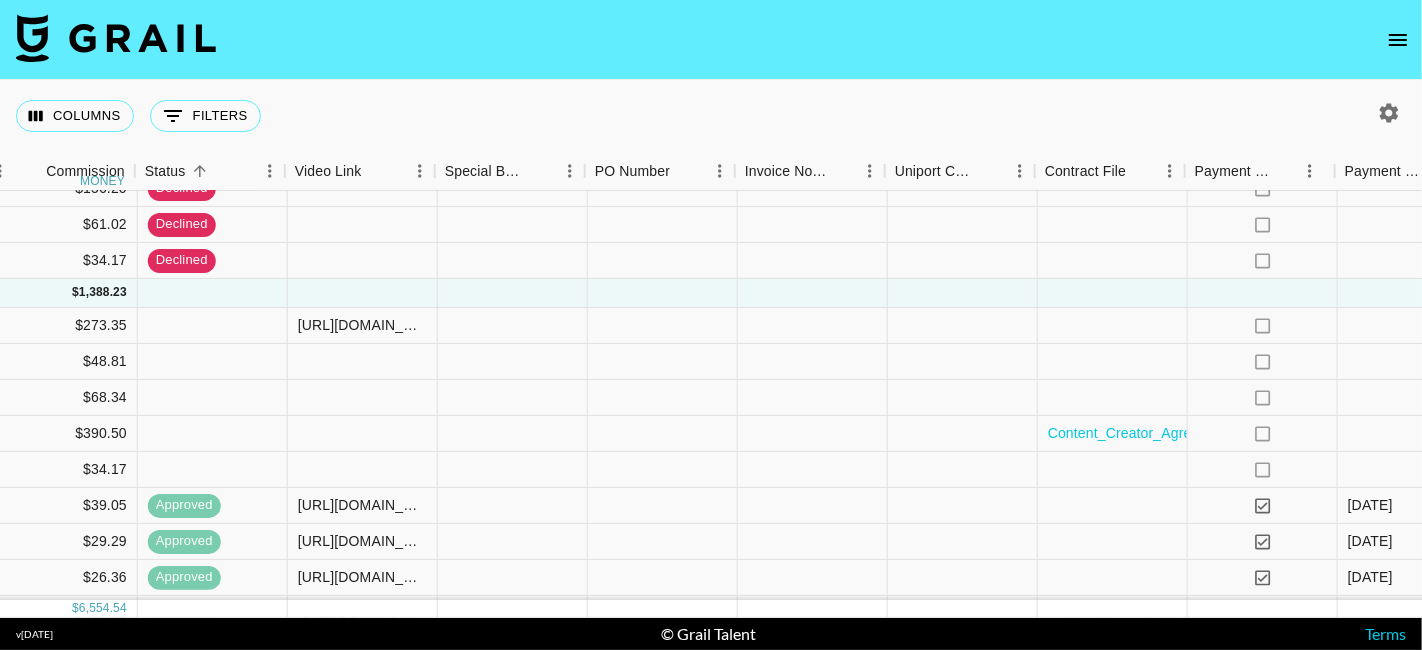 scroll, scrollTop: 1114, scrollLeft: 1300, axis: both 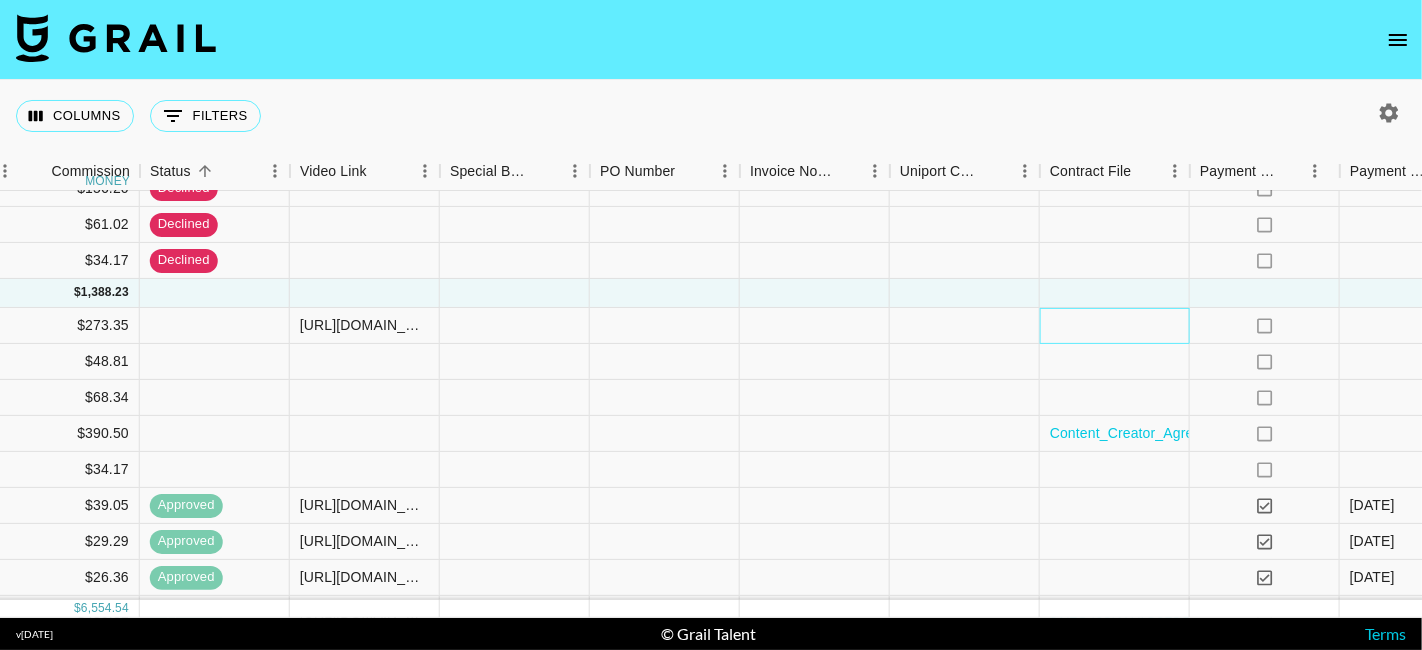 click at bounding box center [1115, 326] 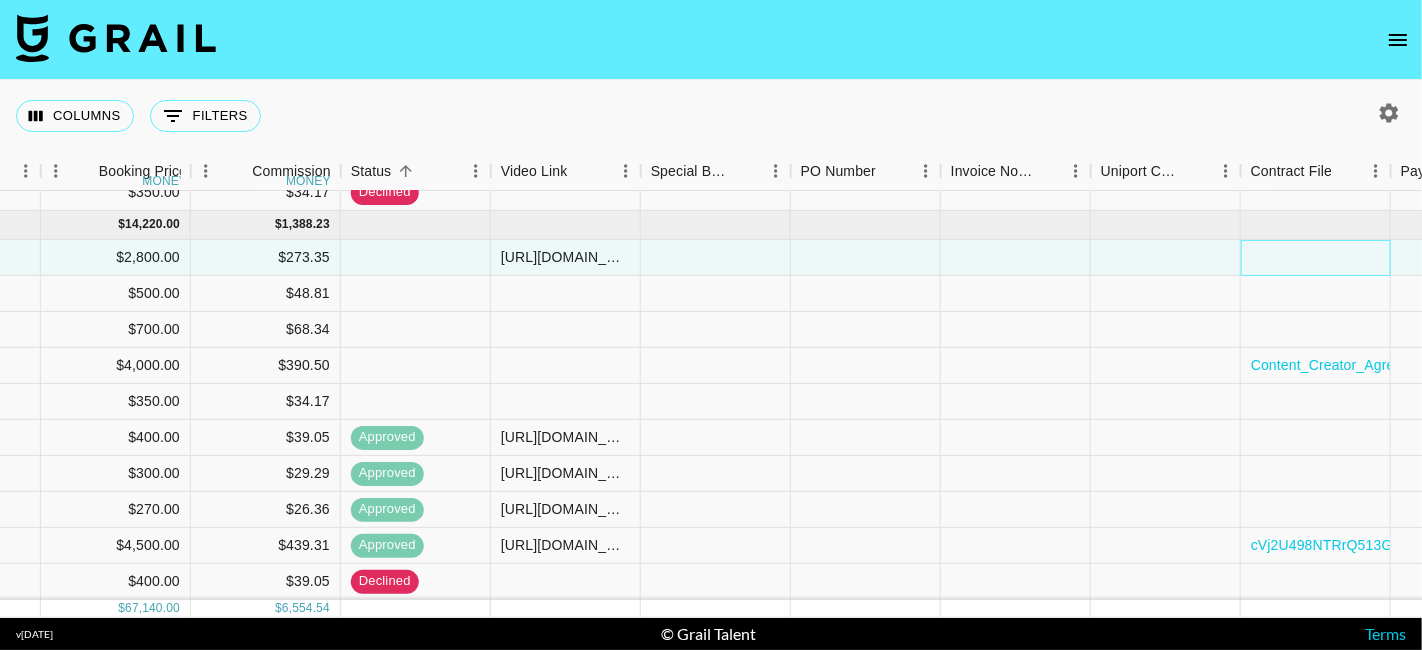 scroll, scrollTop: 1193, scrollLeft: 1099, axis: both 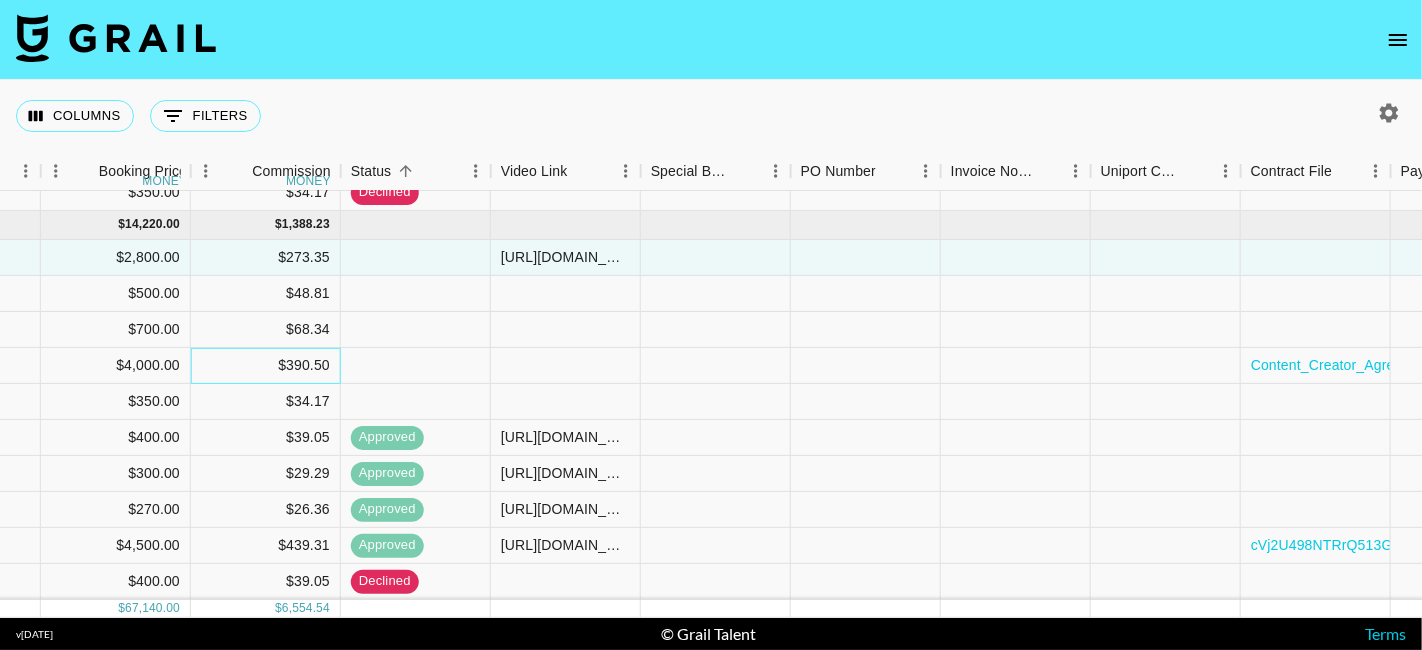 click on "$390.50" at bounding box center [266, 366] 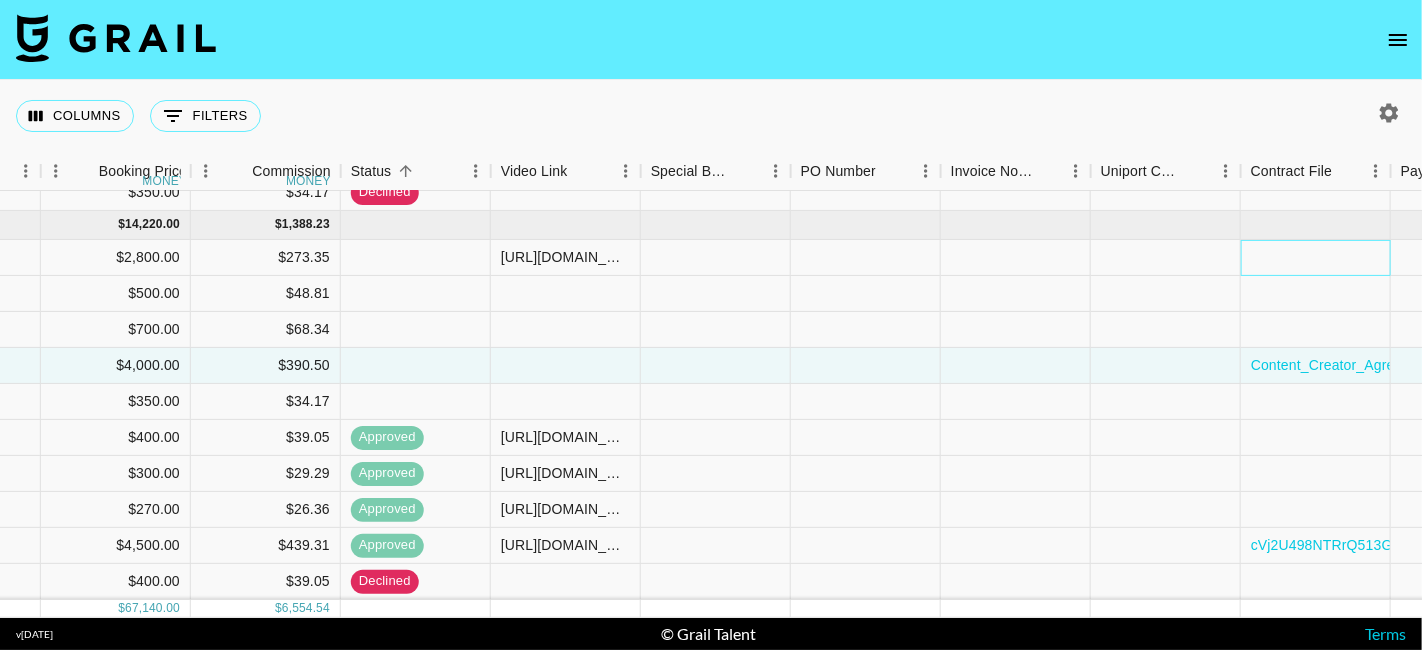 click at bounding box center (1316, 258) 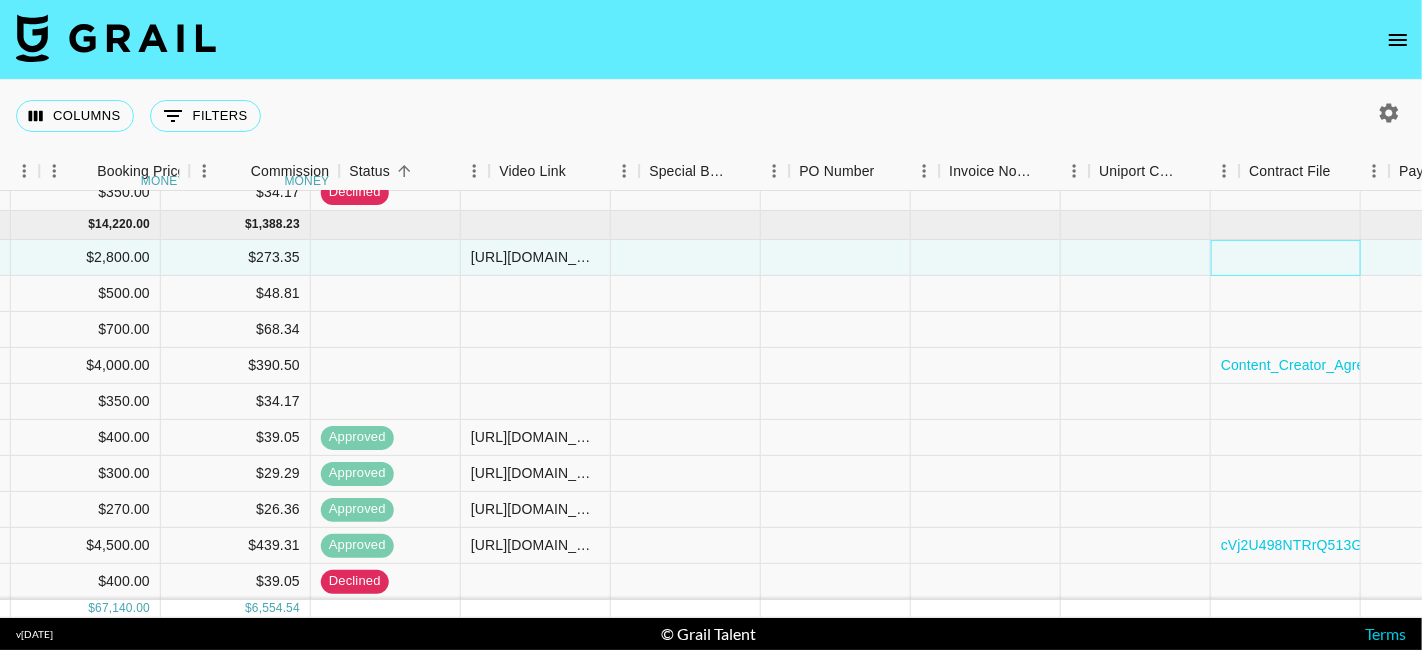 scroll, scrollTop: 1193, scrollLeft: 1140, axis: both 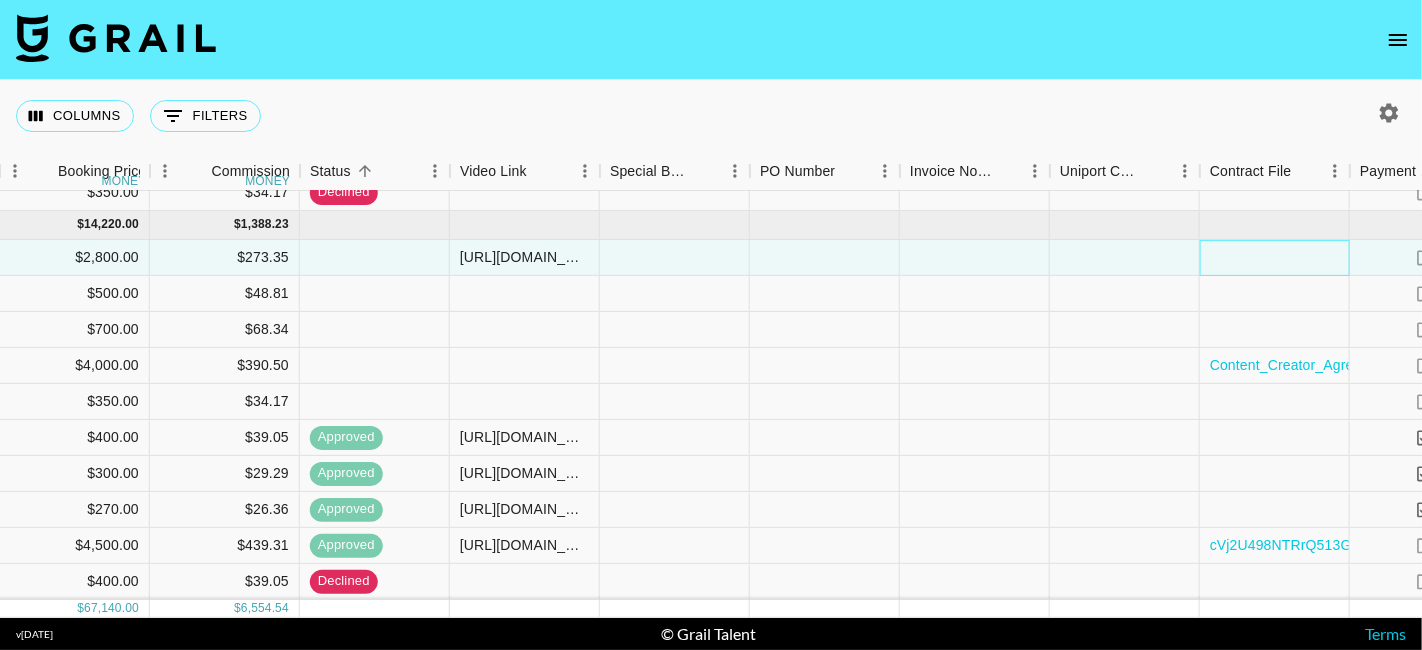click at bounding box center [1275, 258] 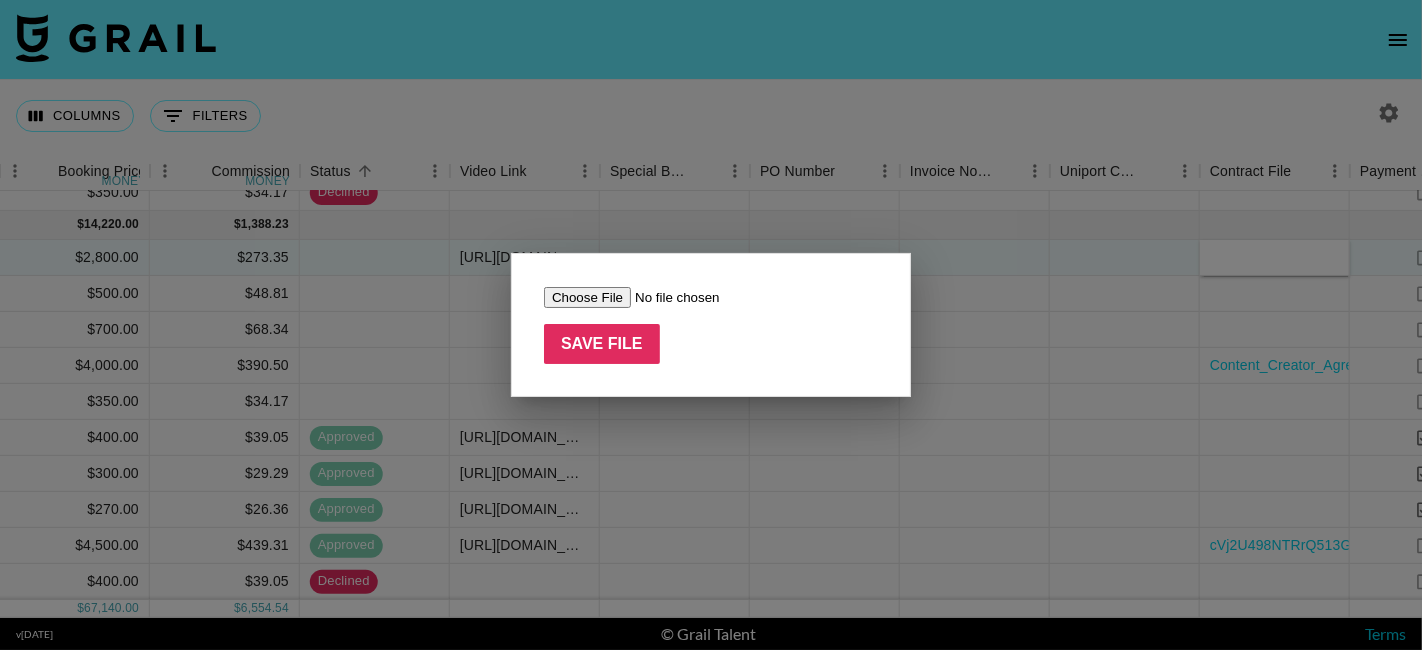 click at bounding box center (670, 297) 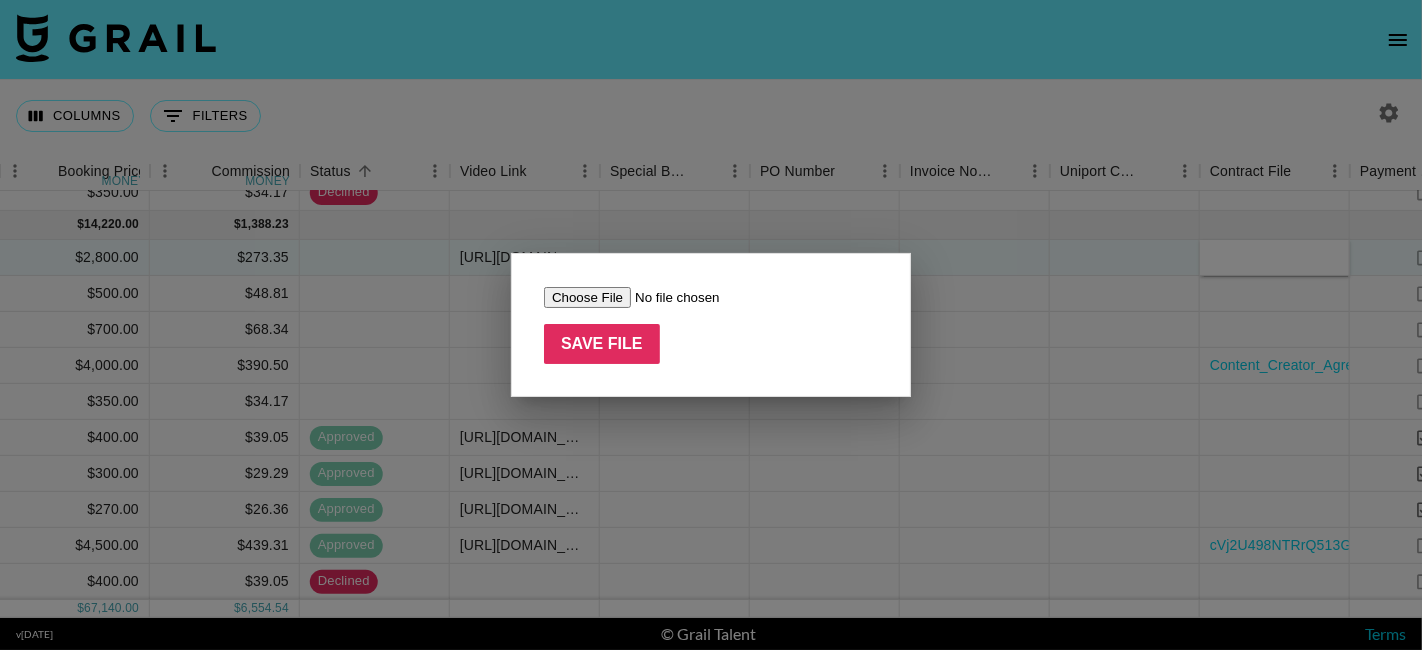 type on "C:\fakepath\Content Creator Agreement with Alexia Emeka - L'Oréal Paris (Faux Brow Q3) (685eab4eaa).pdf" 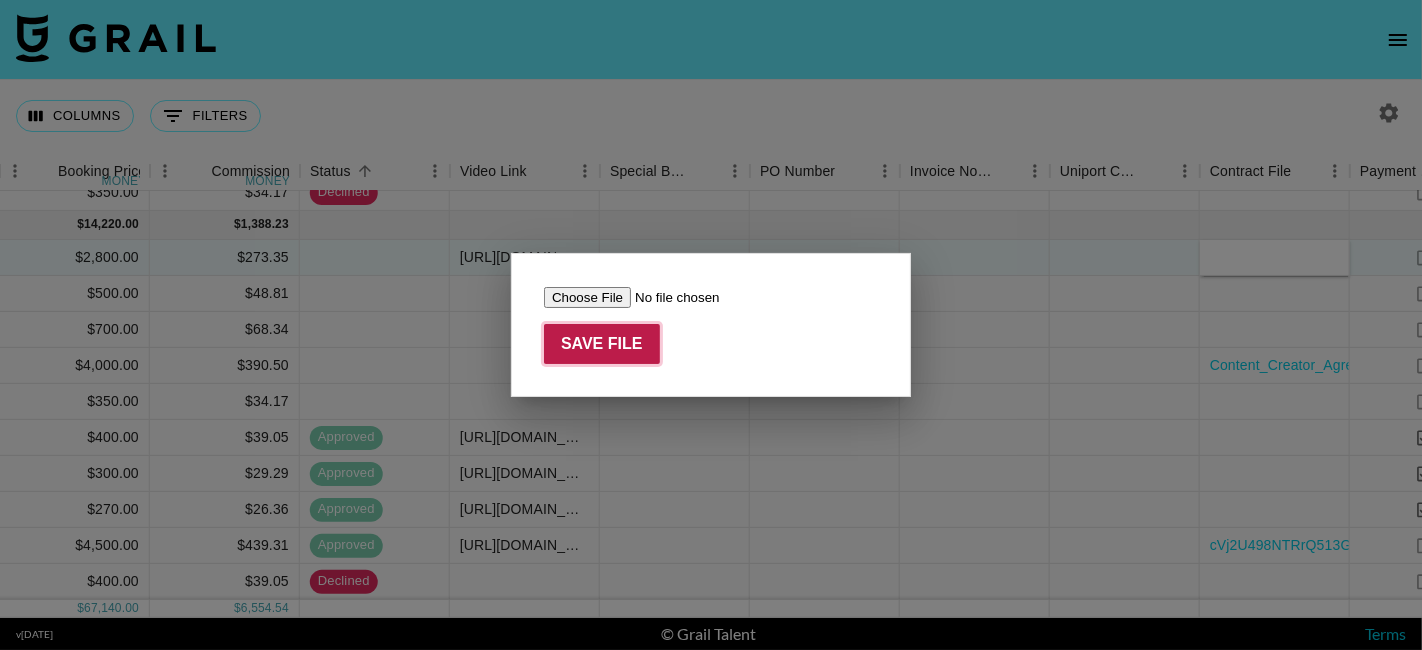 click on "Save File" at bounding box center [602, 344] 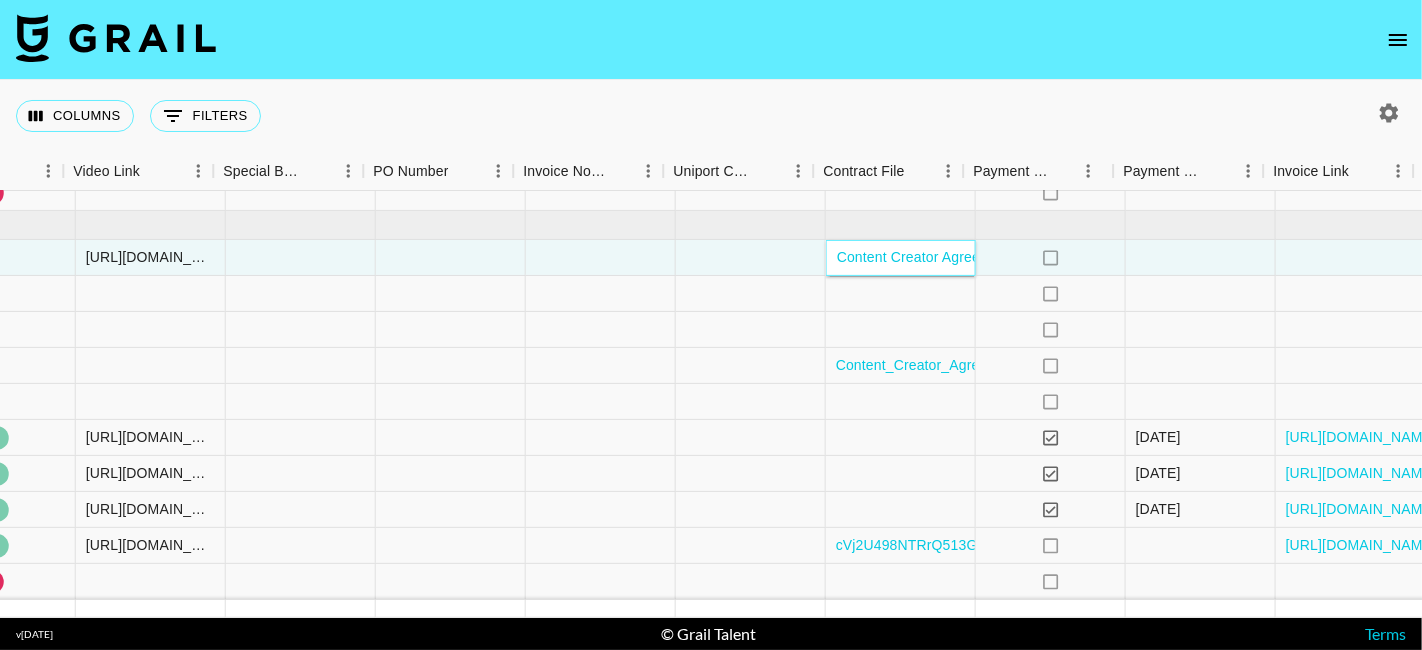 scroll, scrollTop: 1193, scrollLeft: 1614, axis: both 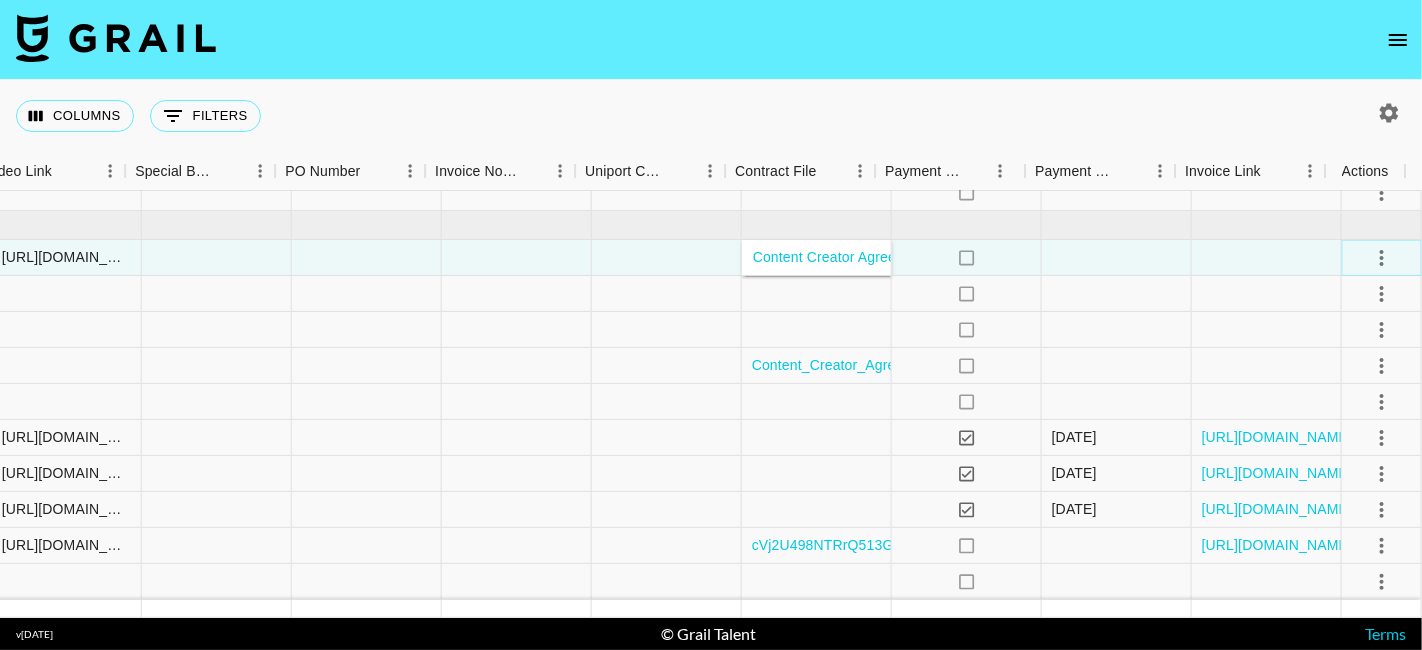 click 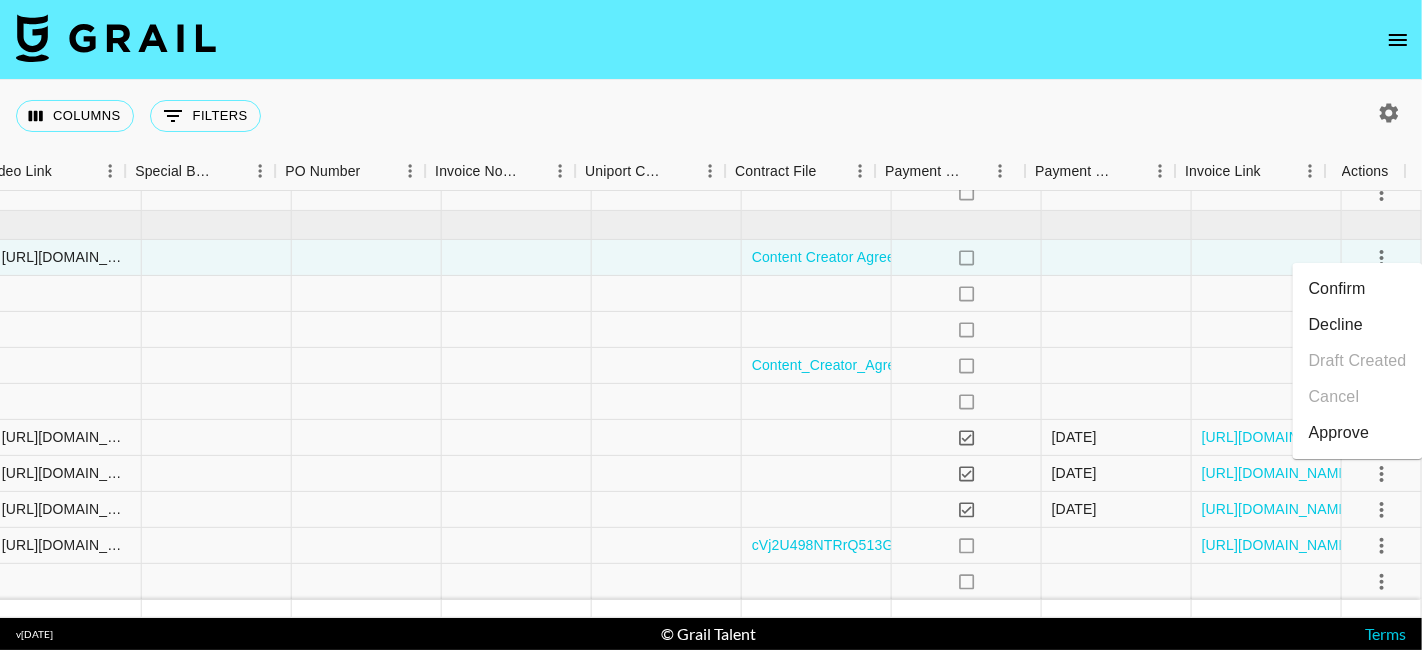 click on "Approve" at bounding box center (1339, 433) 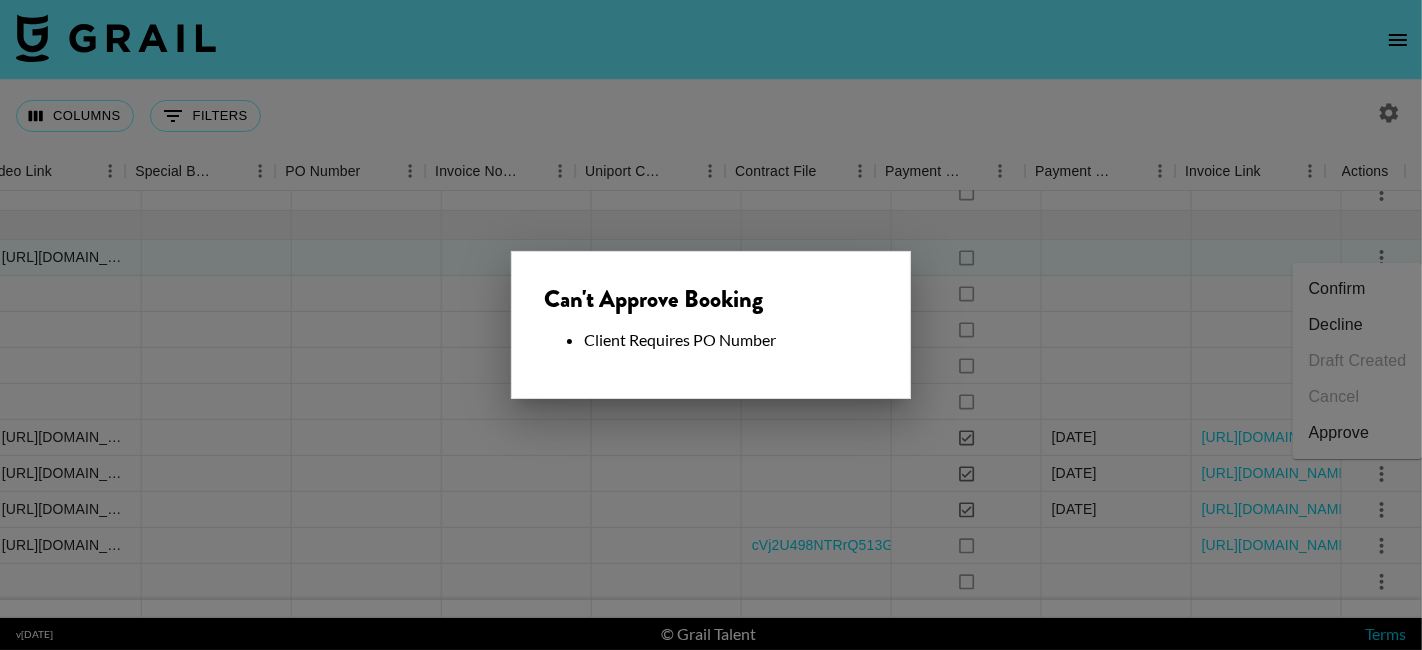 click at bounding box center [711, 325] 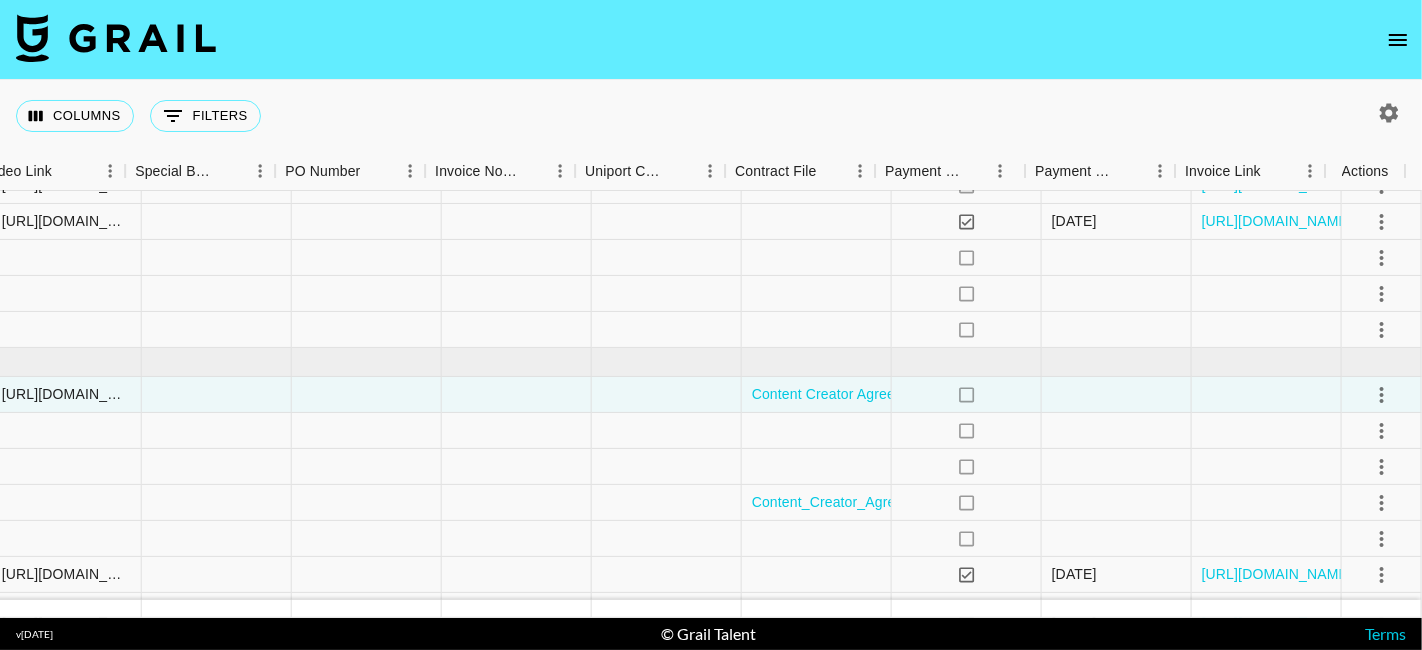 scroll, scrollTop: 1198, scrollLeft: 1614, axis: both 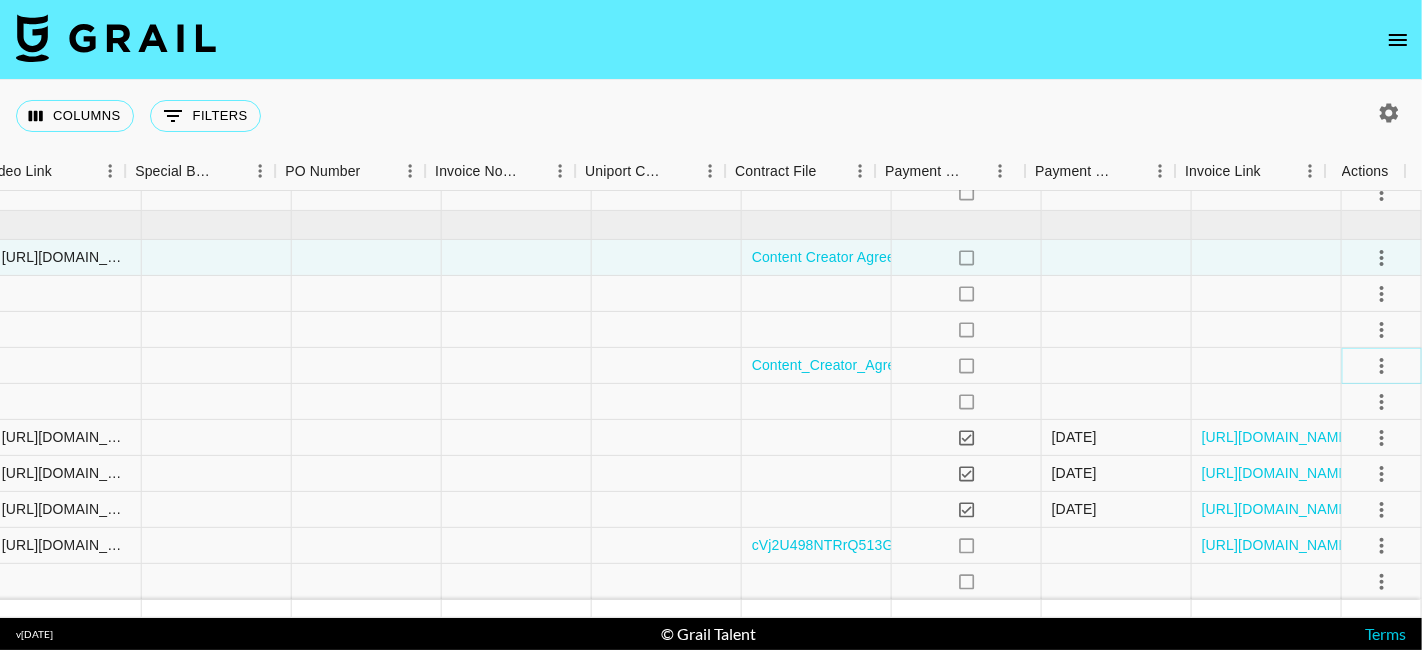 click 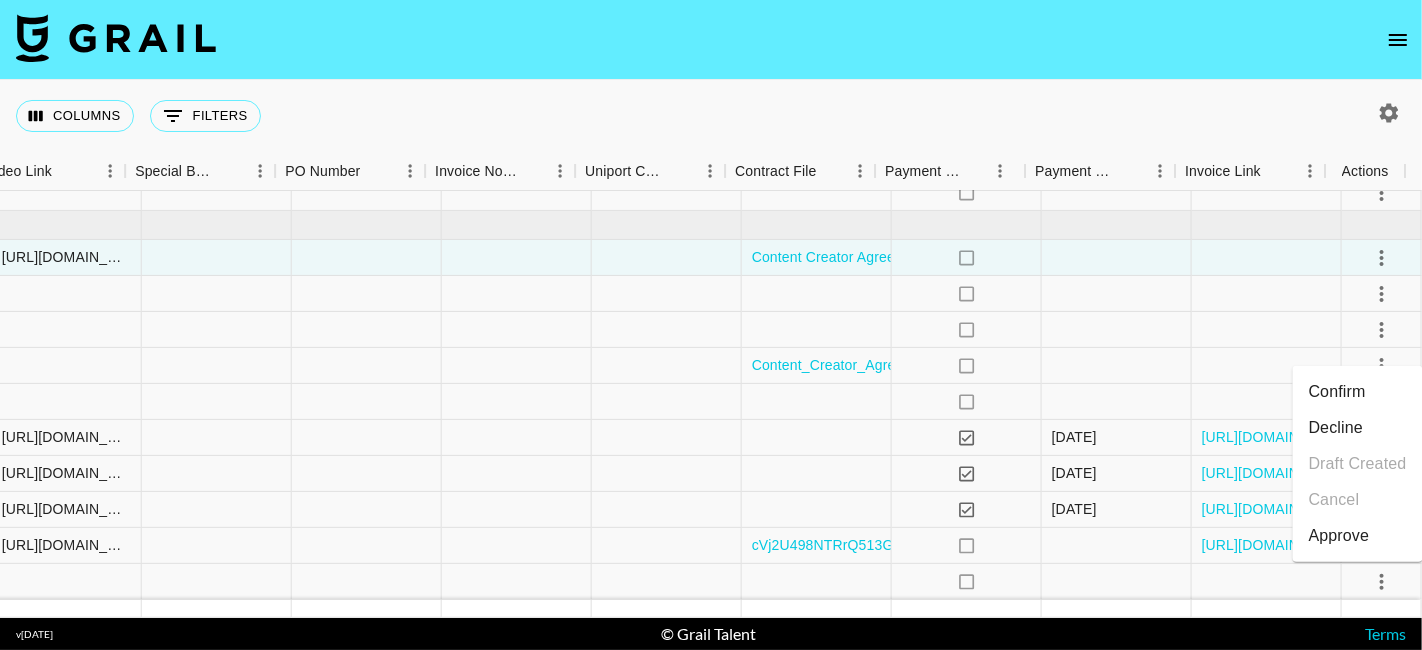 click on "Approve" at bounding box center [1339, 536] 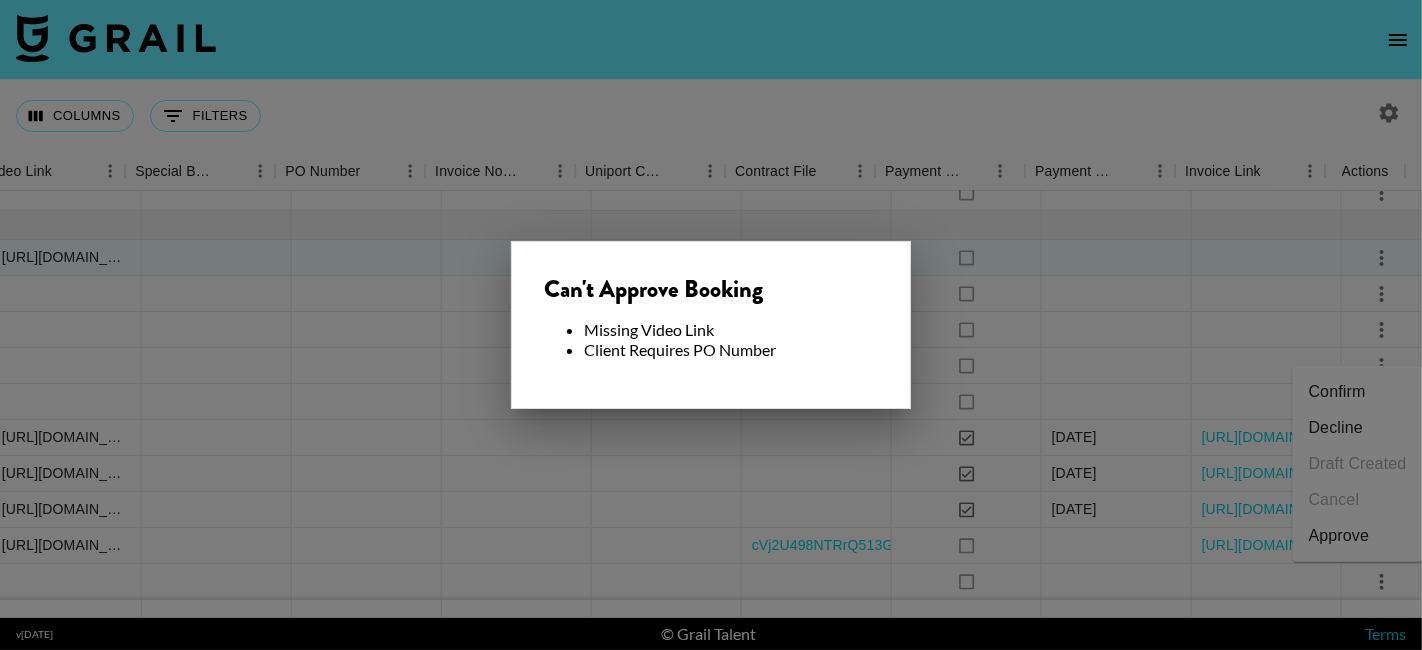 click at bounding box center [711, 325] 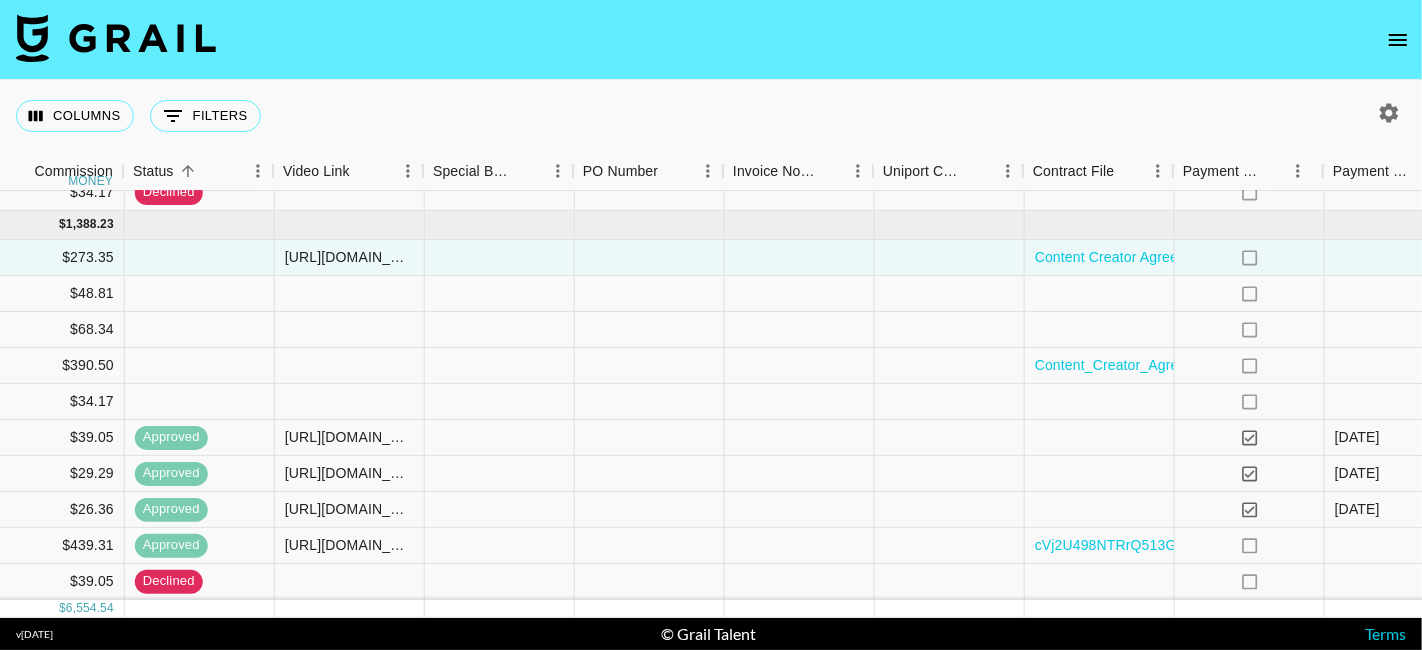 scroll, scrollTop: 1198, scrollLeft: 1313, axis: both 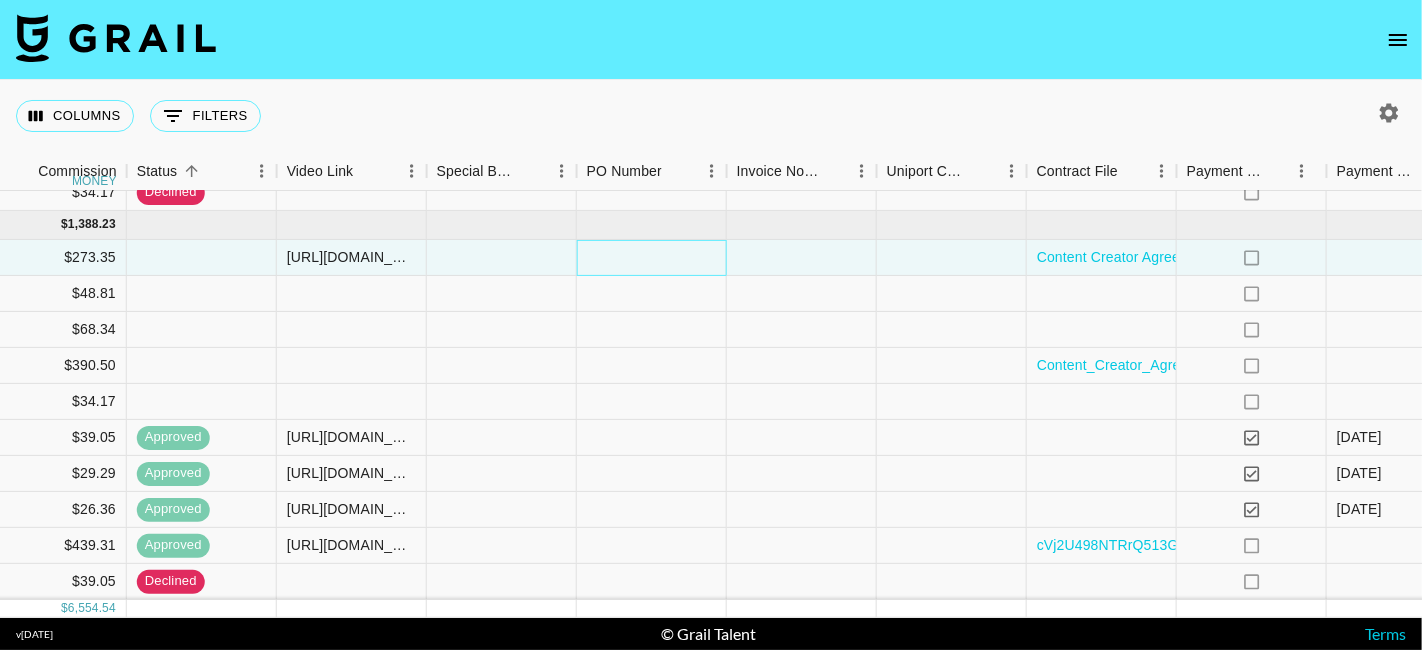 click at bounding box center (652, 258) 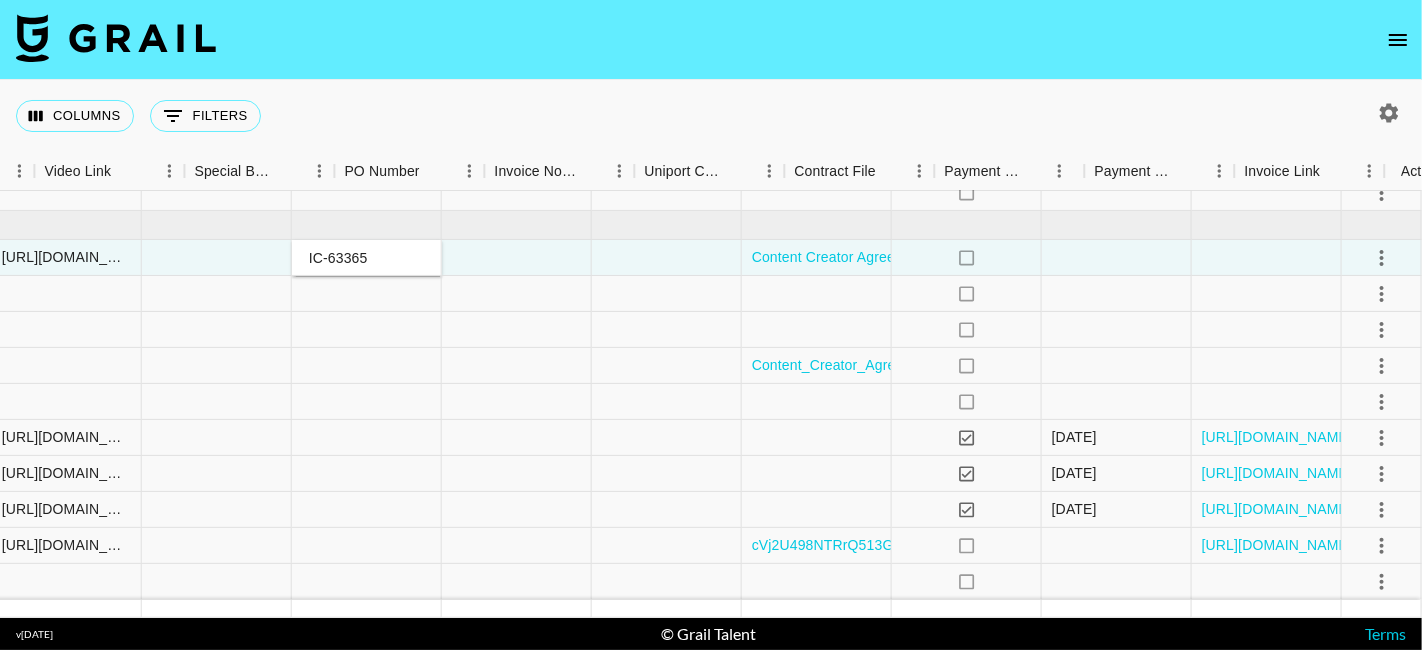 scroll, scrollTop: 1198, scrollLeft: 1614, axis: both 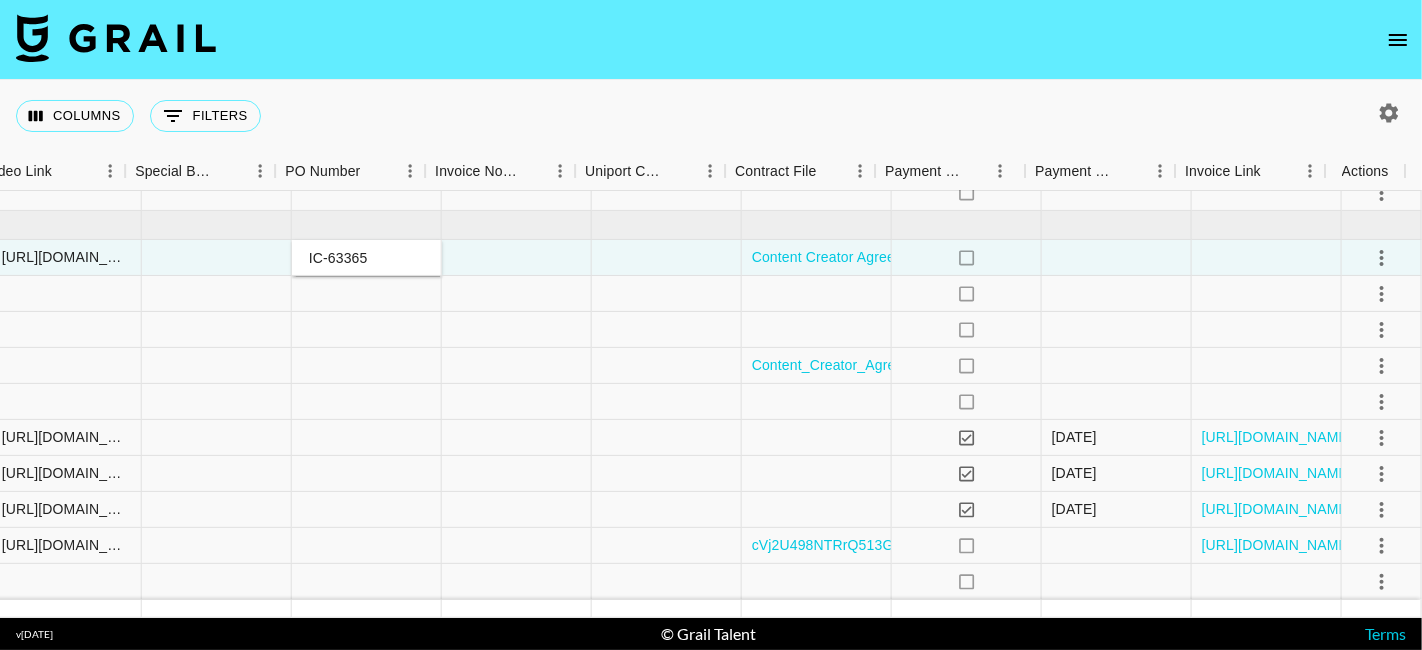 type on "IC-63365" 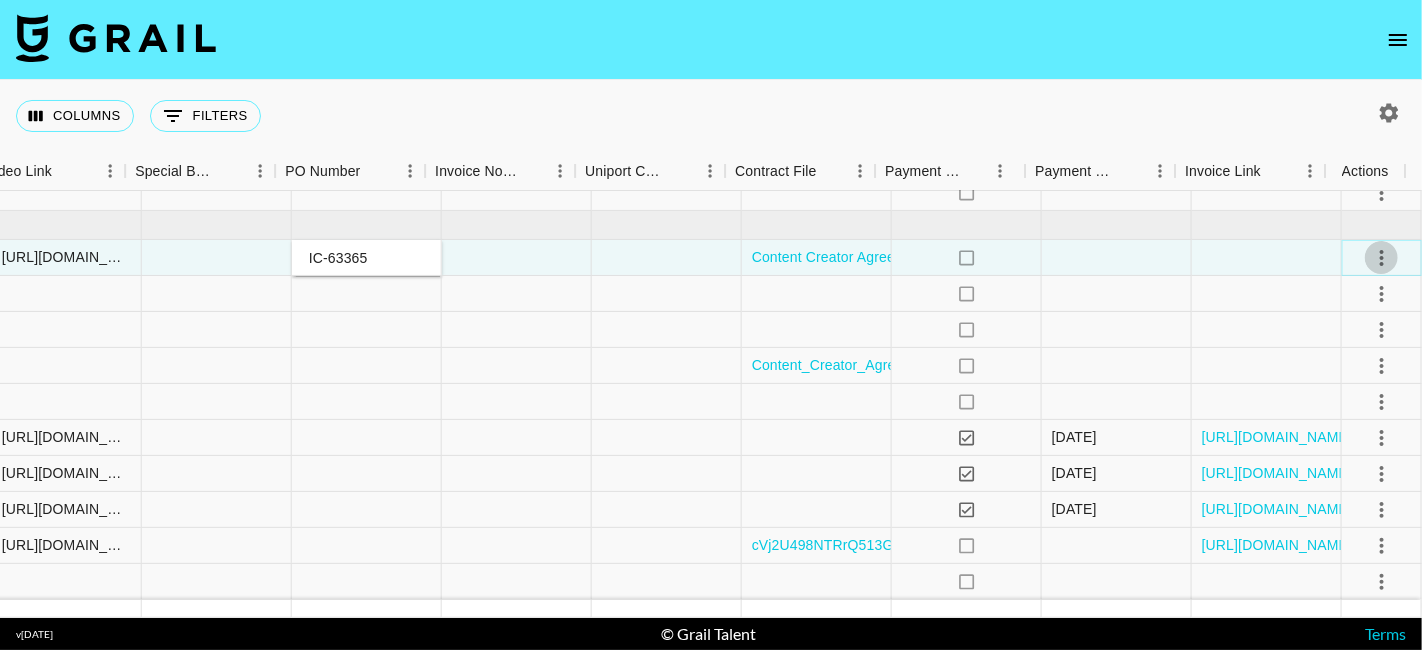 click 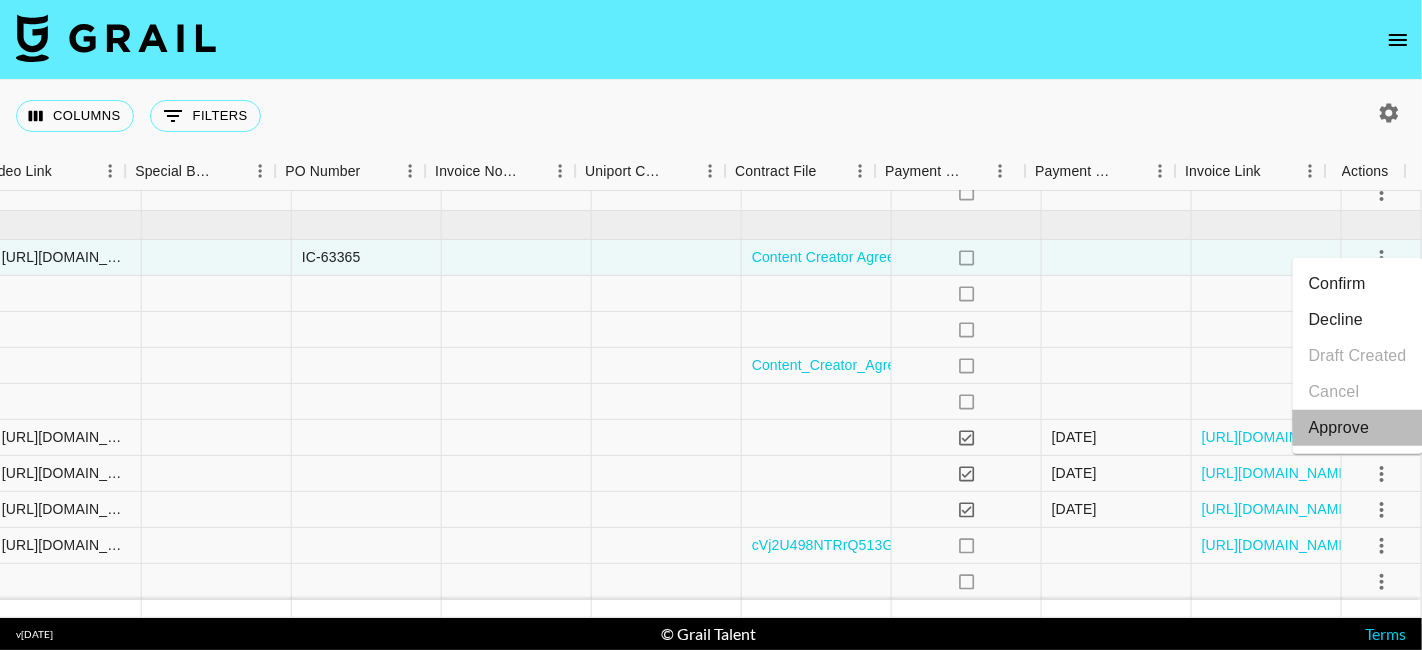 click on "Approve" at bounding box center [1339, 428] 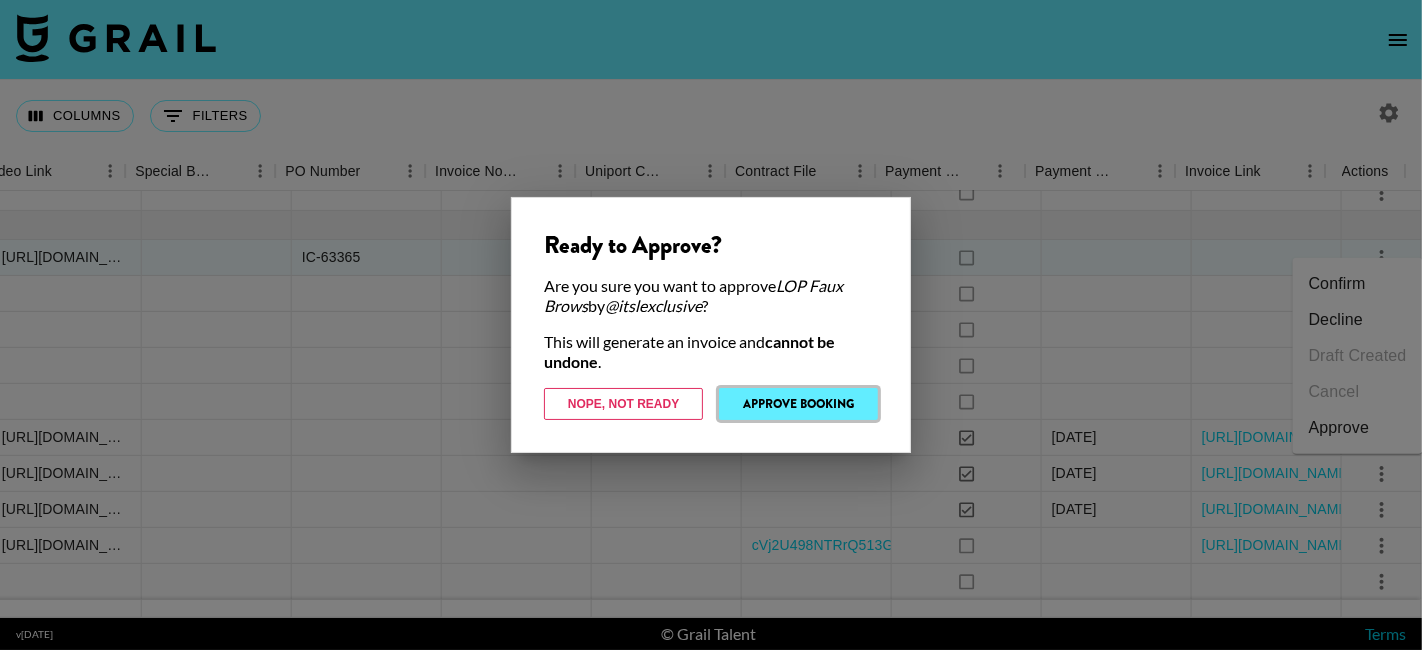 click on "Approve Booking" at bounding box center [798, 404] 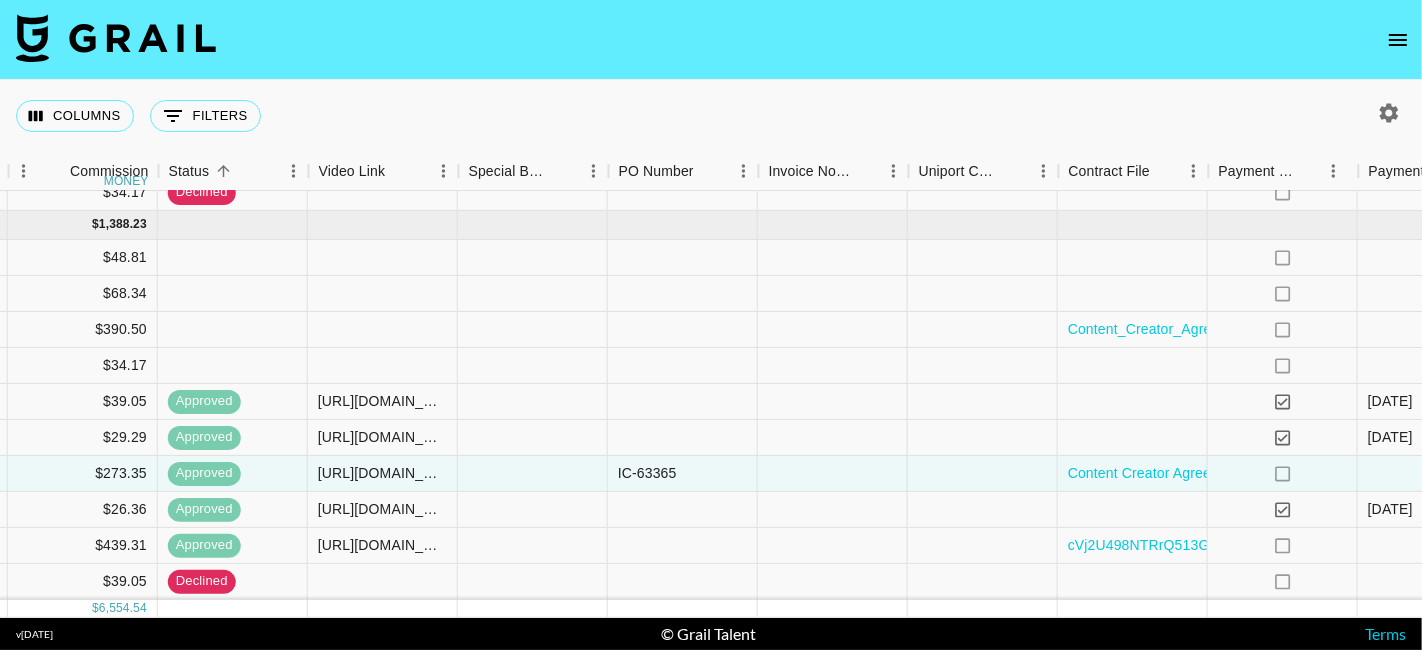 scroll, scrollTop: 1198, scrollLeft: 1283, axis: both 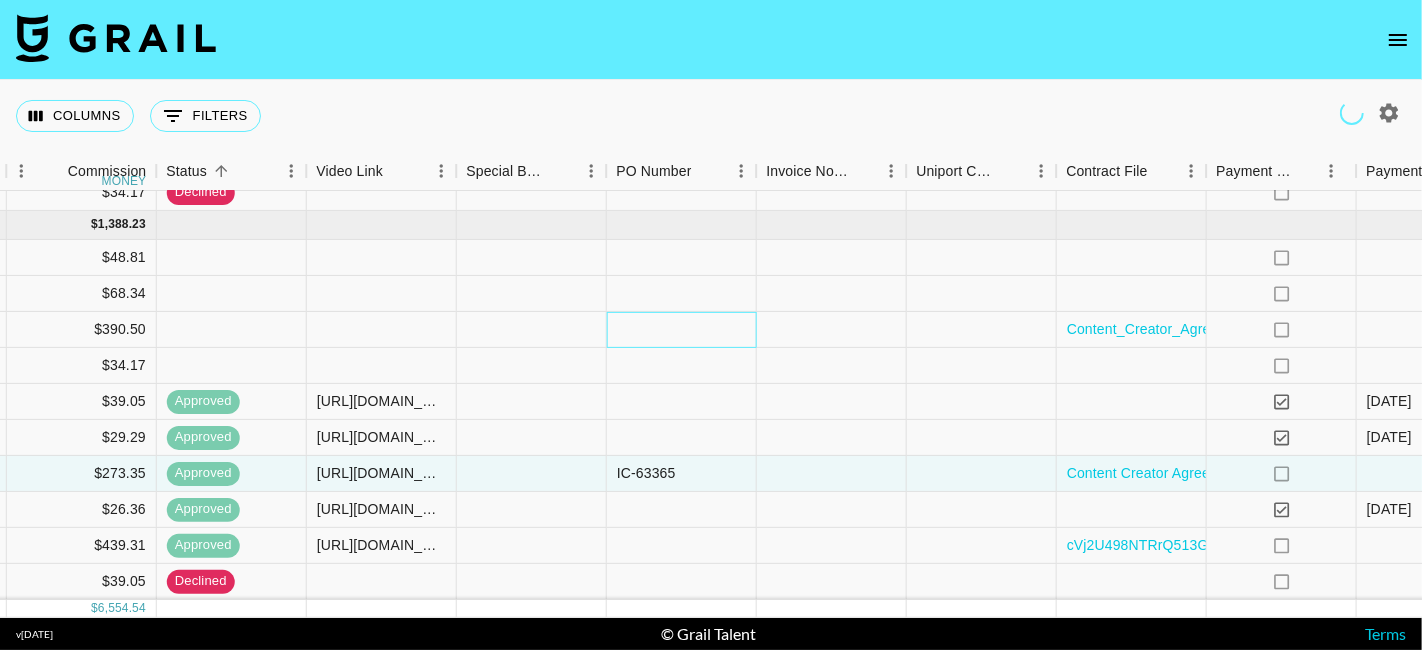 click at bounding box center (682, 330) 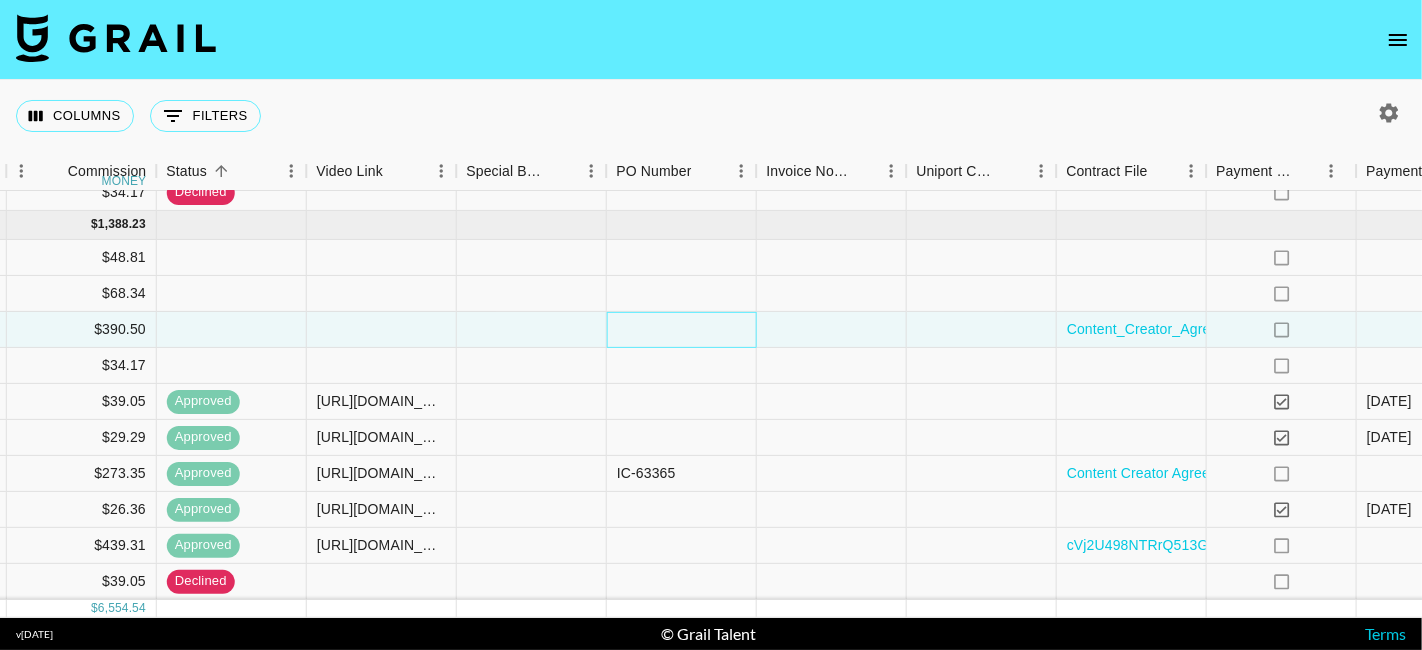 click at bounding box center [682, 330] 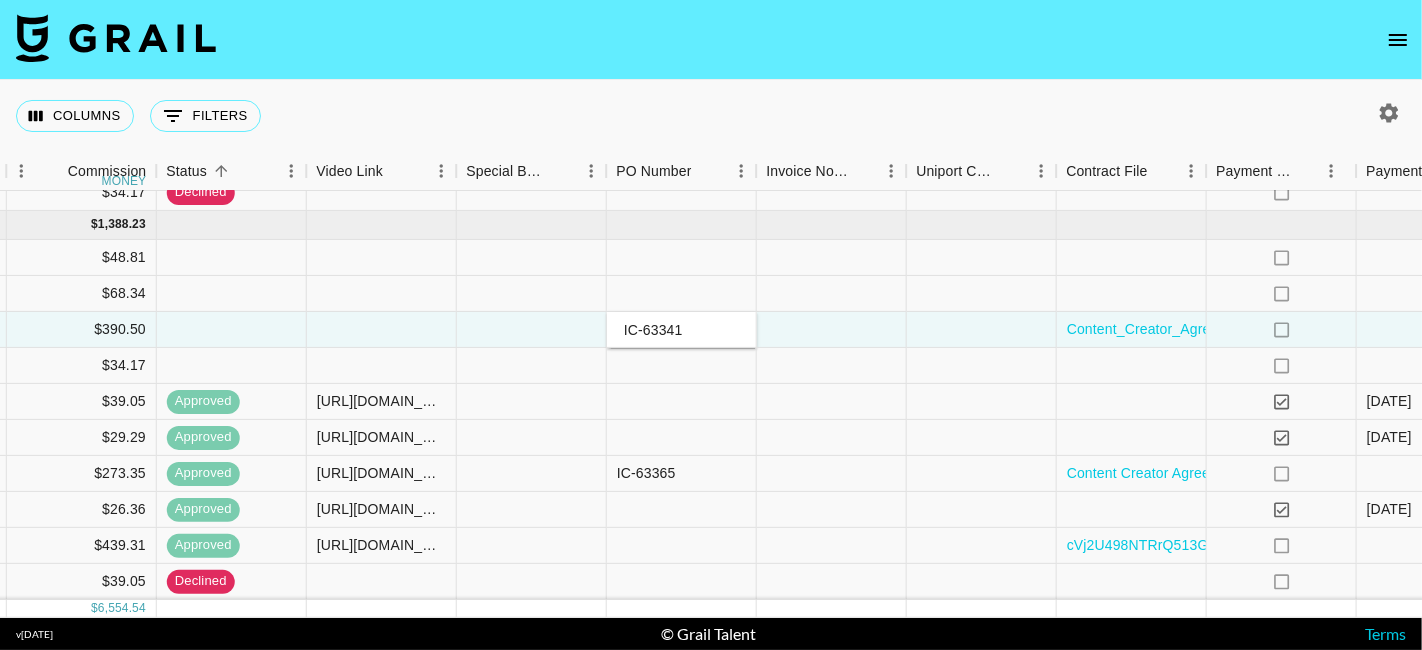 type on "IC-63341" 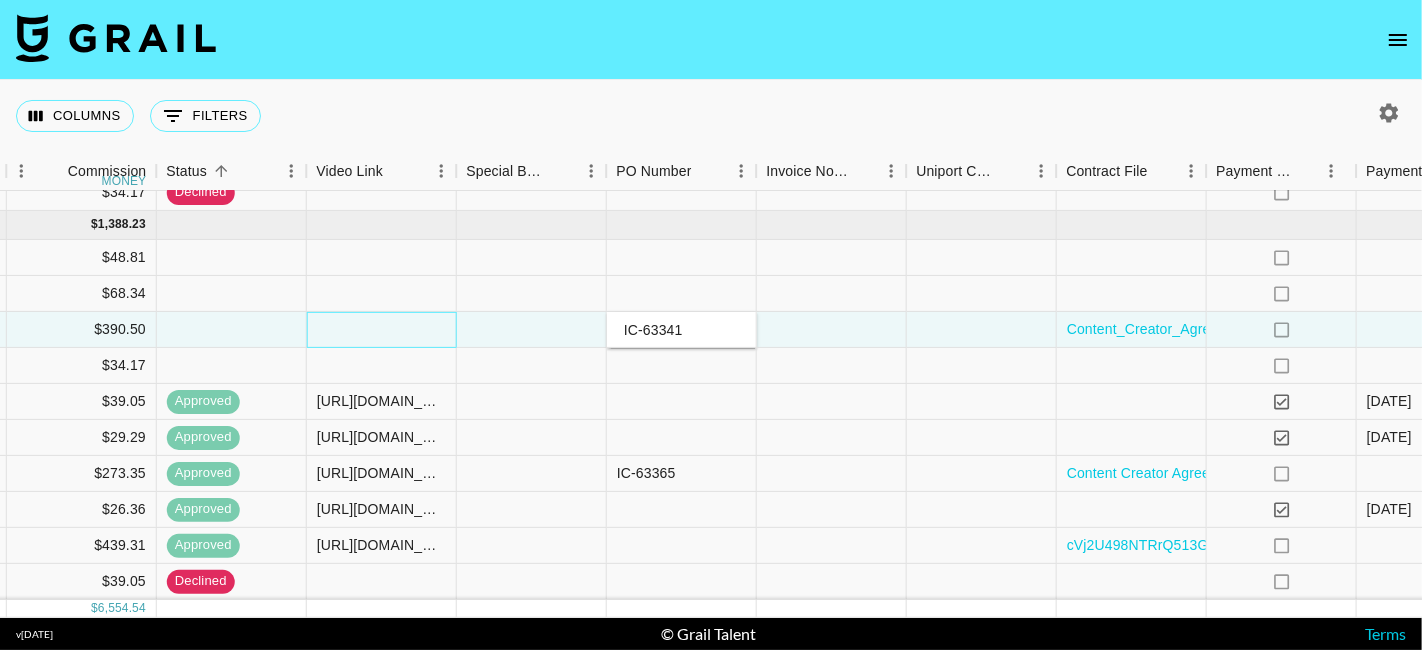 click at bounding box center [382, 330] 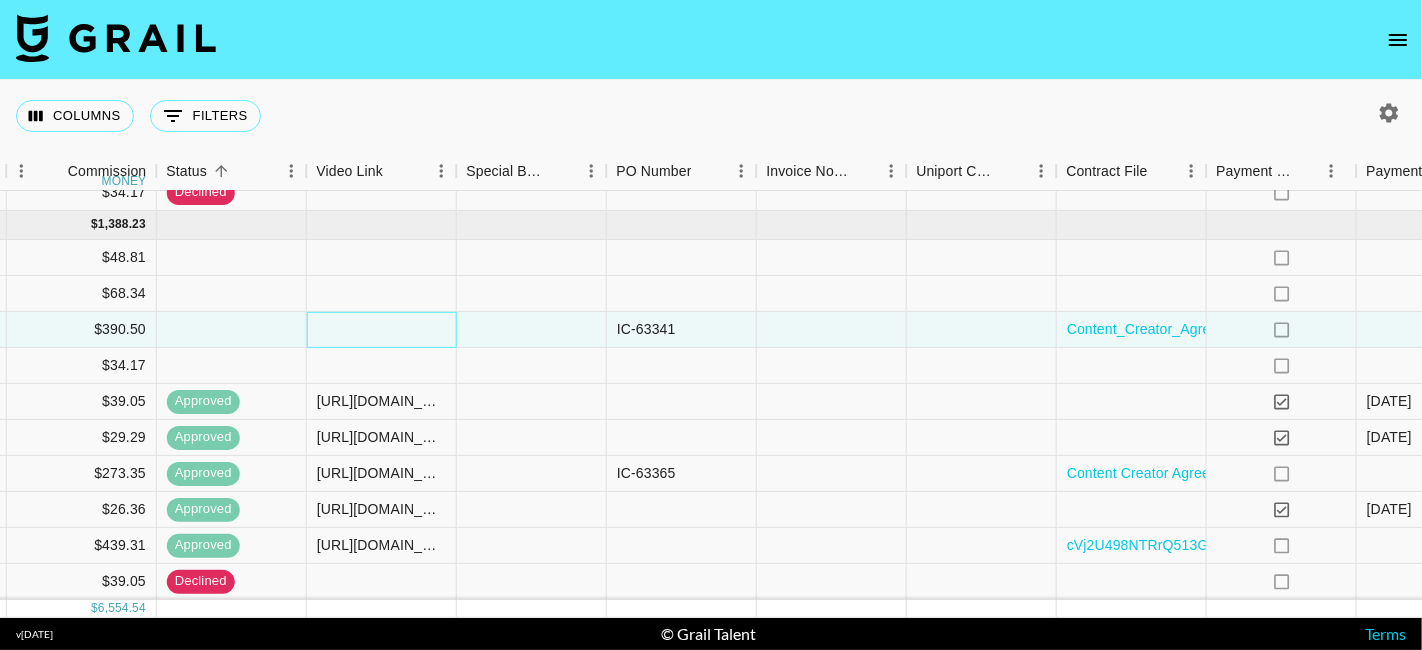 click at bounding box center [382, 330] 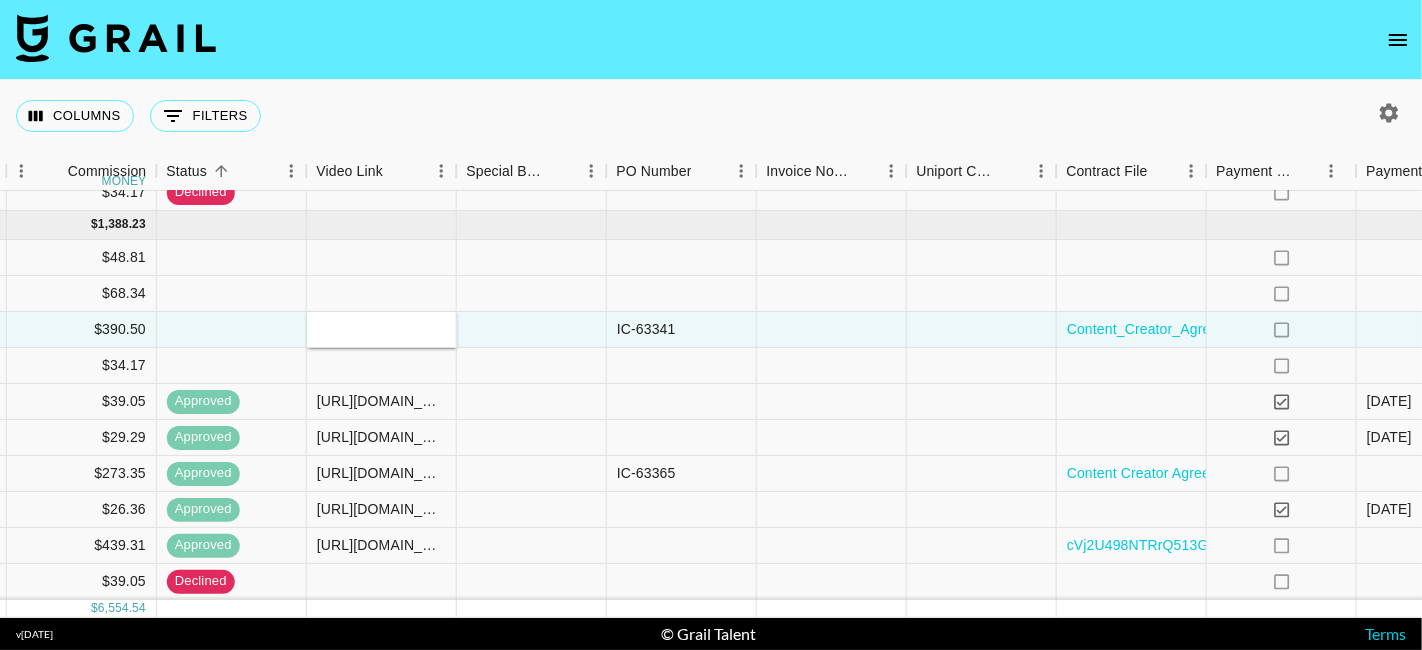 type on "https://www.tiktok.com/@itslexclusive/video/7532181841030221069?is_from_webapp=1&sender_device=pc&web_id=7414759778683667973" 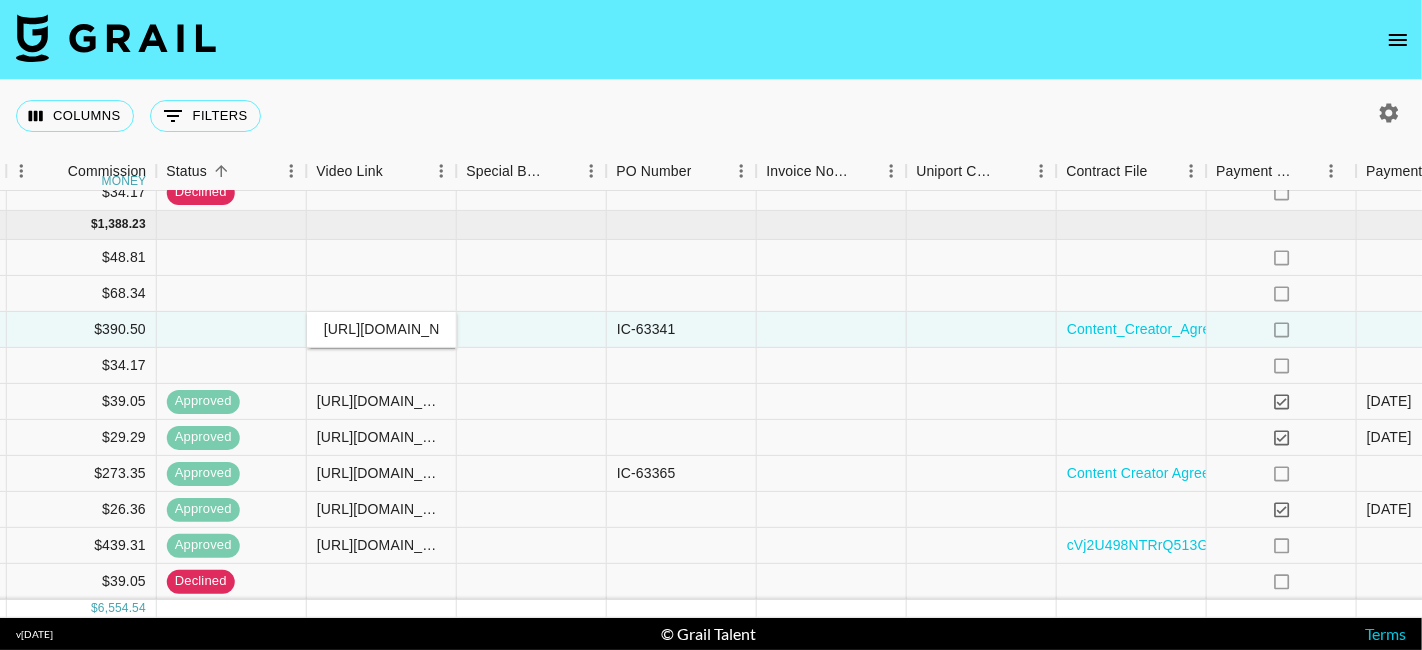 scroll, scrollTop: 0, scrollLeft: 782, axis: horizontal 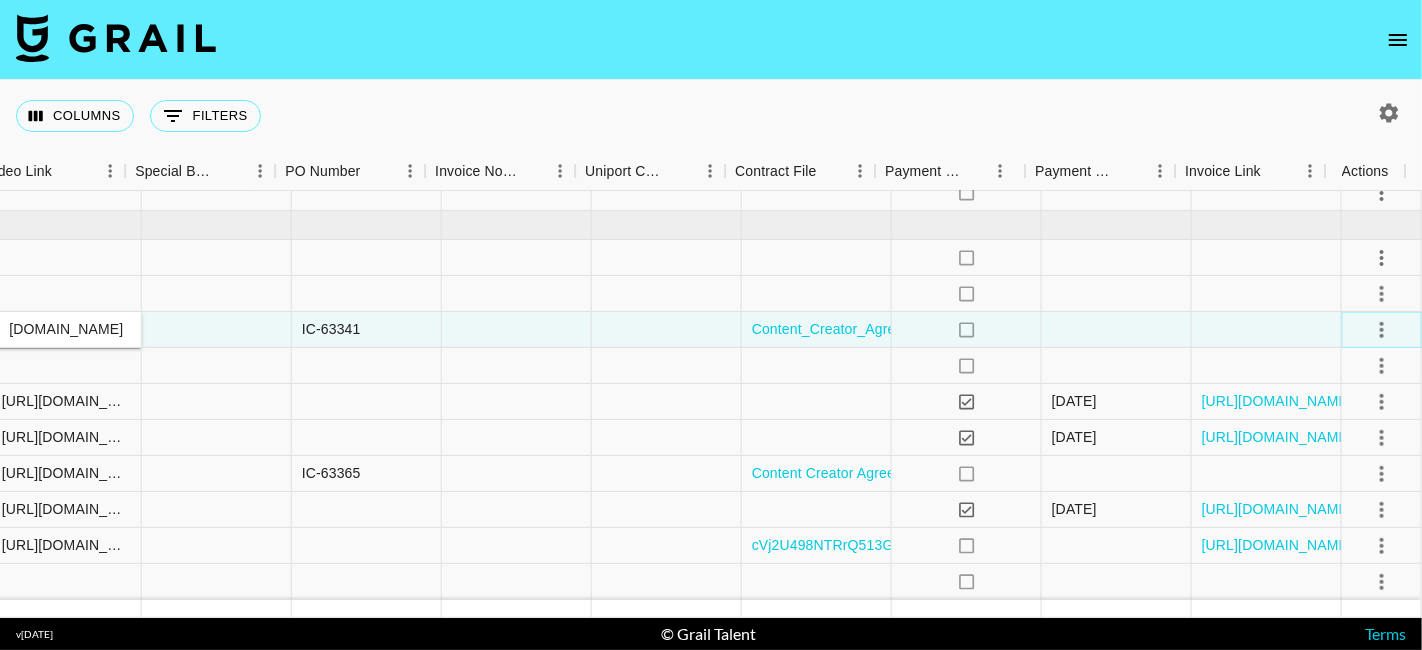 click 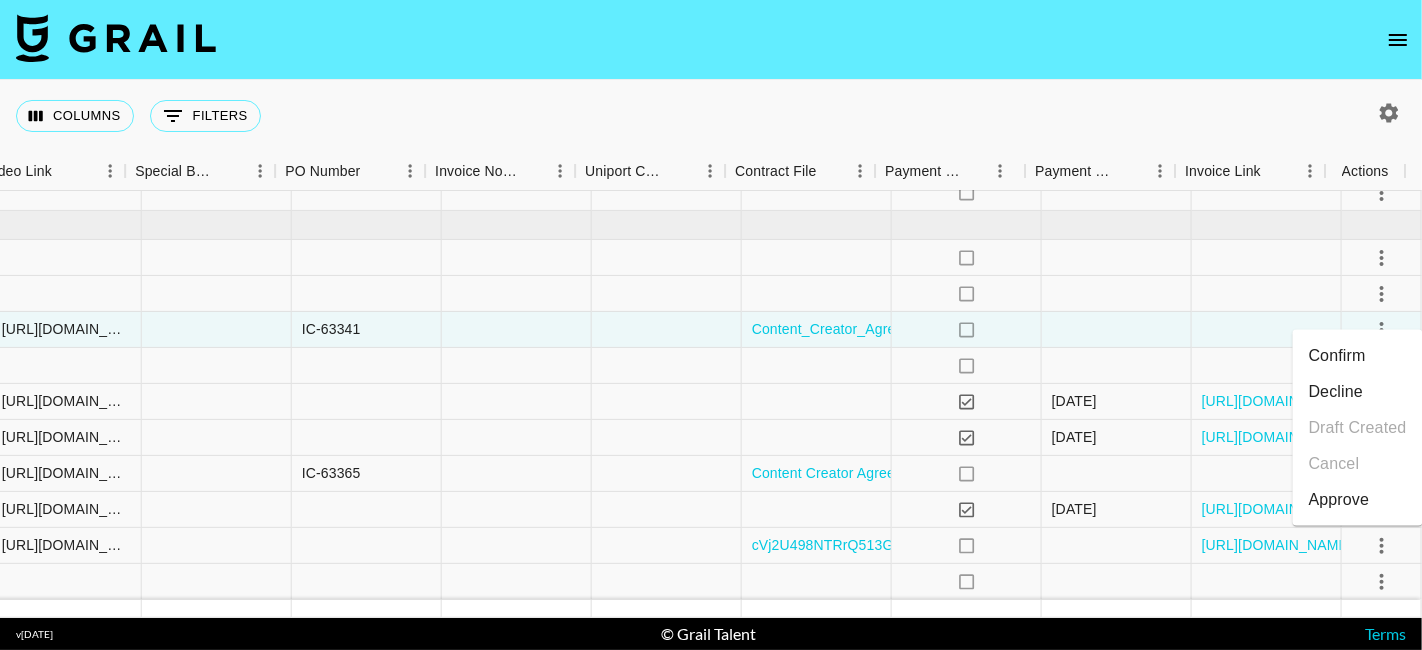 click on "Approve" at bounding box center [1339, 500] 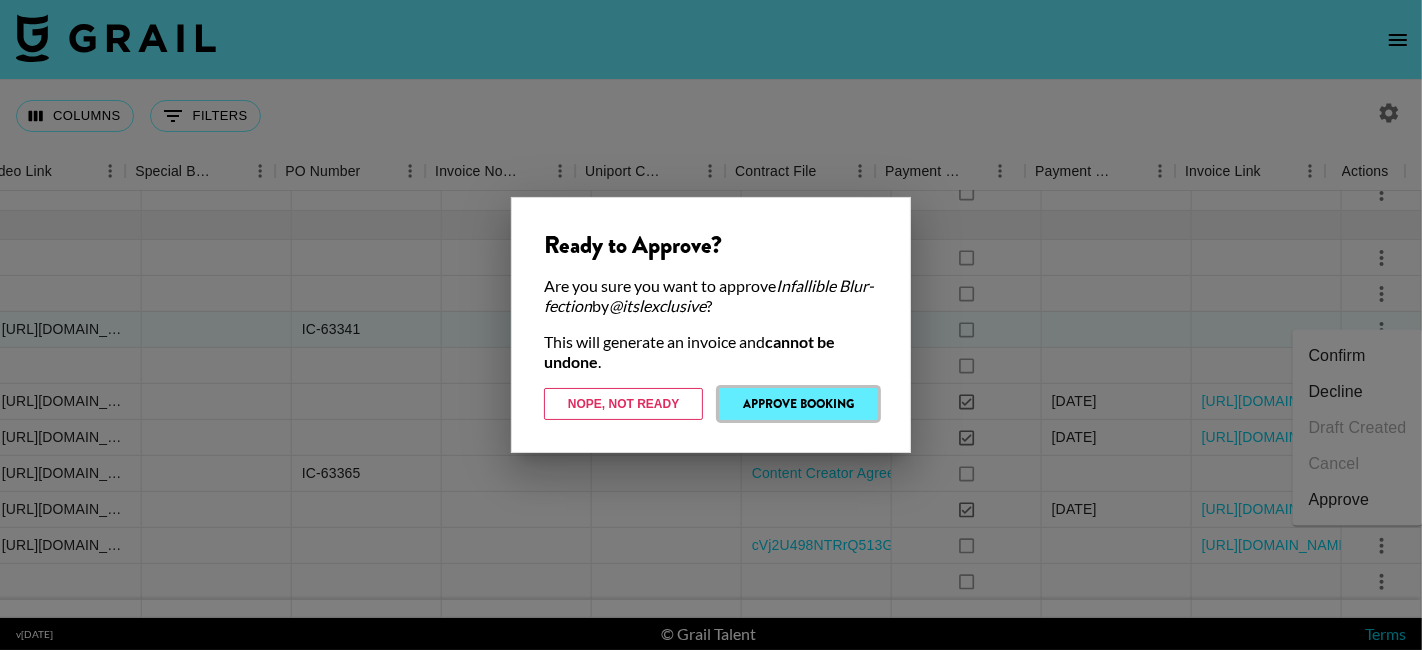 click on "Approve Booking" at bounding box center [798, 404] 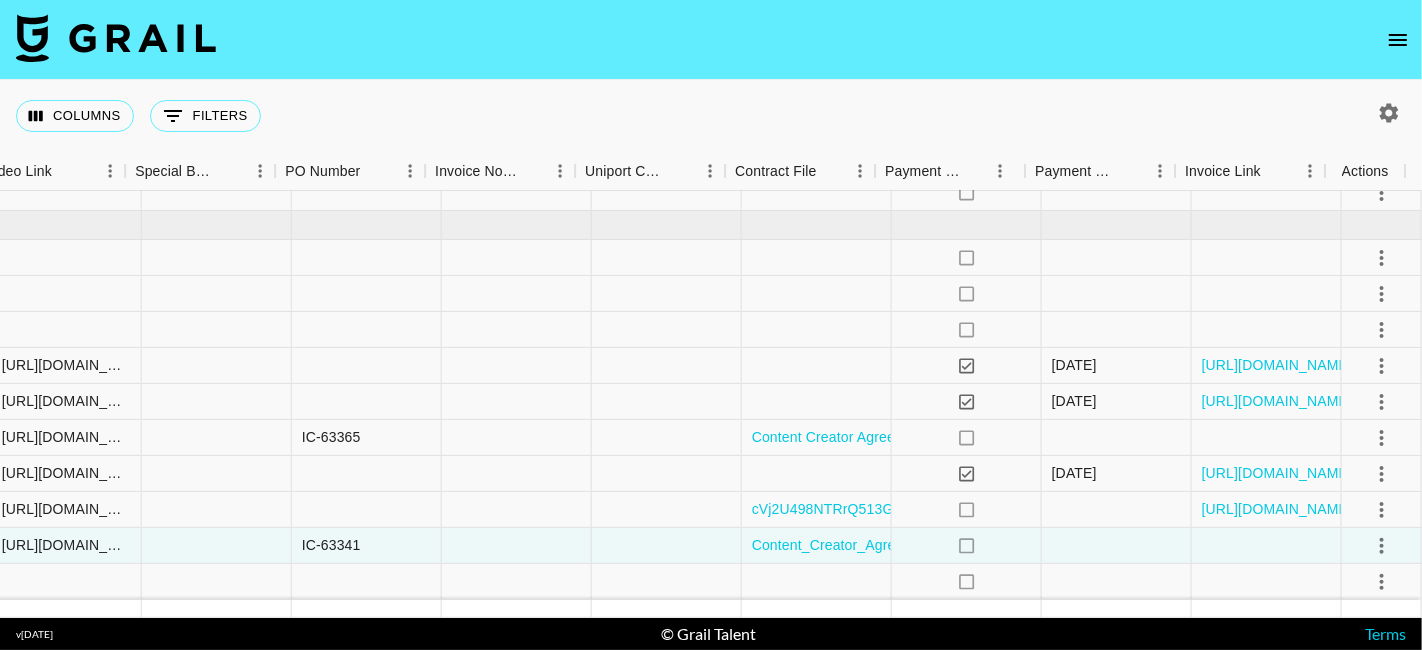 click at bounding box center (711, 40) 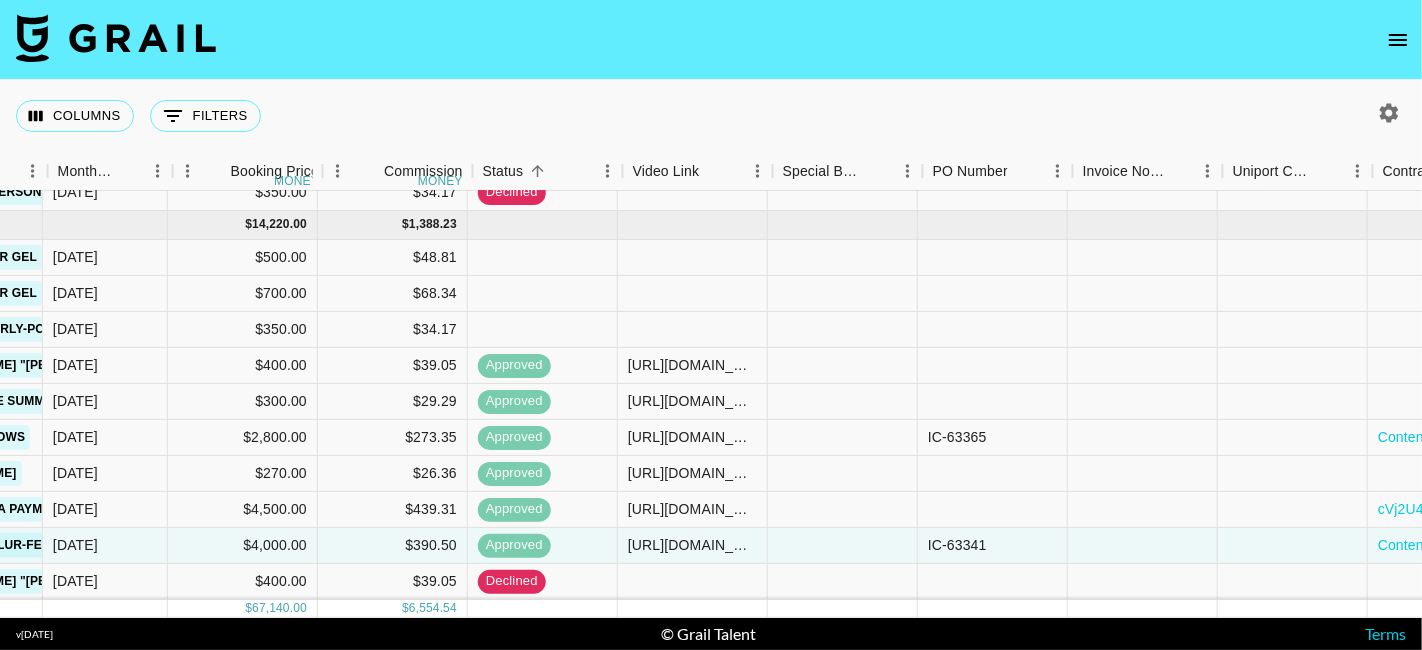 scroll, scrollTop: 1198, scrollLeft: 974, axis: both 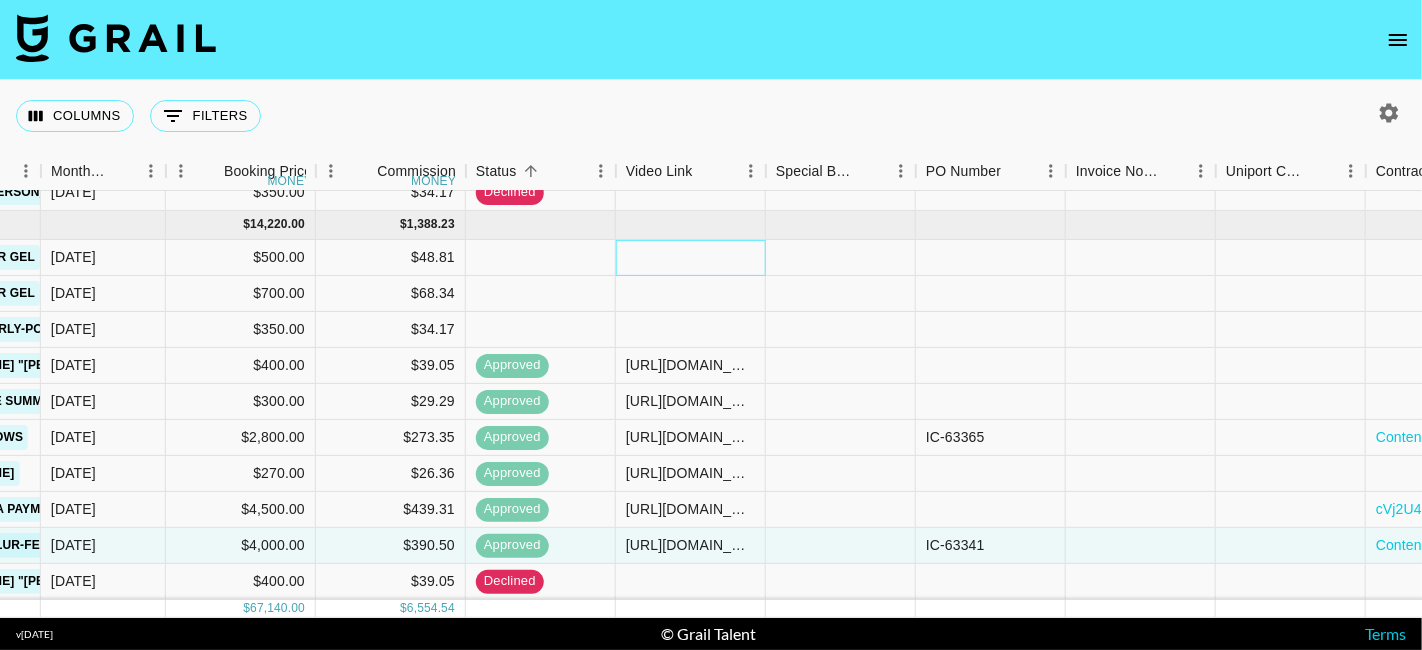click at bounding box center (691, 258) 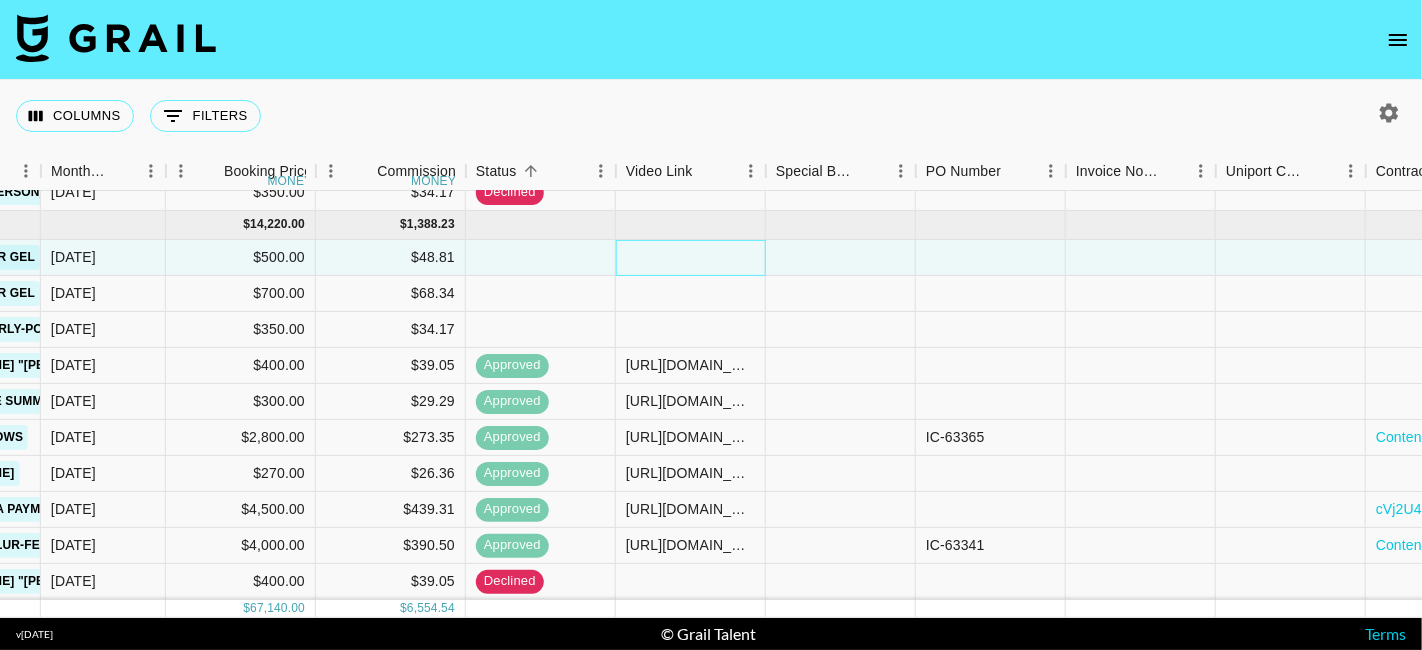 click at bounding box center [691, 258] 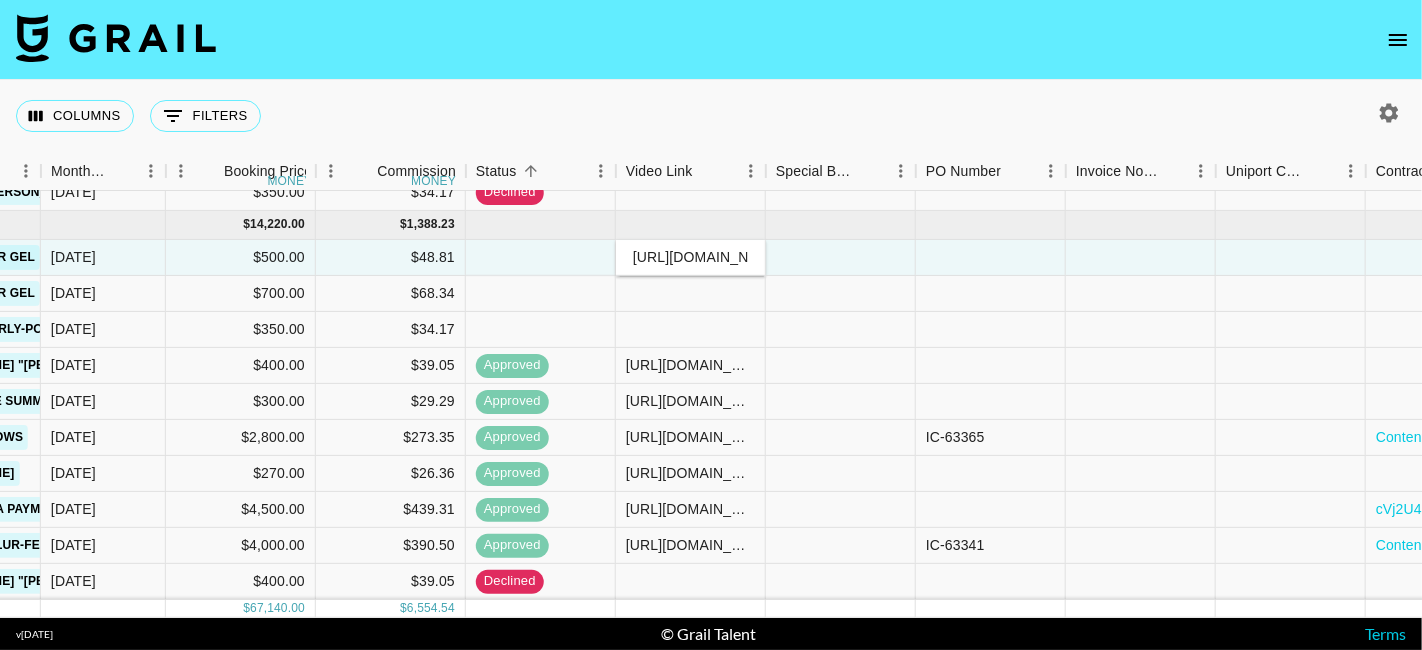 scroll, scrollTop: 0, scrollLeft: 794, axis: horizontal 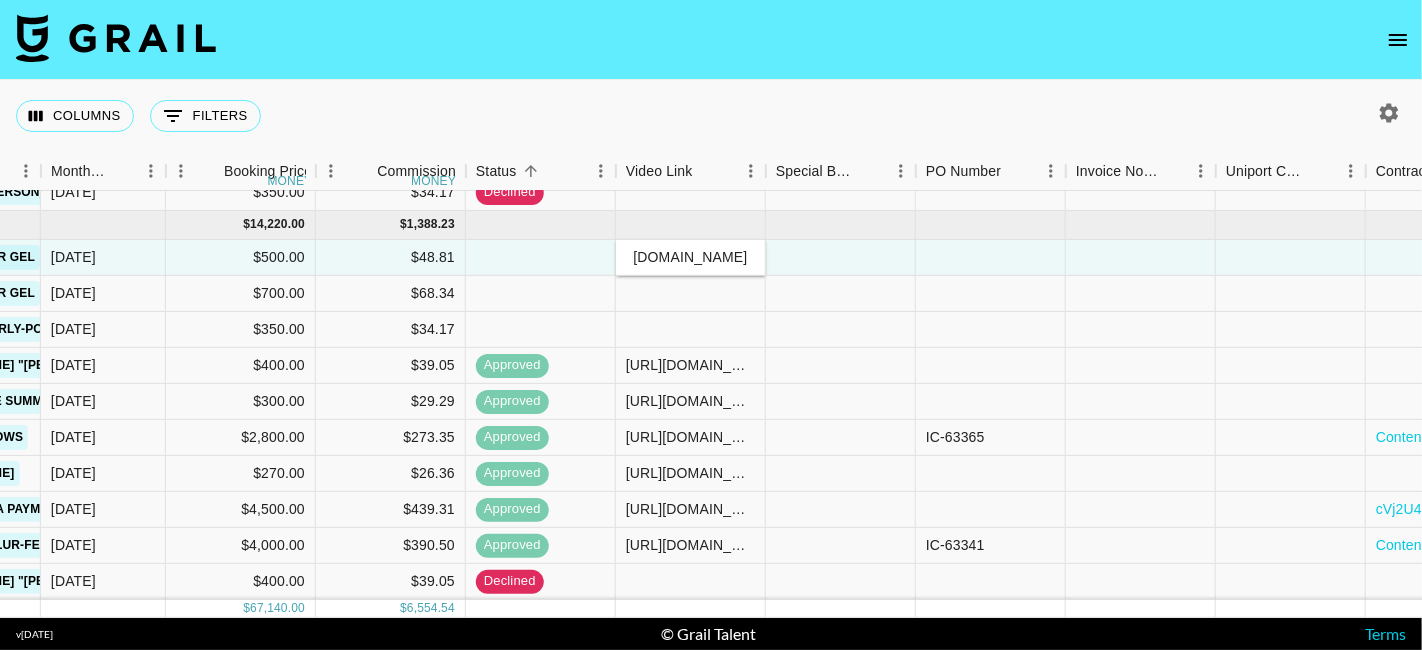 type on "https://www.tiktok.com/@pearl_lesssa_/video/7532474001734601989?is_from_webapp=1&sender_device=pc&web_id=7414759778683667973" 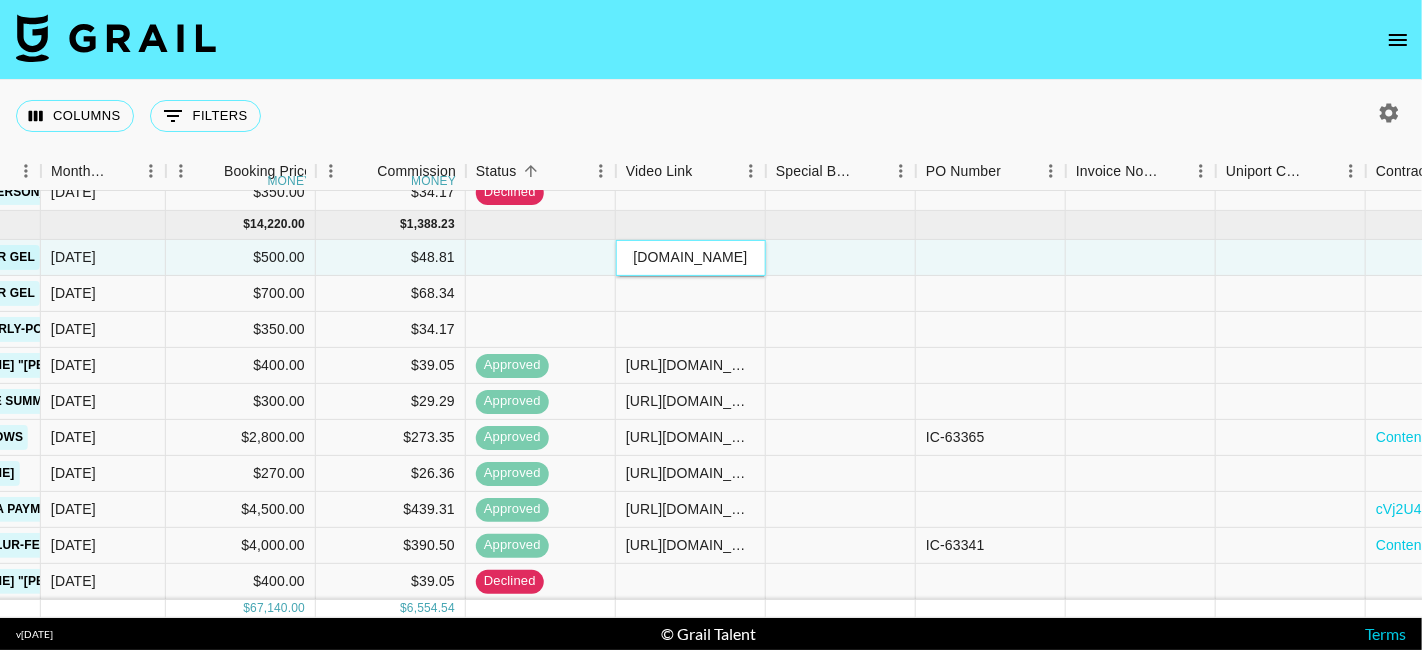 scroll, scrollTop: 0, scrollLeft: 0, axis: both 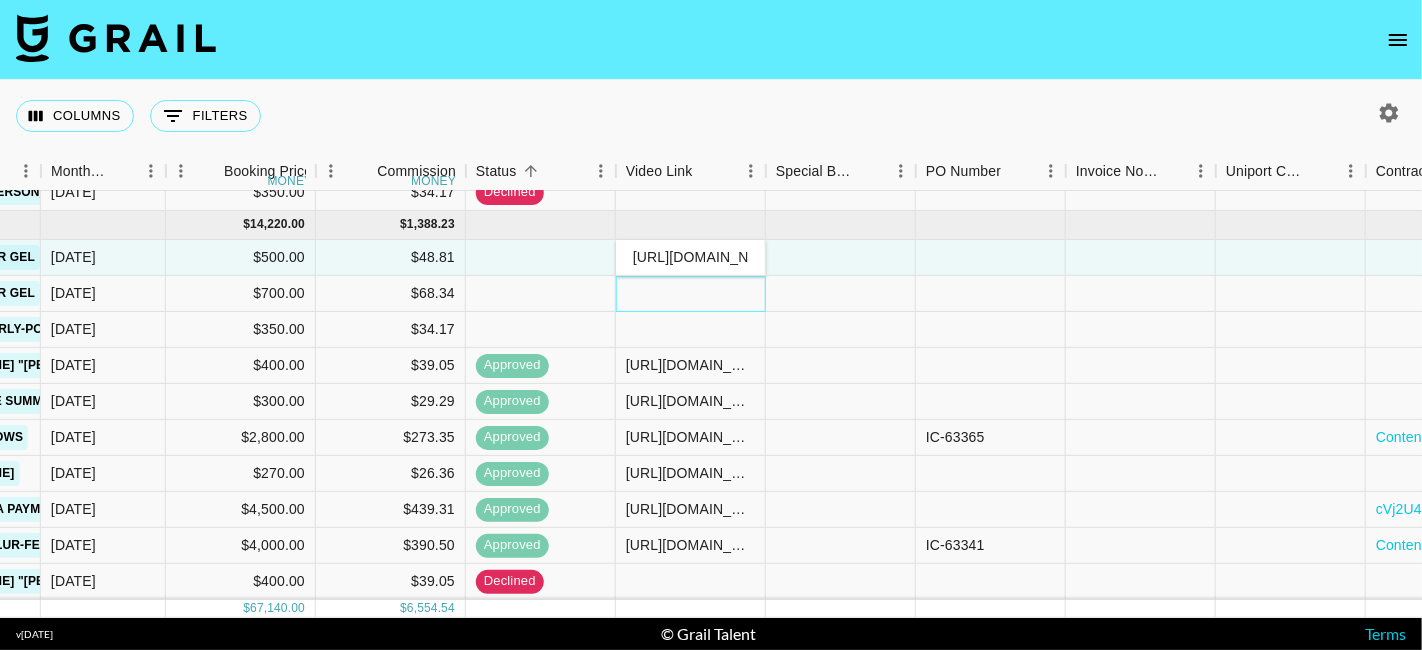 click at bounding box center (691, 294) 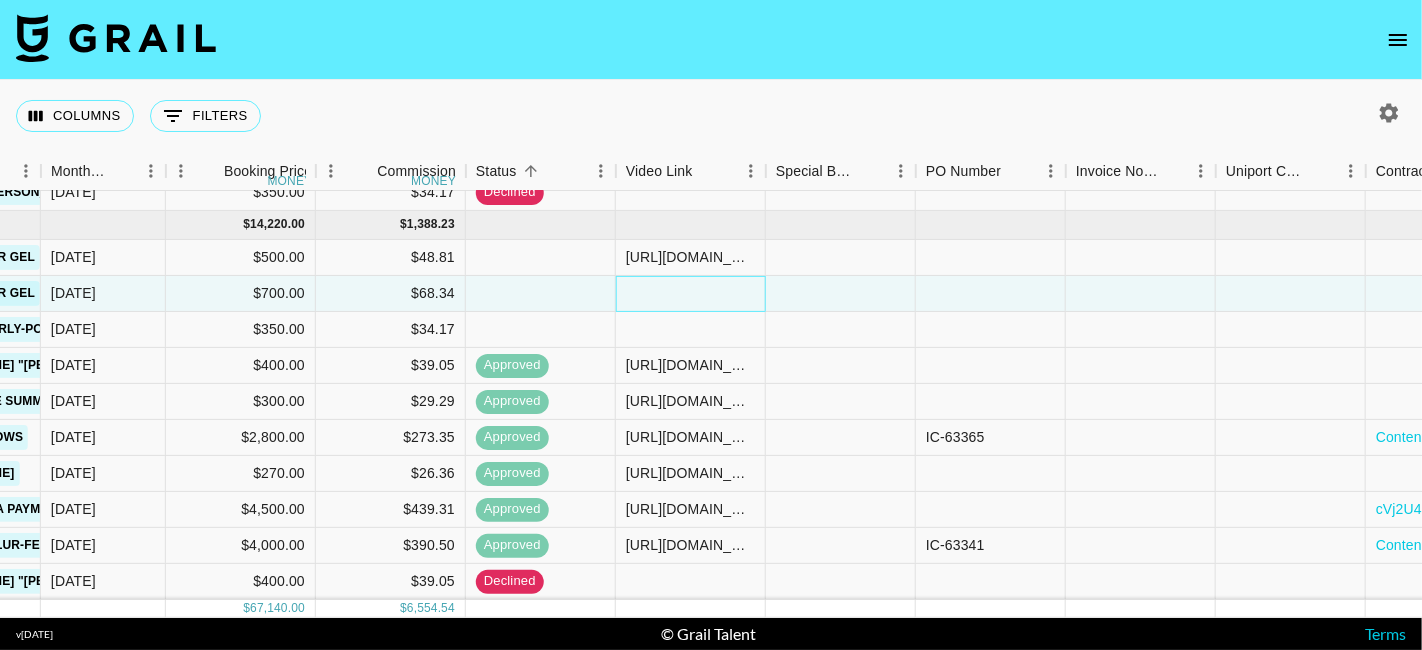 click at bounding box center [691, 294] 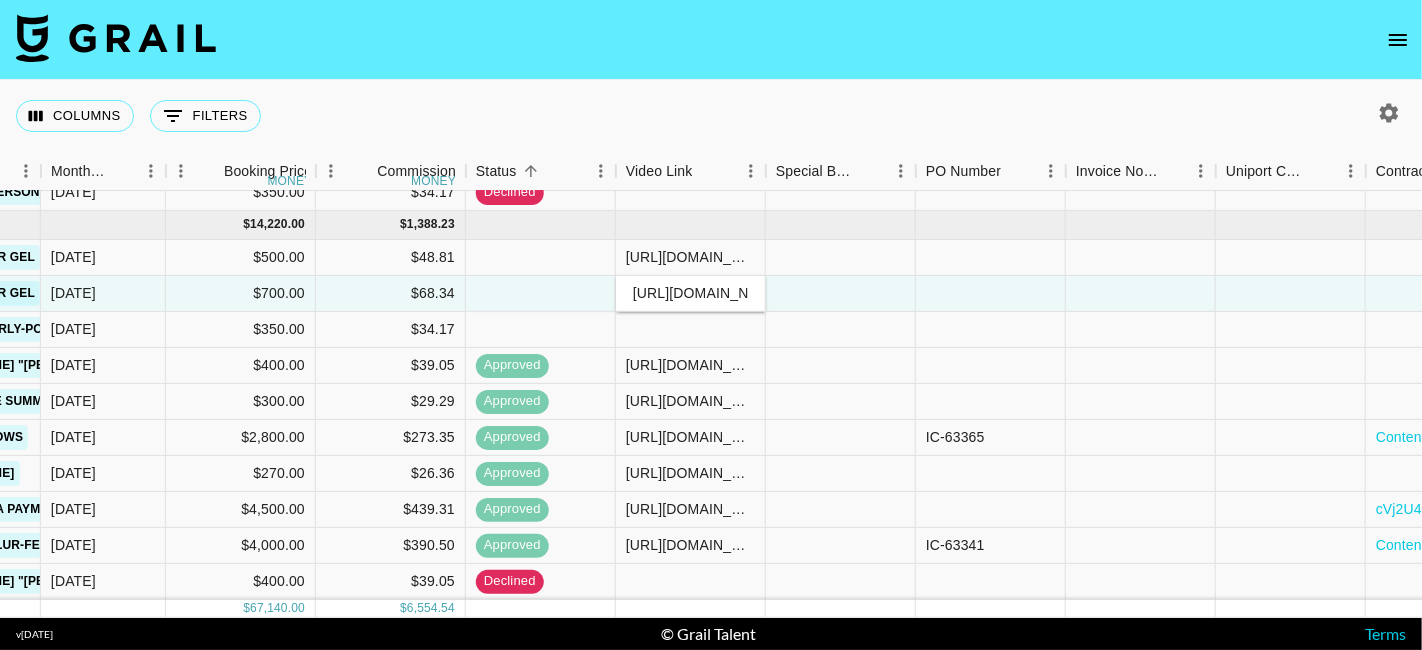 scroll, scrollTop: 0, scrollLeft: 806, axis: horizontal 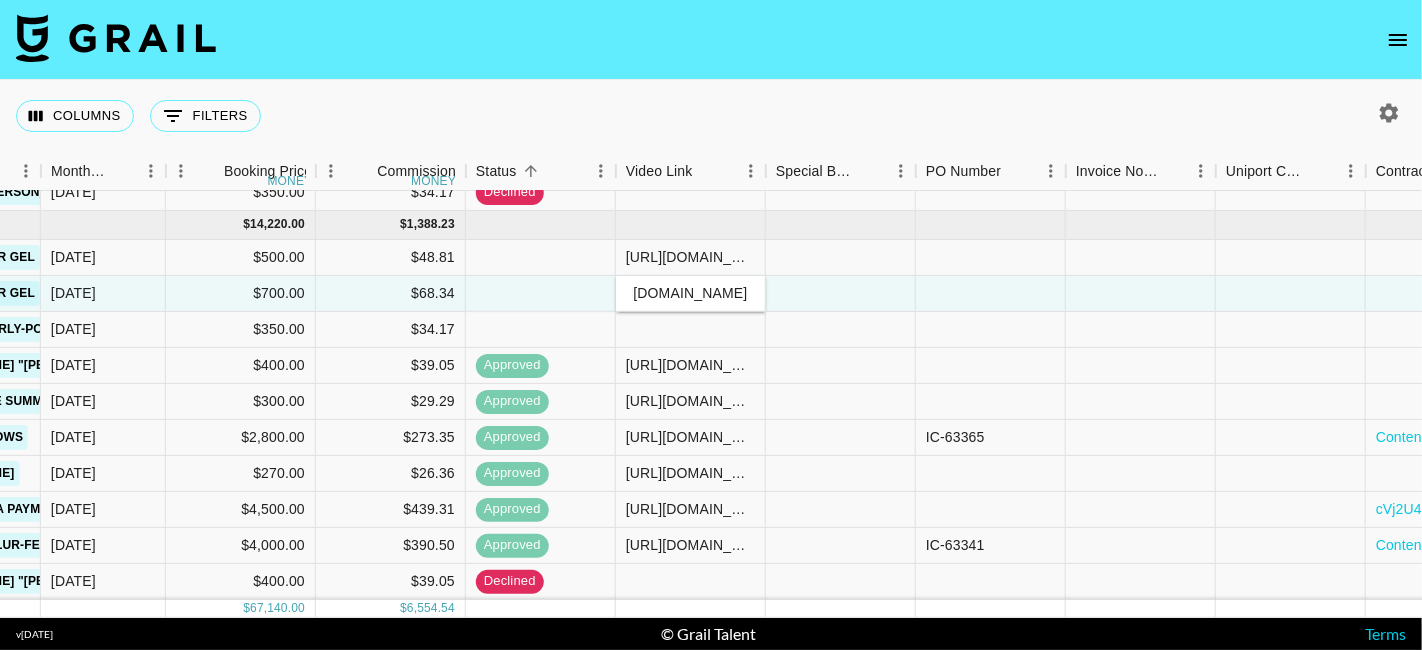 type on "https://www.tiktok.com/@curlly_crystallzz/video/7532542984135396613?is_from_webapp=1&sender_device=pc&web_id=7414759778683667973" 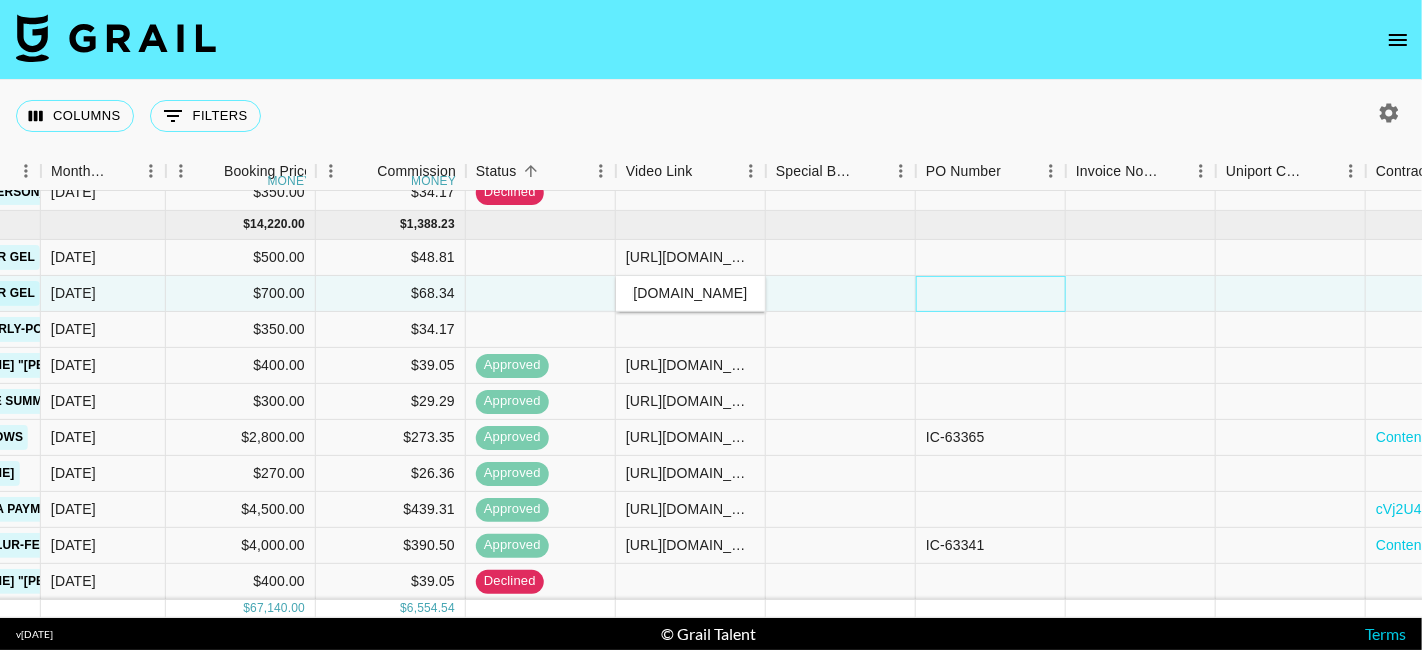 scroll, scrollTop: 0, scrollLeft: 0, axis: both 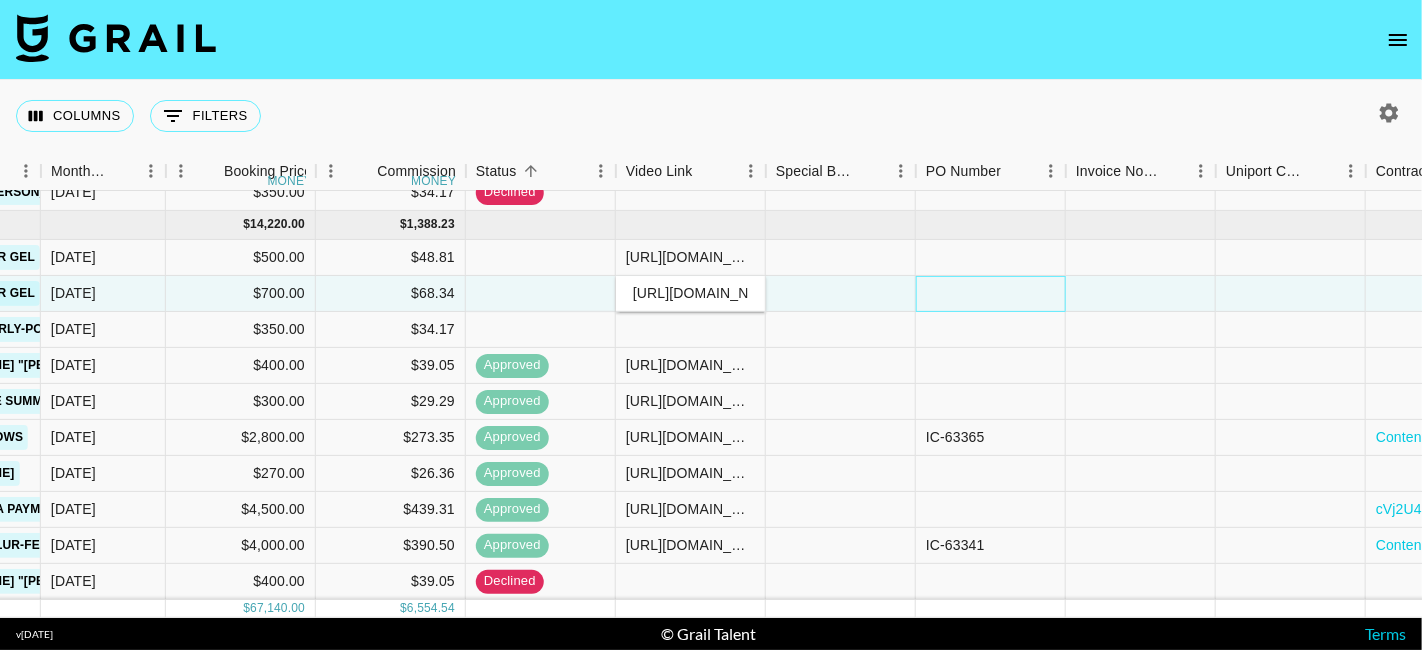 click at bounding box center (991, 294) 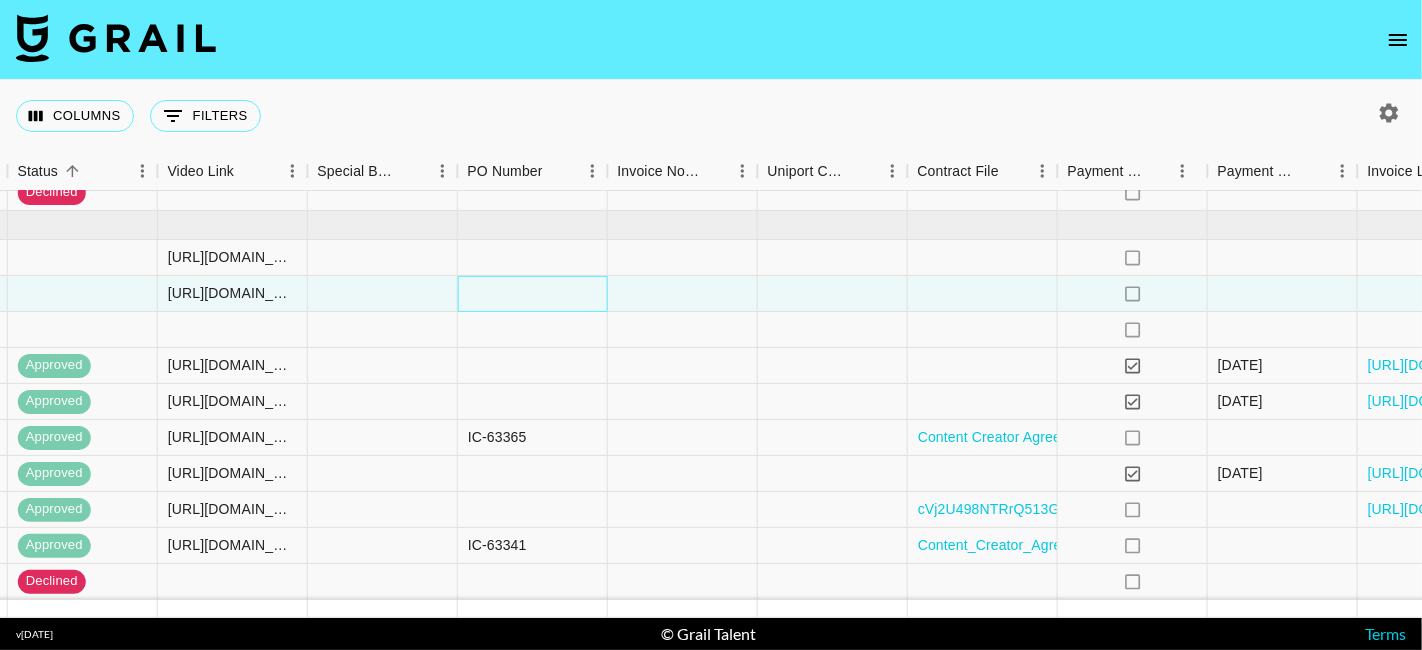 scroll, scrollTop: 1198, scrollLeft: 1433, axis: both 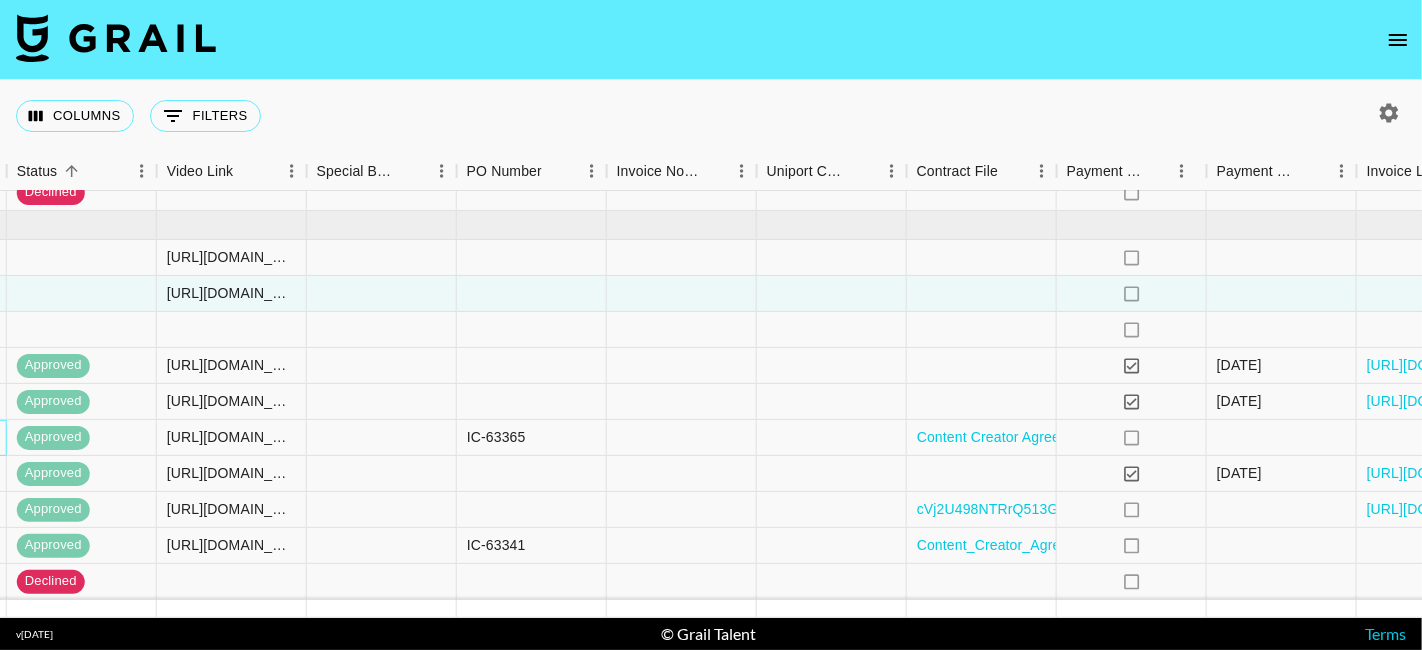 click on "$273.35" at bounding box center (-68, 438) 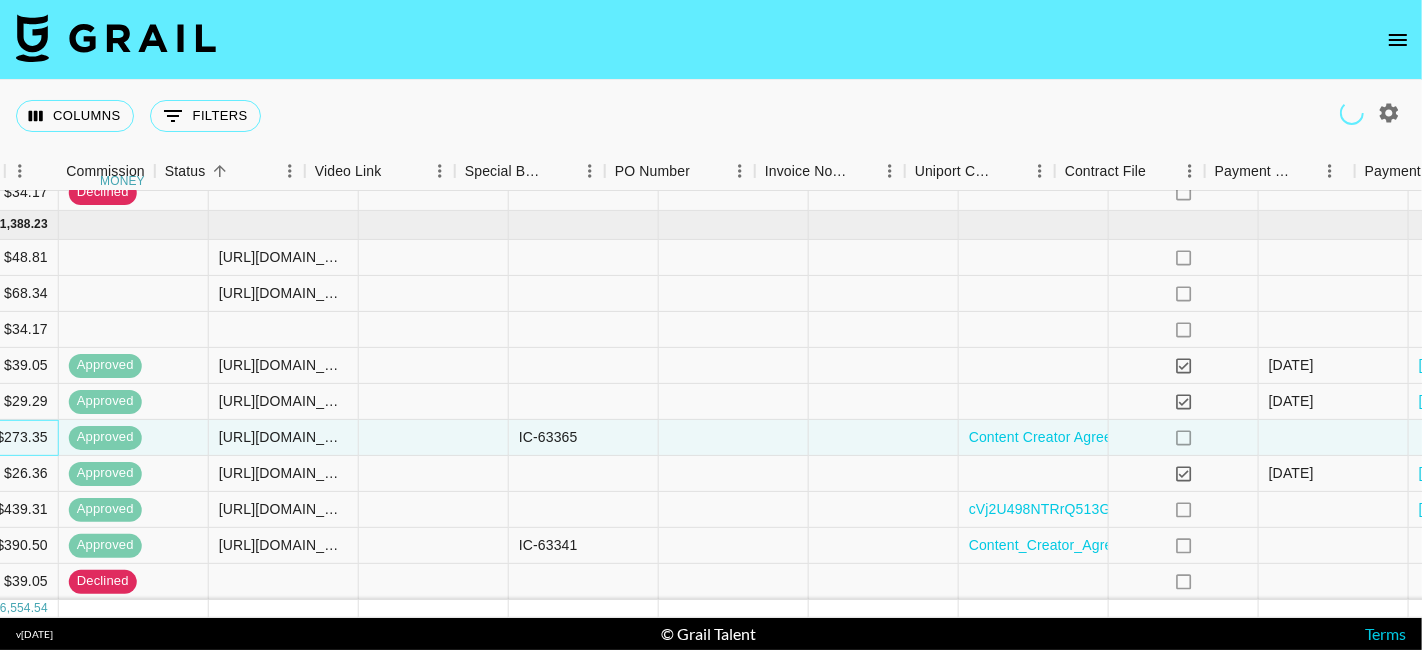 scroll, scrollTop: 1198, scrollLeft: 1285, axis: both 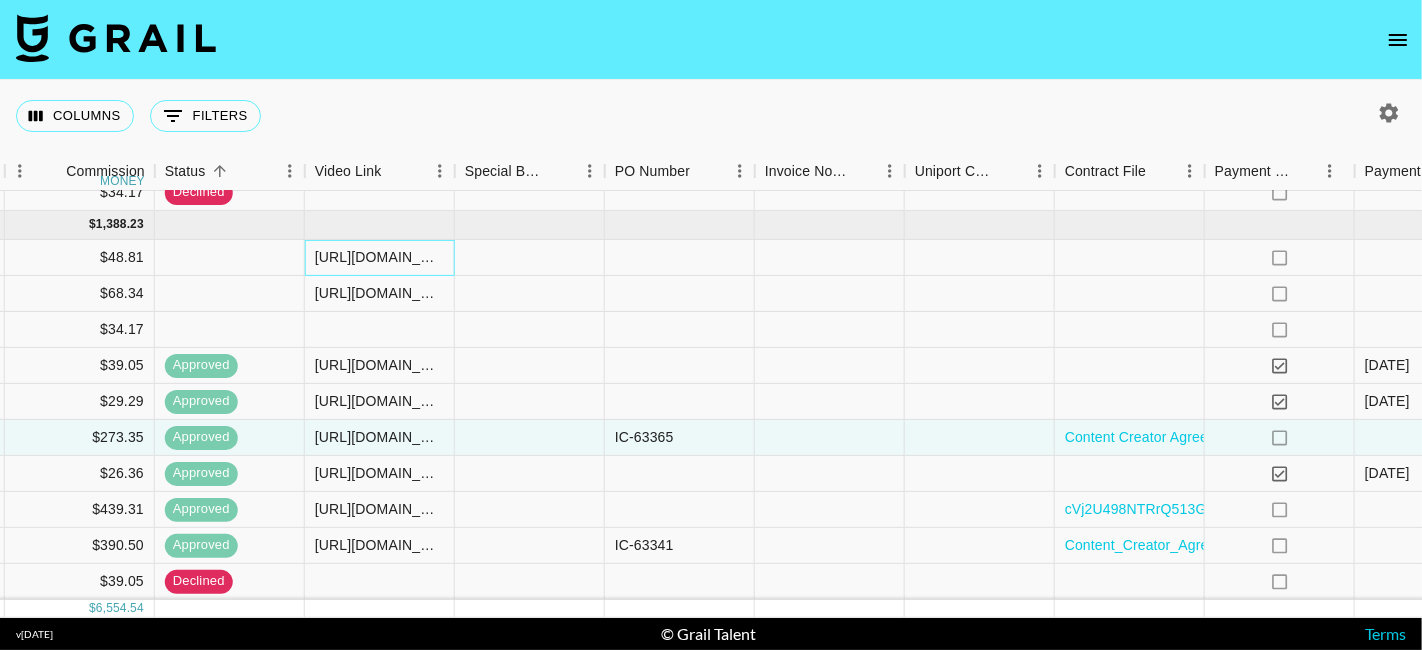 click on "https://www.tiktok.com/@pearl_lesssa_/video/7532474001734601989?is_from_webapp=1&sender_device=pc&web_id=7414759778683667973" at bounding box center (379, 258) 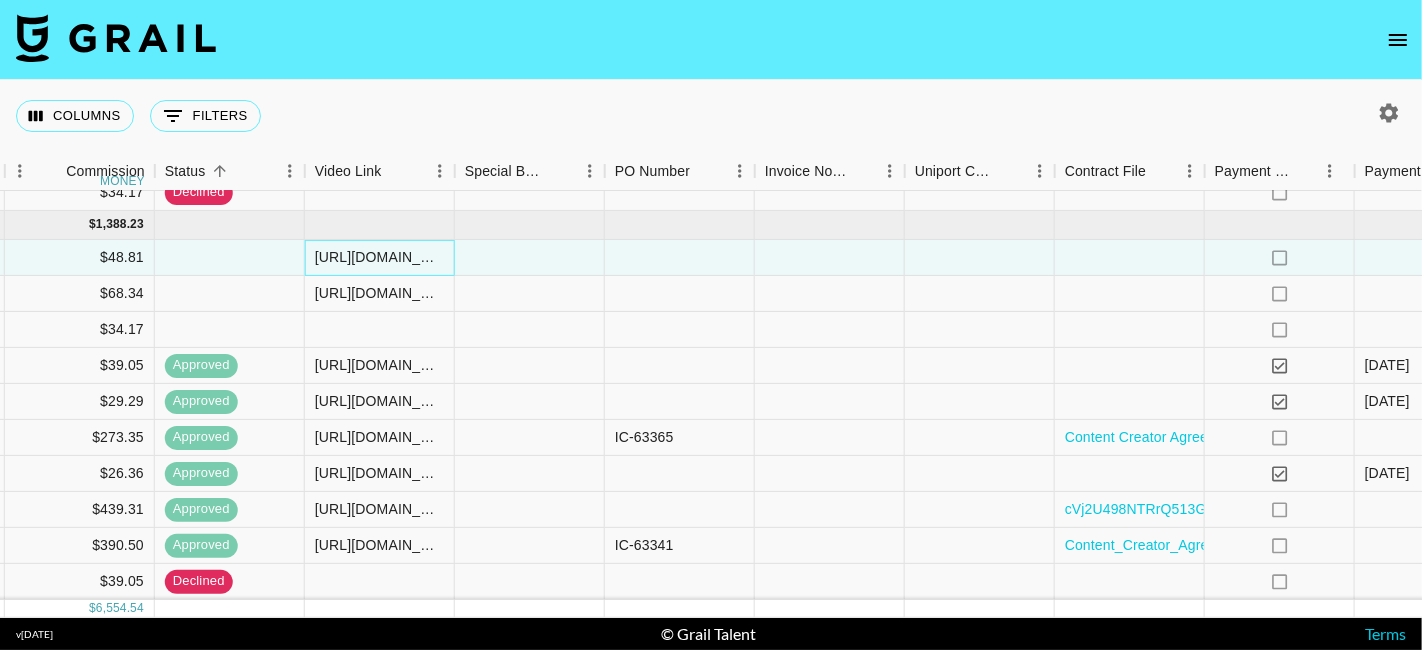 click on "https://www.tiktok.com/@pearl_lesssa_/video/7532474001734601989?is_from_webapp=1&sender_device=pc&web_id=7414759778683667973" at bounding box center [379, 258] 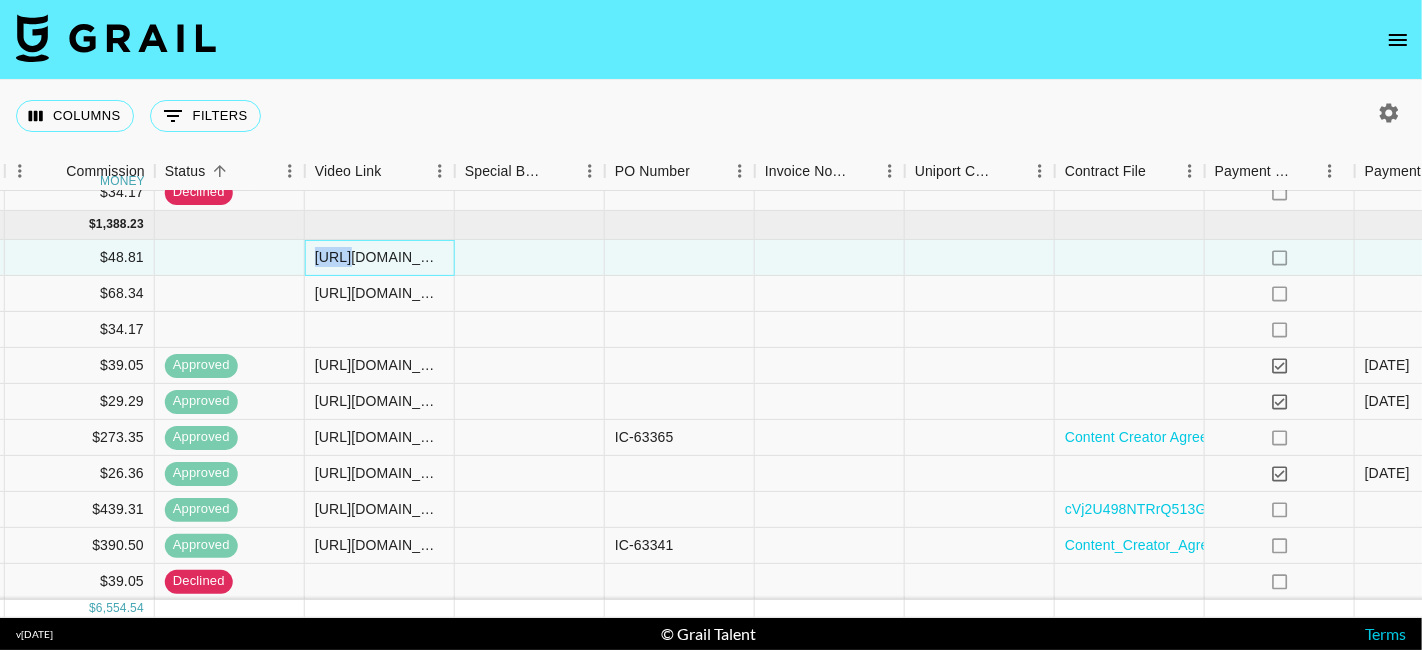 click on "https://www.tiktok.com/@pearl_lesssa_/video/7532474001734601989?is_from_webapp=1&sender_device=pc&web_id=7414759778683667973" at bounding box center (379, 258) 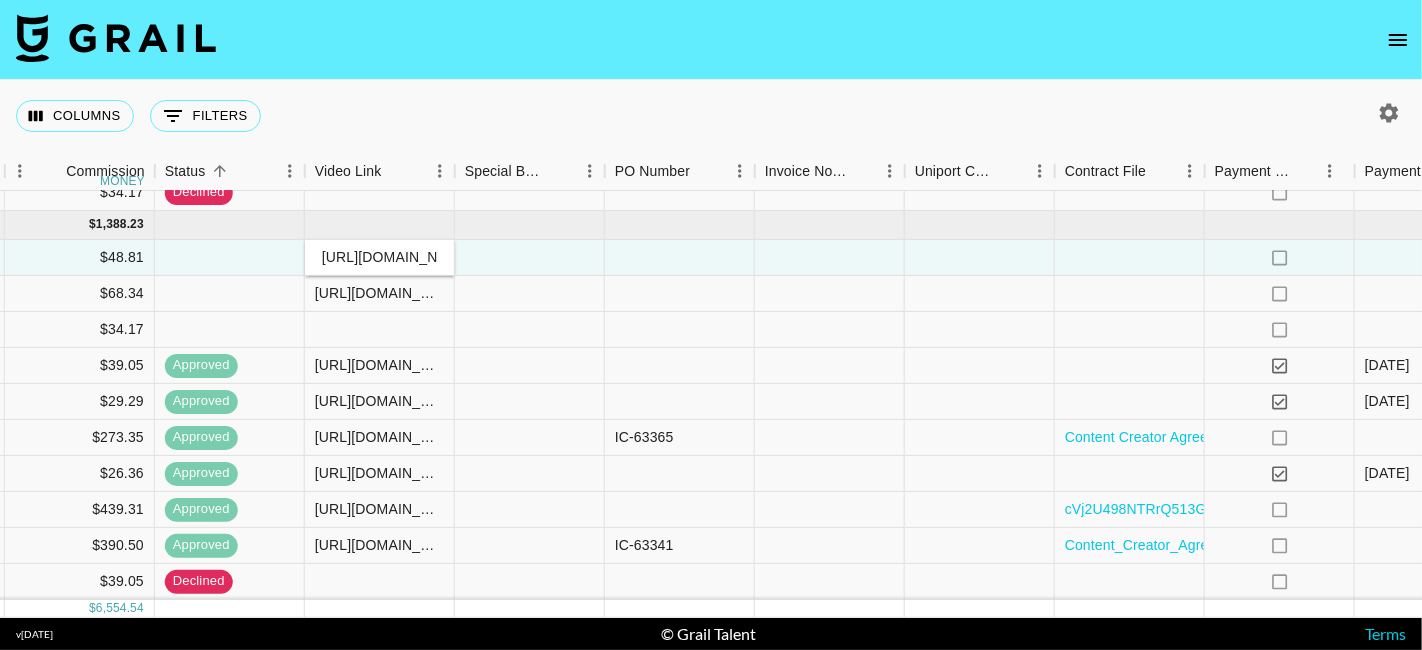 click on "https://www.tiktok.com/@pearl_lesssa_/video/7532474001734601989?is_from_webapp=1&sender_device=pc&web_id=7414759778683667973" at bounding box center (379, 258) 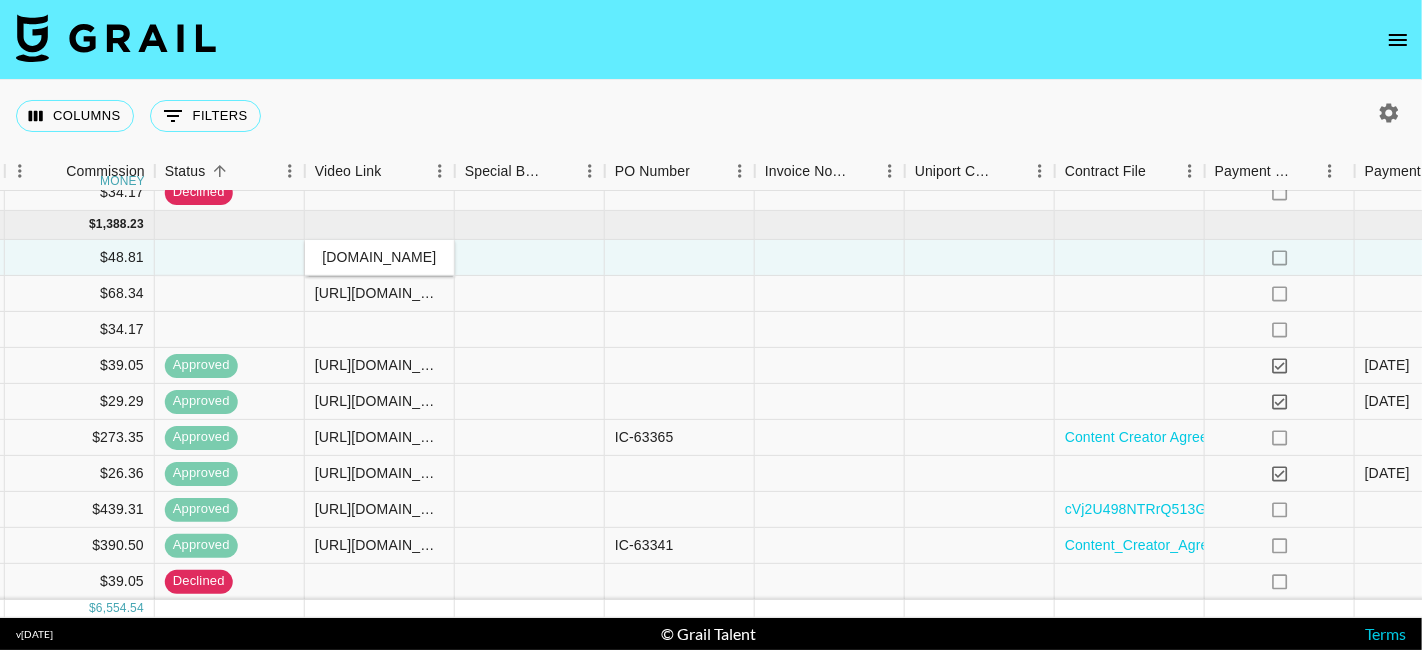 click on "https://www.tiktok.com/@pearl_lesssa_/video/7532474001734601989?is_from_webapp=1&sender_device=pc&web_id=7414759778683667973" at bounding box center [379, 258] 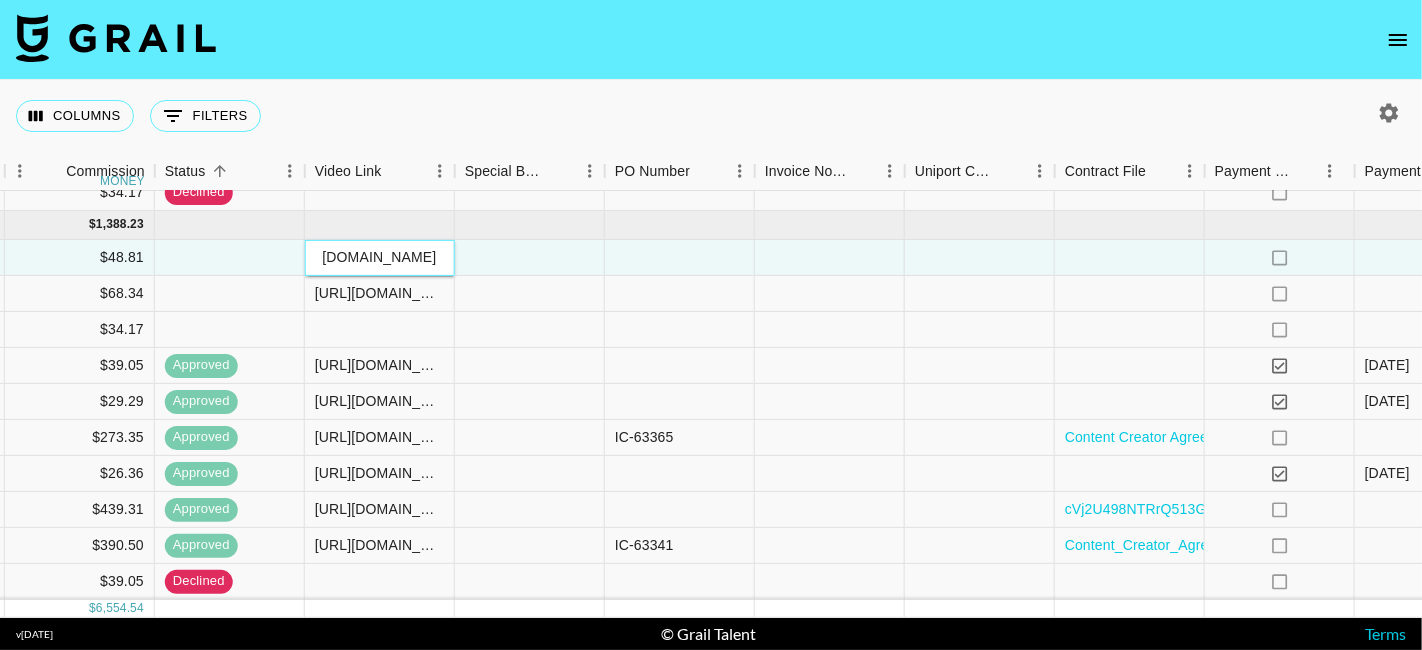 scroll, scrollTop: 0, scrollLeft: 0, axis: both 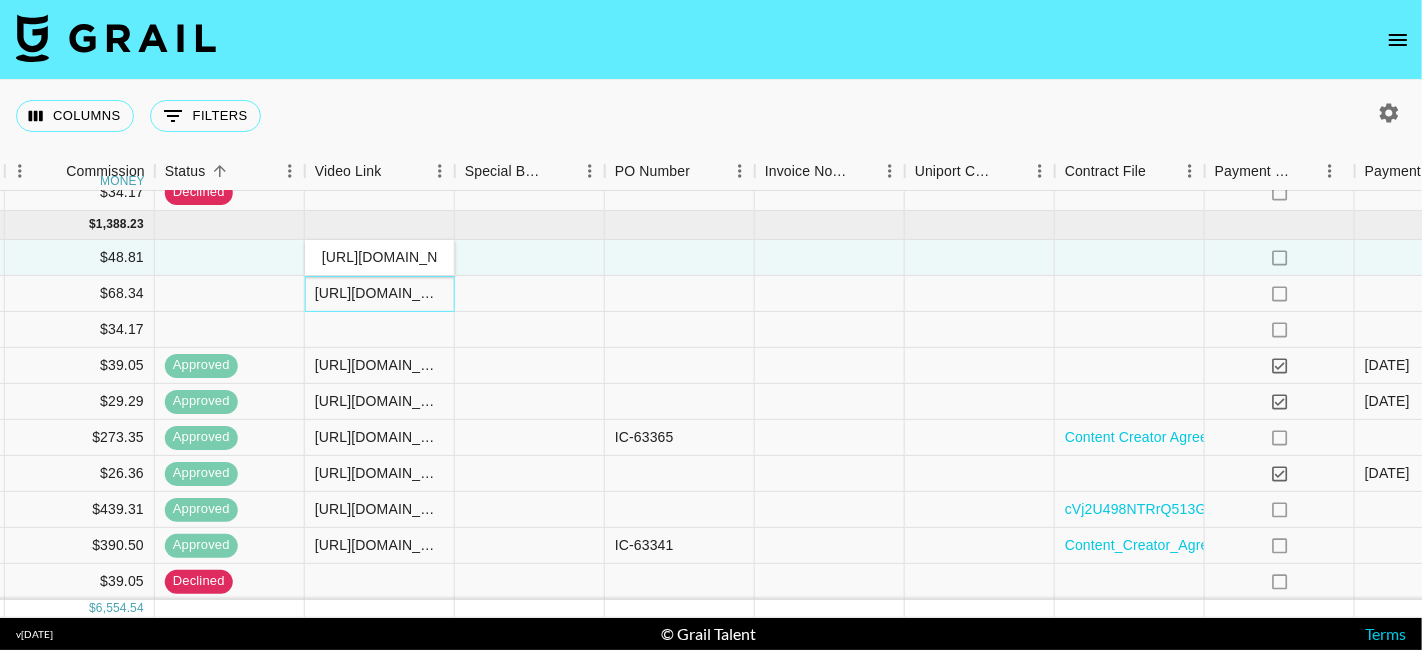 click on "https://www.tiktok.com/@curlly_crystallzz/video/7532542984135396613?is_from_webapp=1&sender_device=pc&web_id=7414759778683667973" at bounding box center (379, 294) 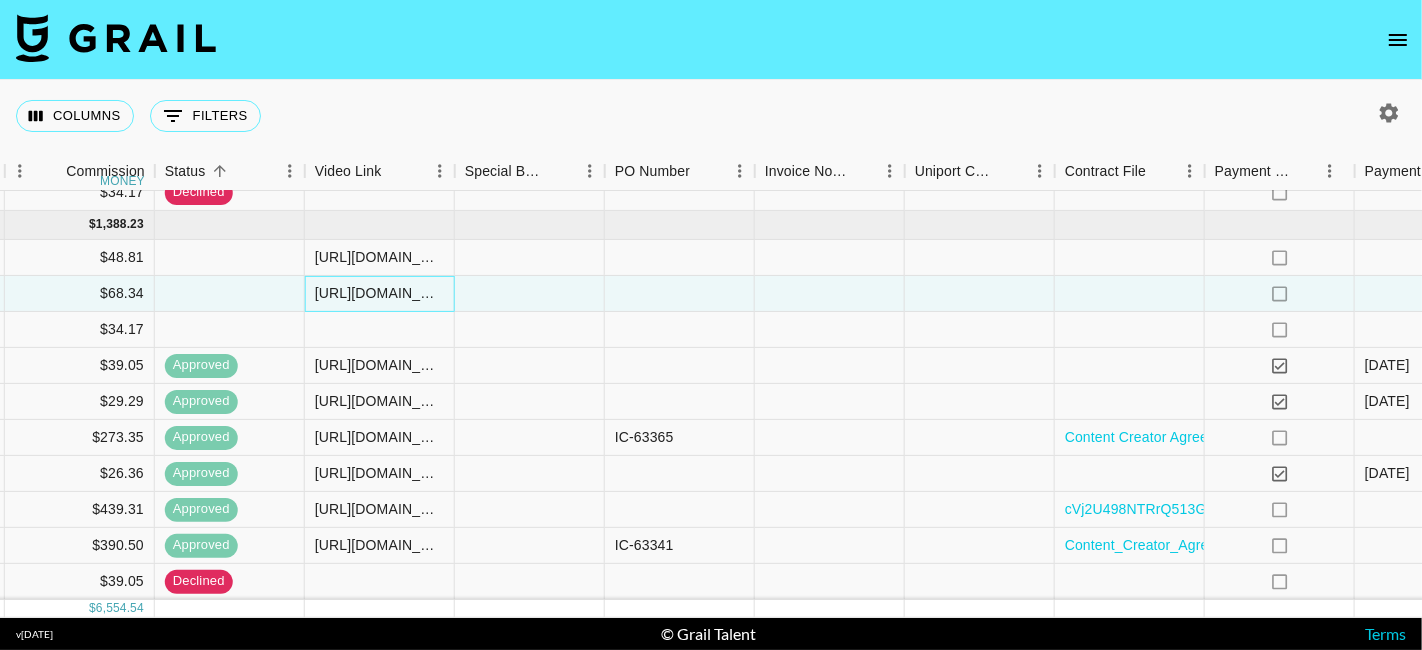 click on "https://www.tiktok.com/@curlly_crystallzz/video/7532542984135396613?is_from_webapp=1&sender_device=pc&web_id=7414759778683667973" at bounding box center (379, 294) 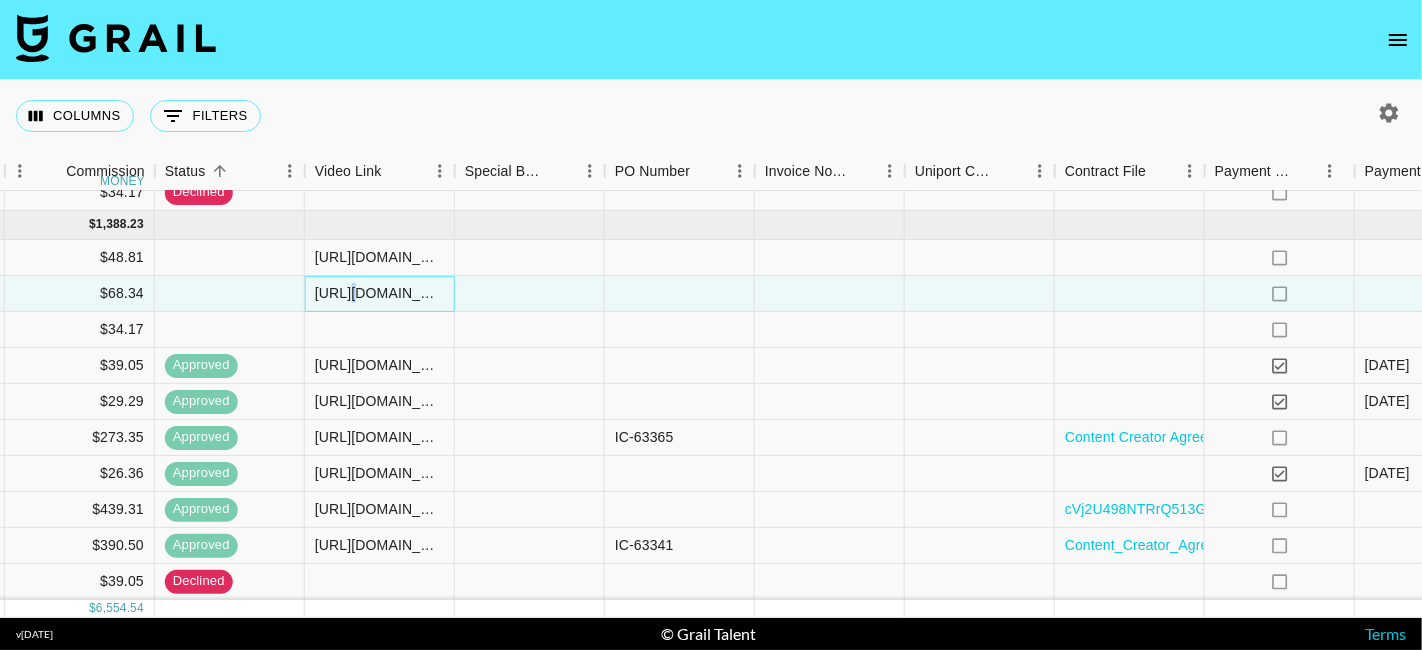 click on "https://www.tiktok.com/@curlly_crystallzz/video/7532542984135396613?is_from_webapp=1&sender_device=pc&web_id=7414759778683667973" at bounding box center [379, 294] 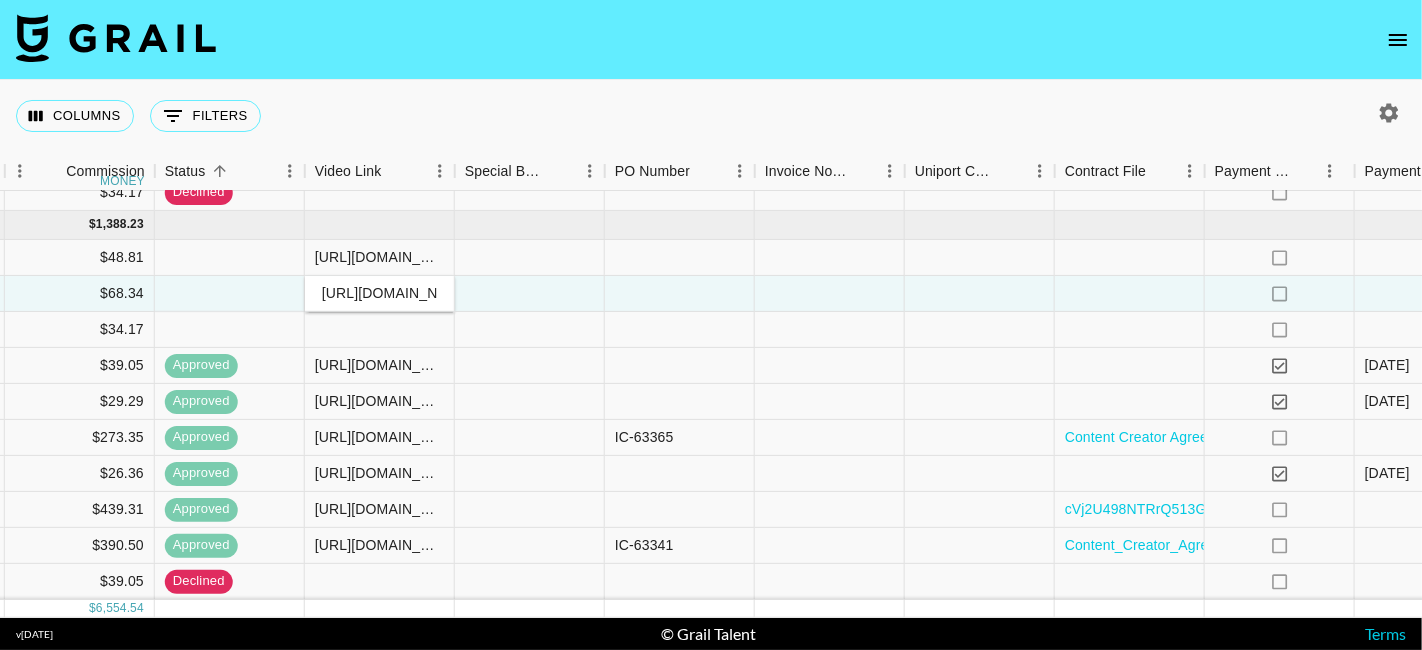 scroll, scrollTop: 0, scrollLeft: 806, axis: horizontal 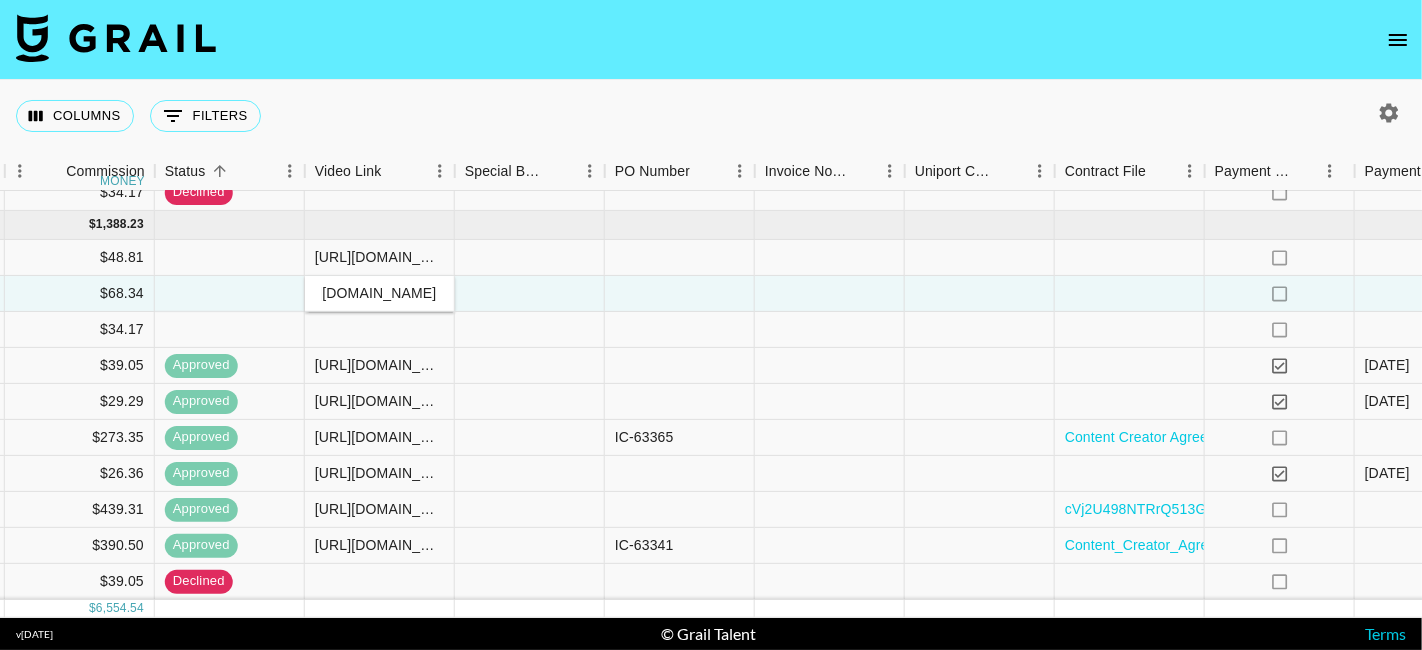 click on "https://www.tiktok.com/@curlly_crystallzz/video/7532542984135396613?is_from_webapp=1&sender_device=pc&web_id=7414759778683667973" at bounding box center [379, 294] 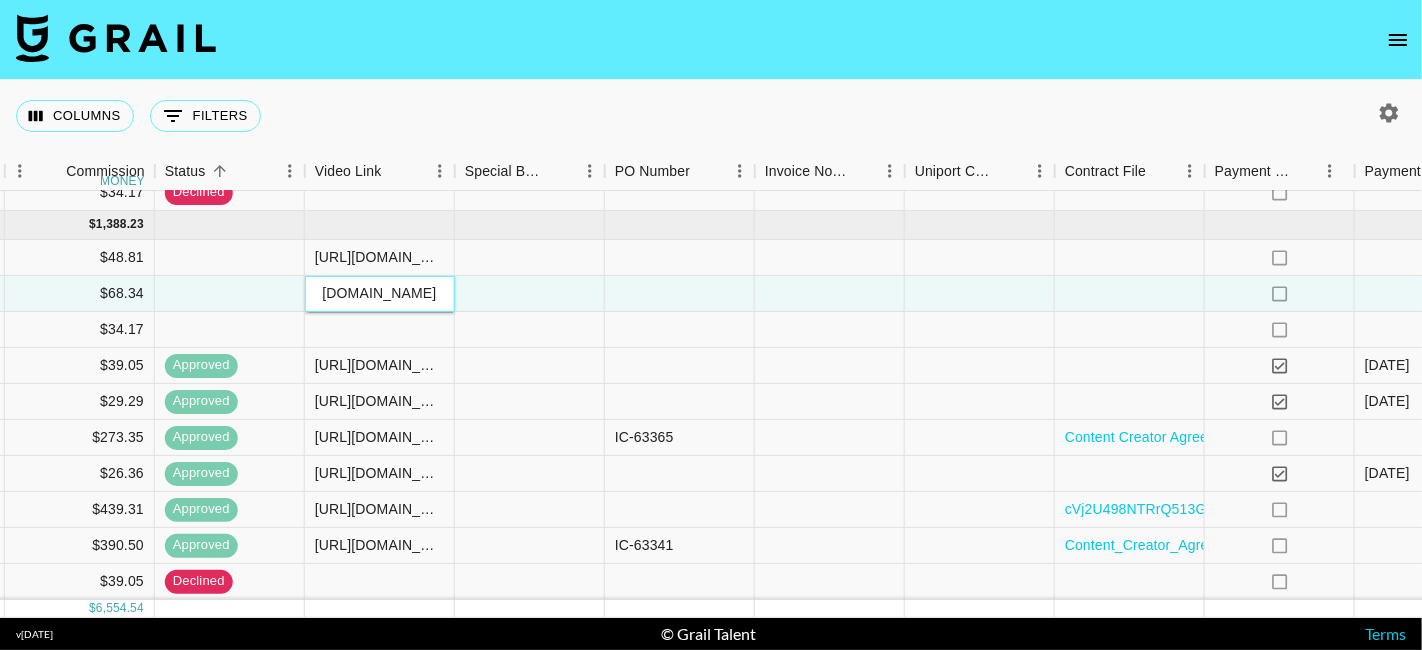 scroll, scrollTop: 0, scrollLeft: 0, axis: both 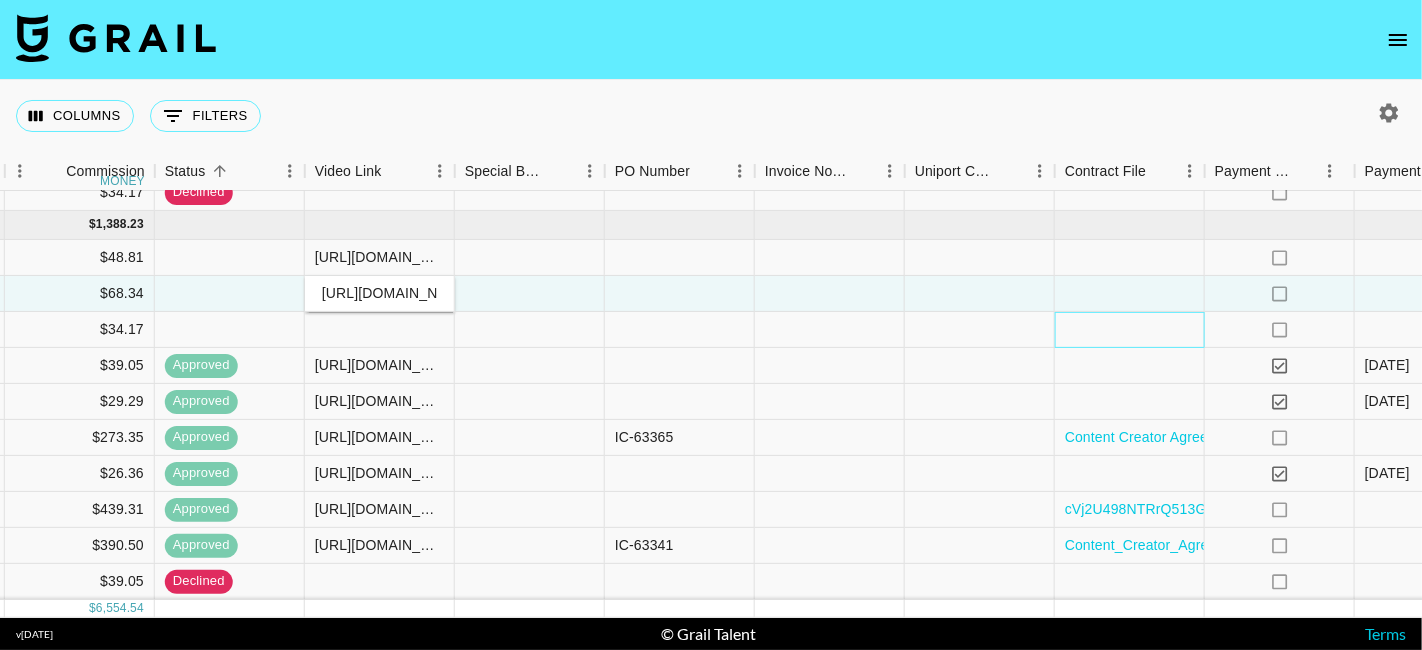 click at bounding box center [1130, 330] 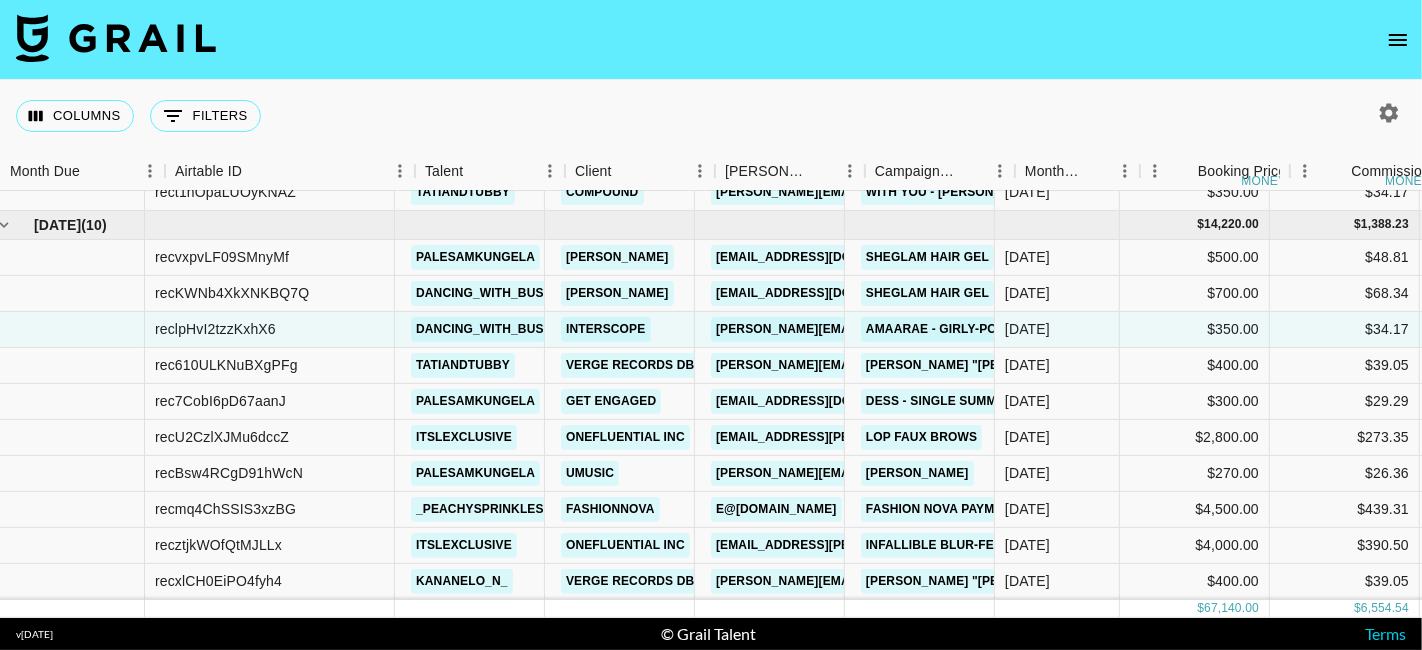 scroll, scrollTop: 1198, scrollLeft: 0, axis: vertical 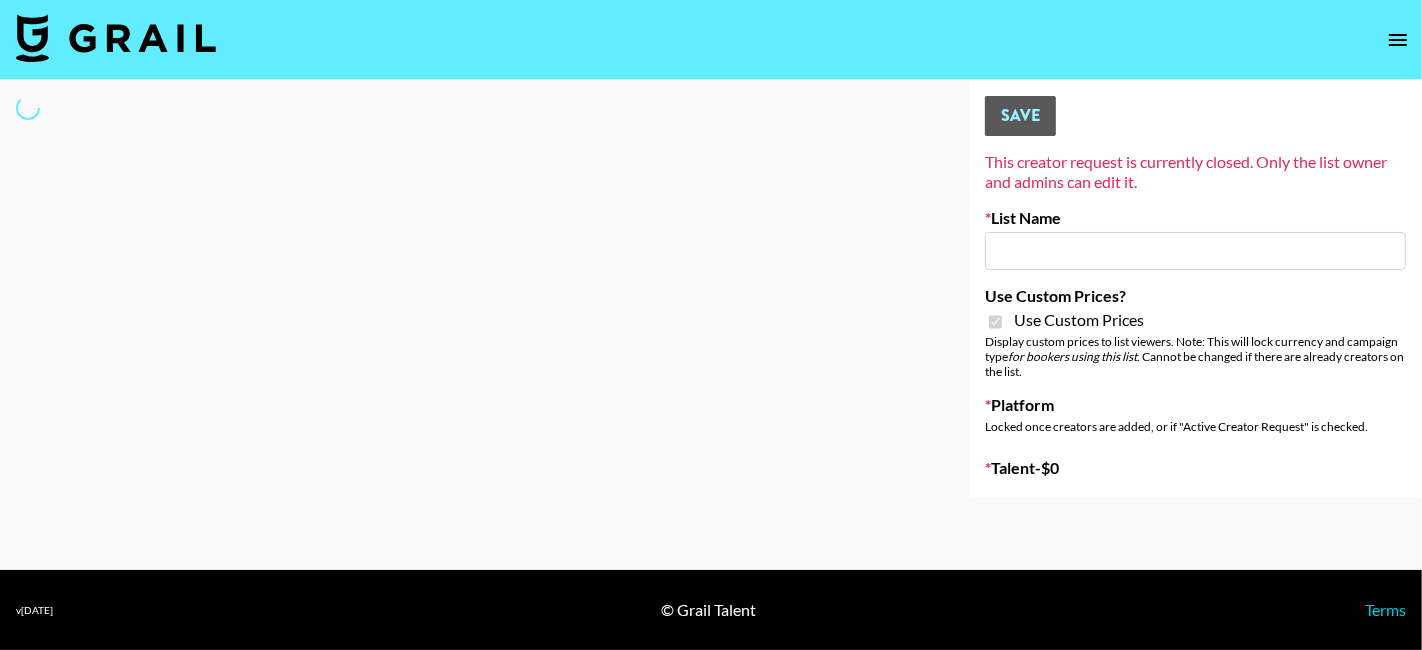 type on "[PERSON_NAME]" 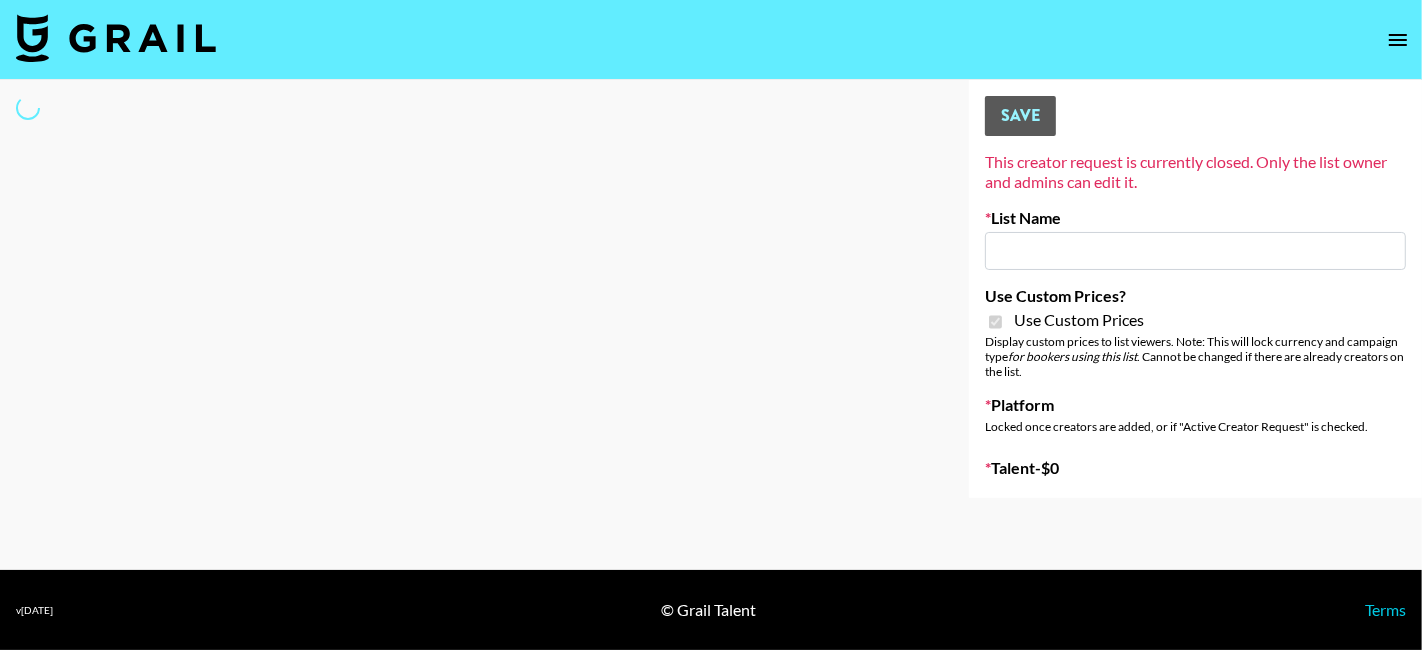 checkbox on "true" 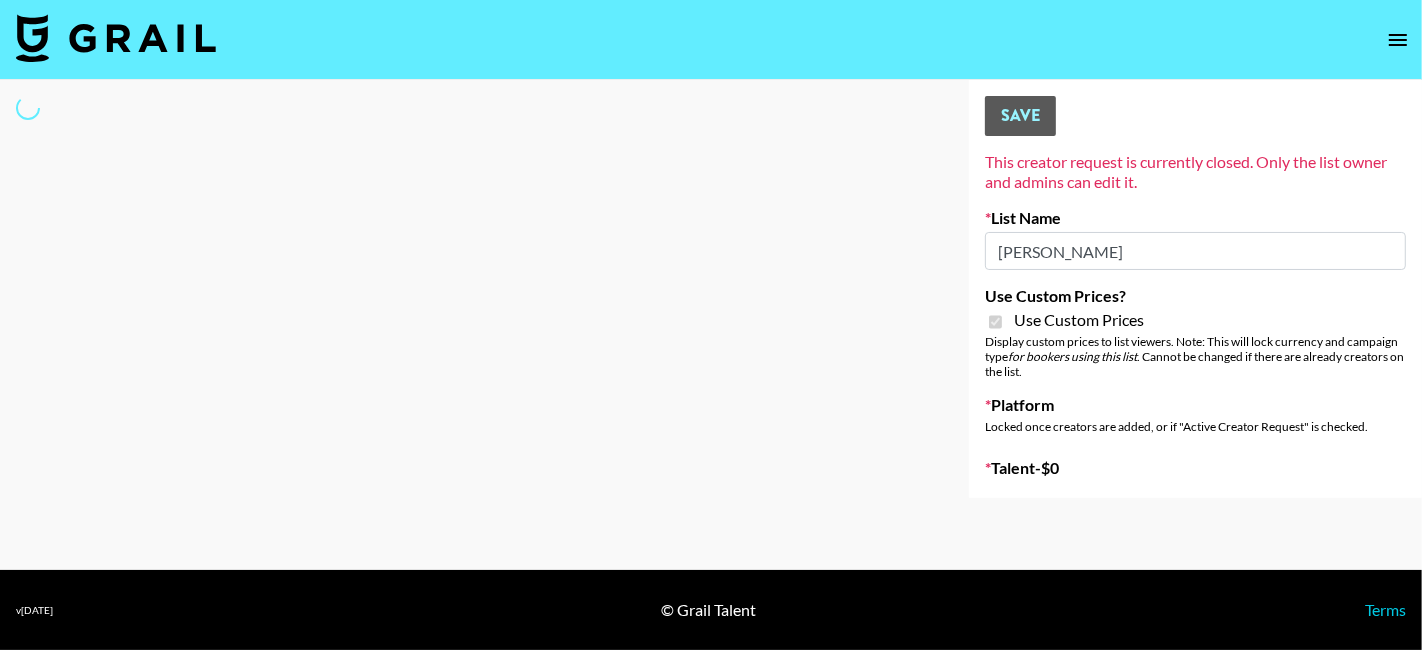 select on "Brand" 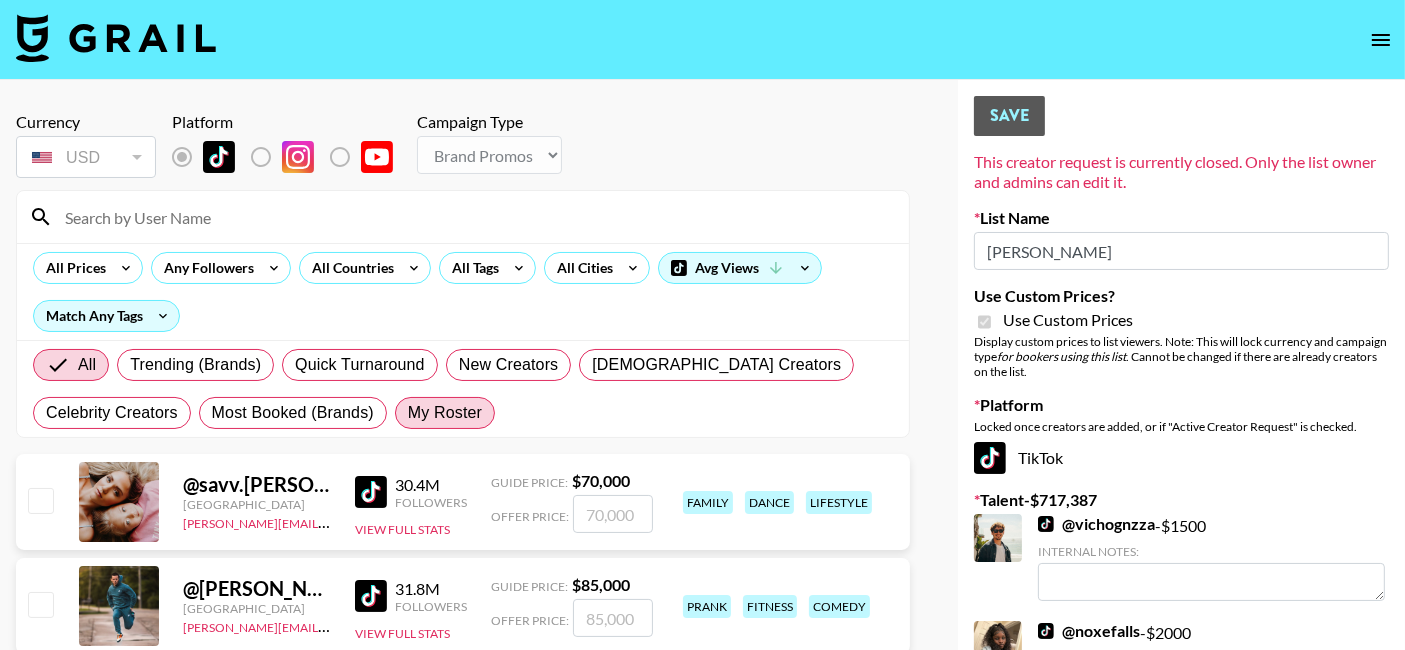 click on "My Roster" at bounding box center (445, 413) 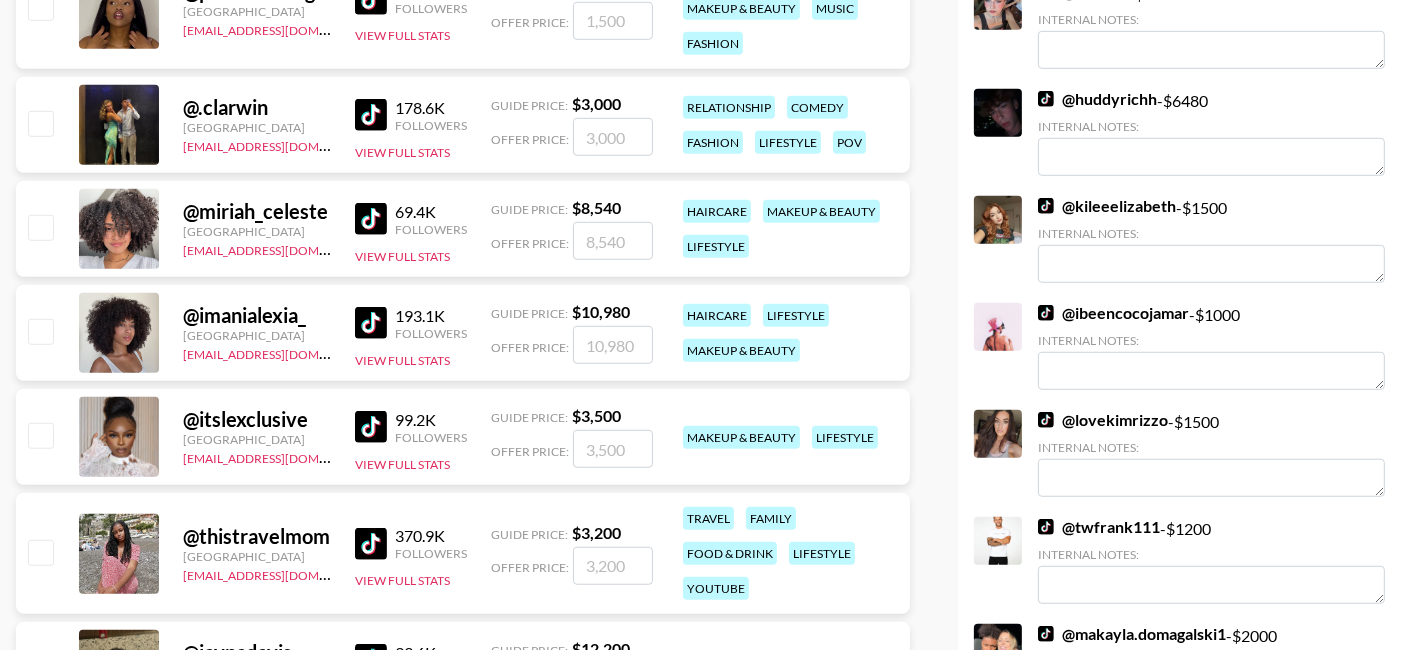 scroll, scrollTop: 1391, scrollLeft: 0, axis: vertical 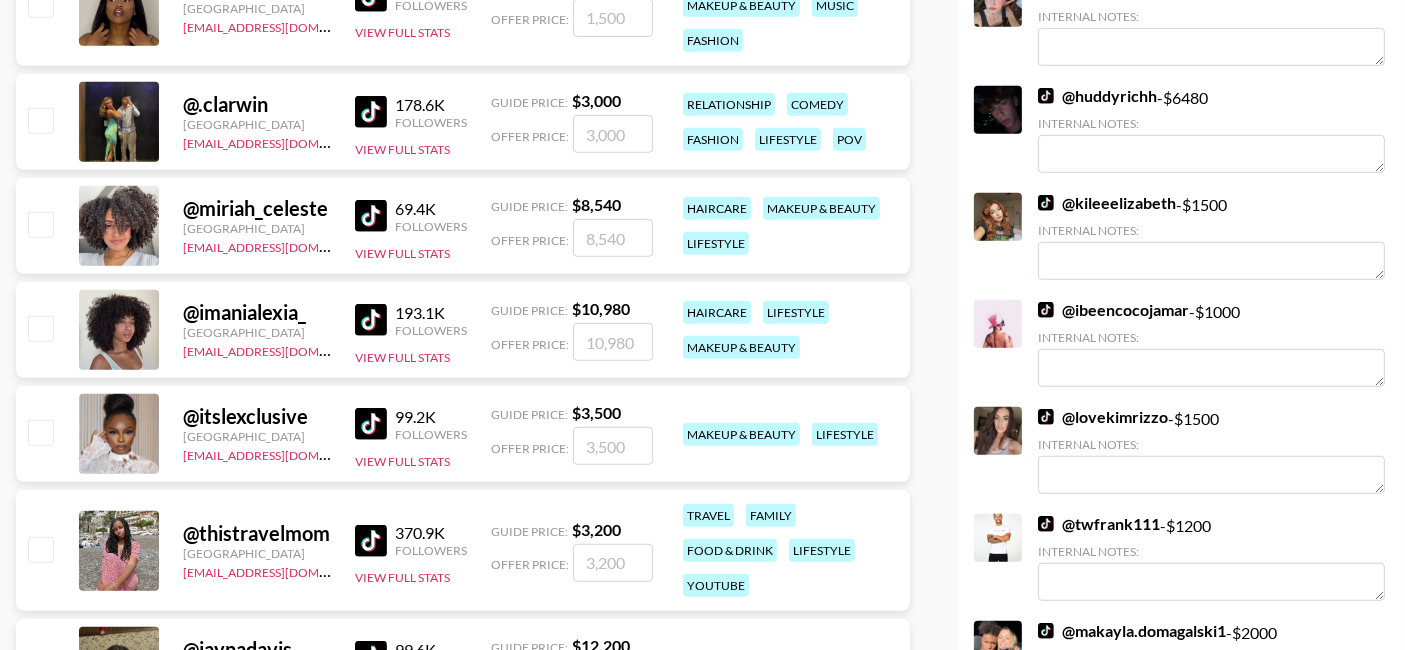 click at bounding box center (613, 238) 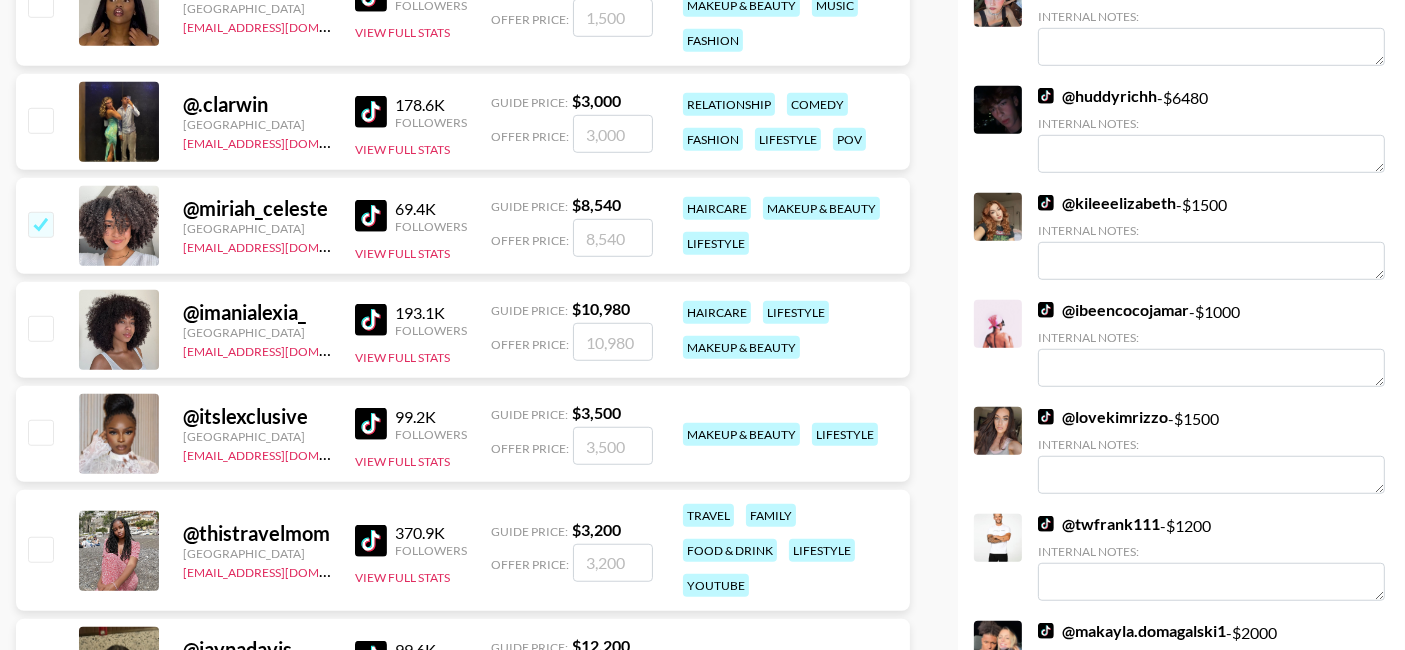 type on "4" 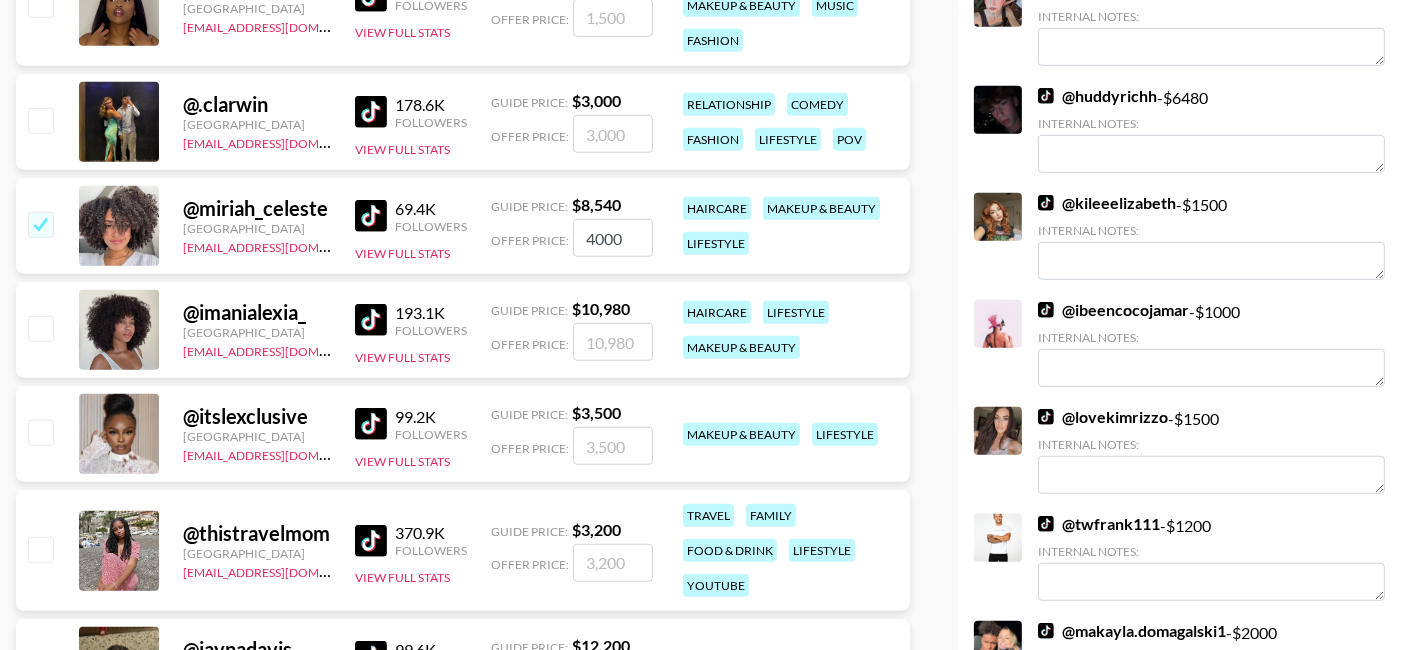 type on "4000" 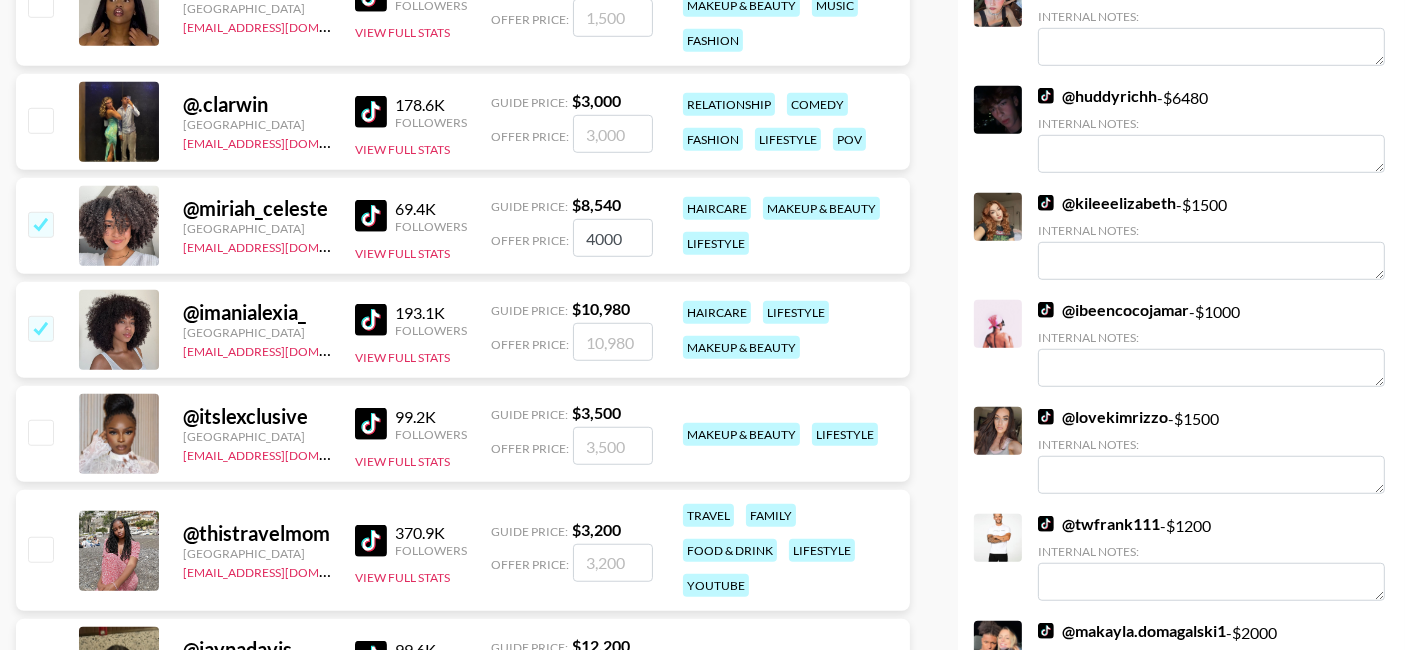 checkbox on "true" 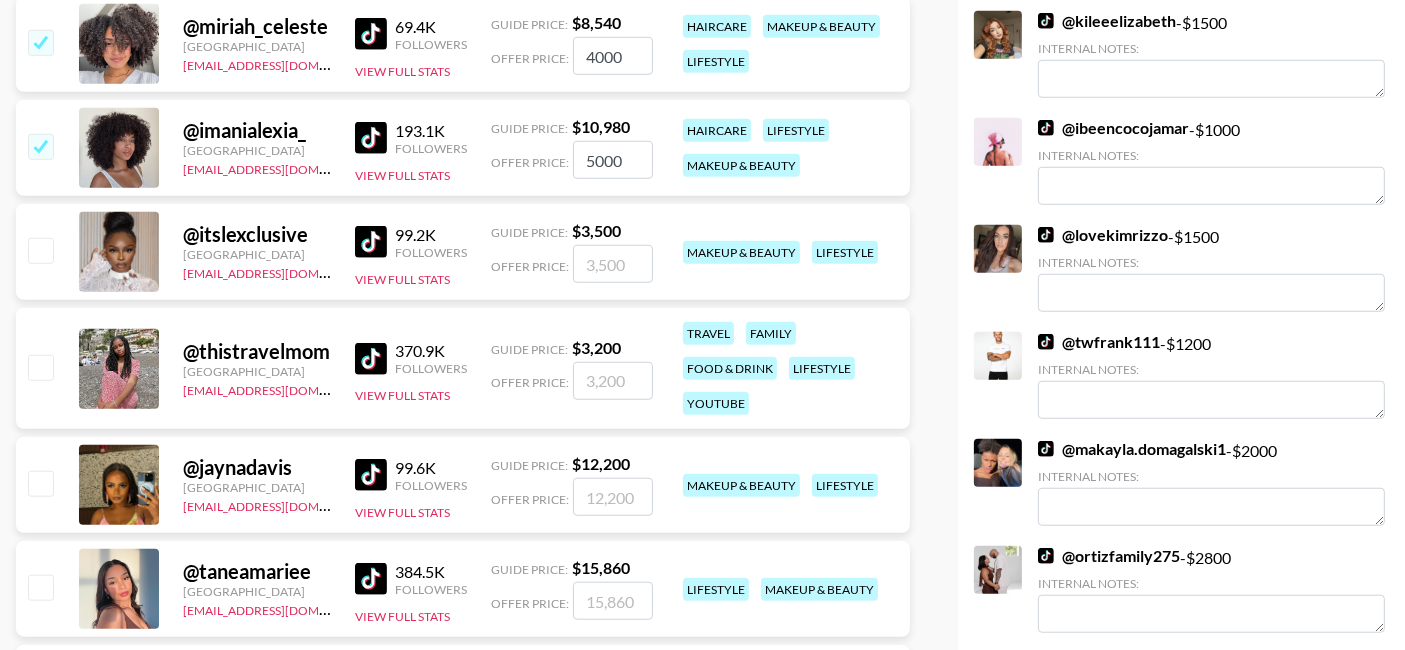 scroll, scrollTop: 1575, scrollLeft: 0, axis: vertical 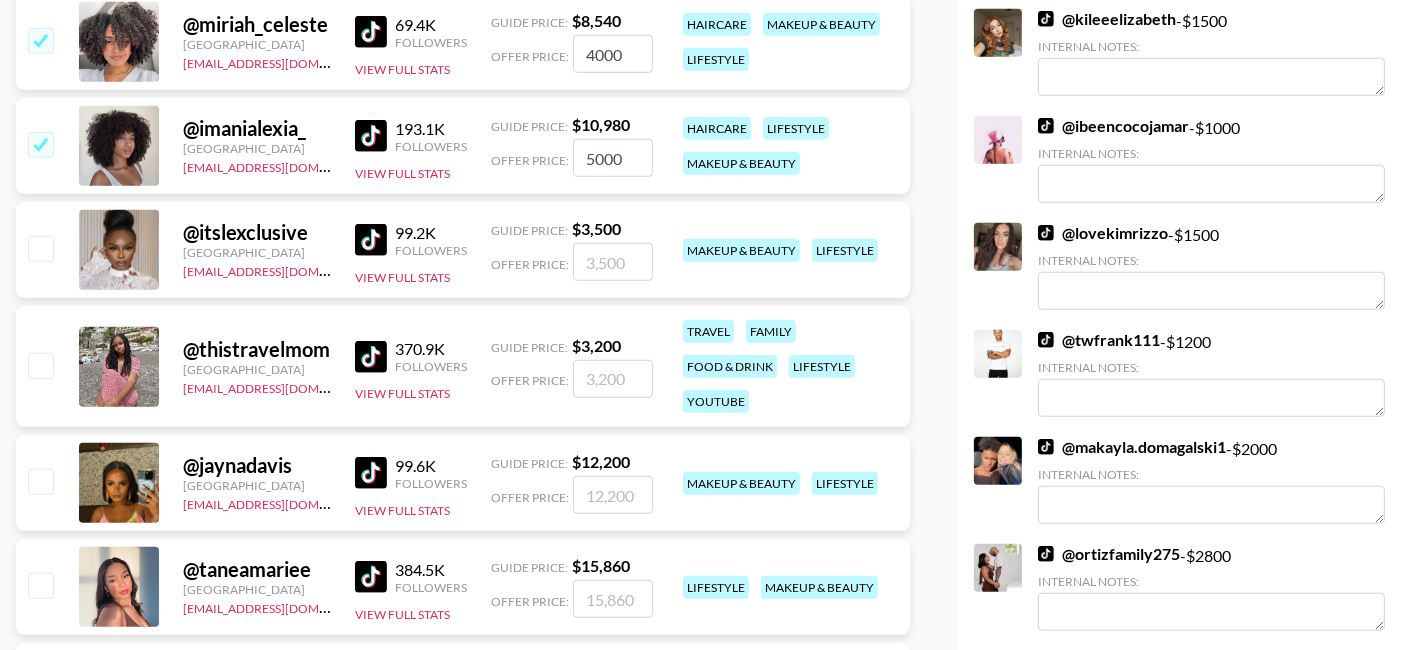 type on "5000" 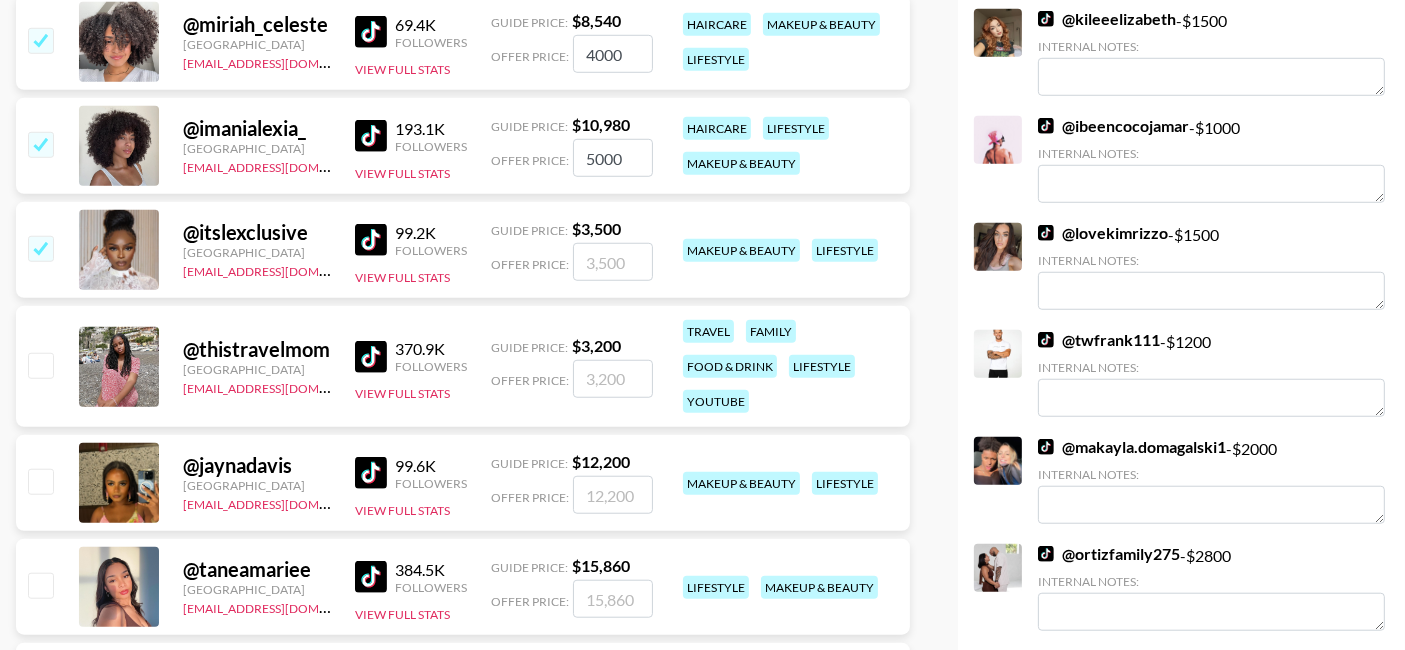 type on "2" 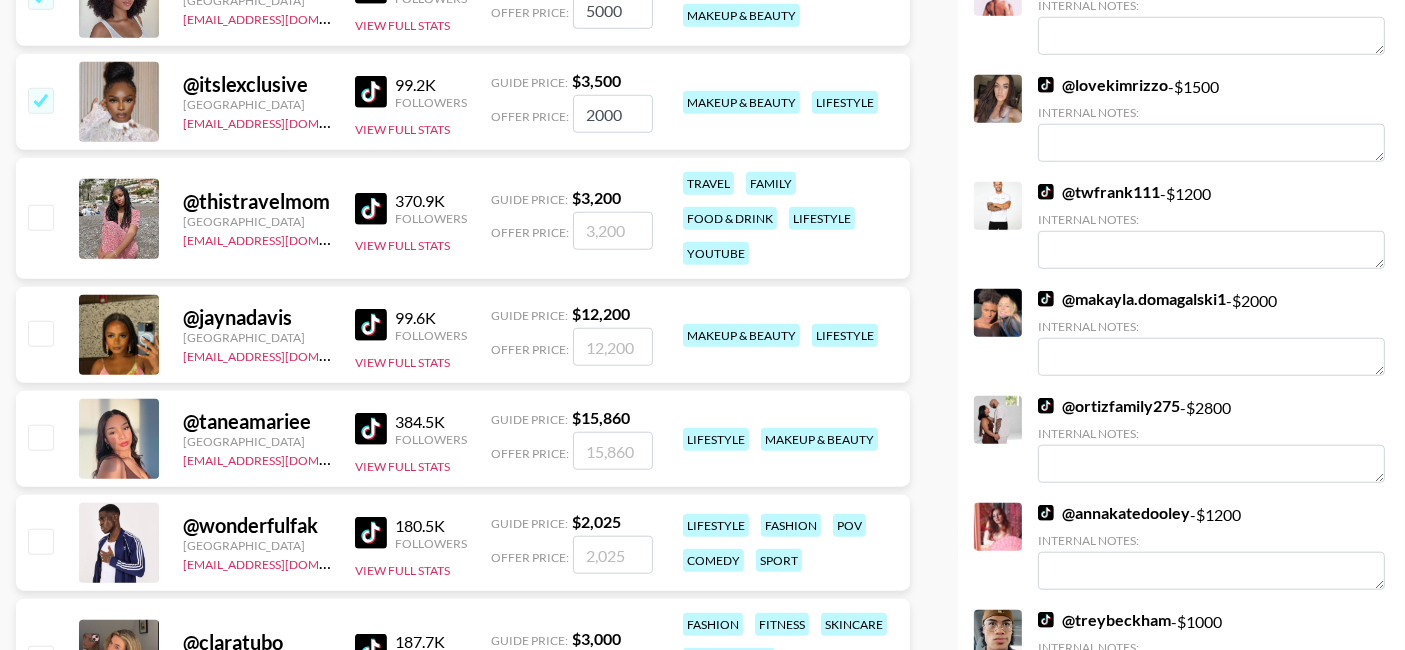 scroll, scrollTop: 1725, scrollLeft: 0, axis: vertical 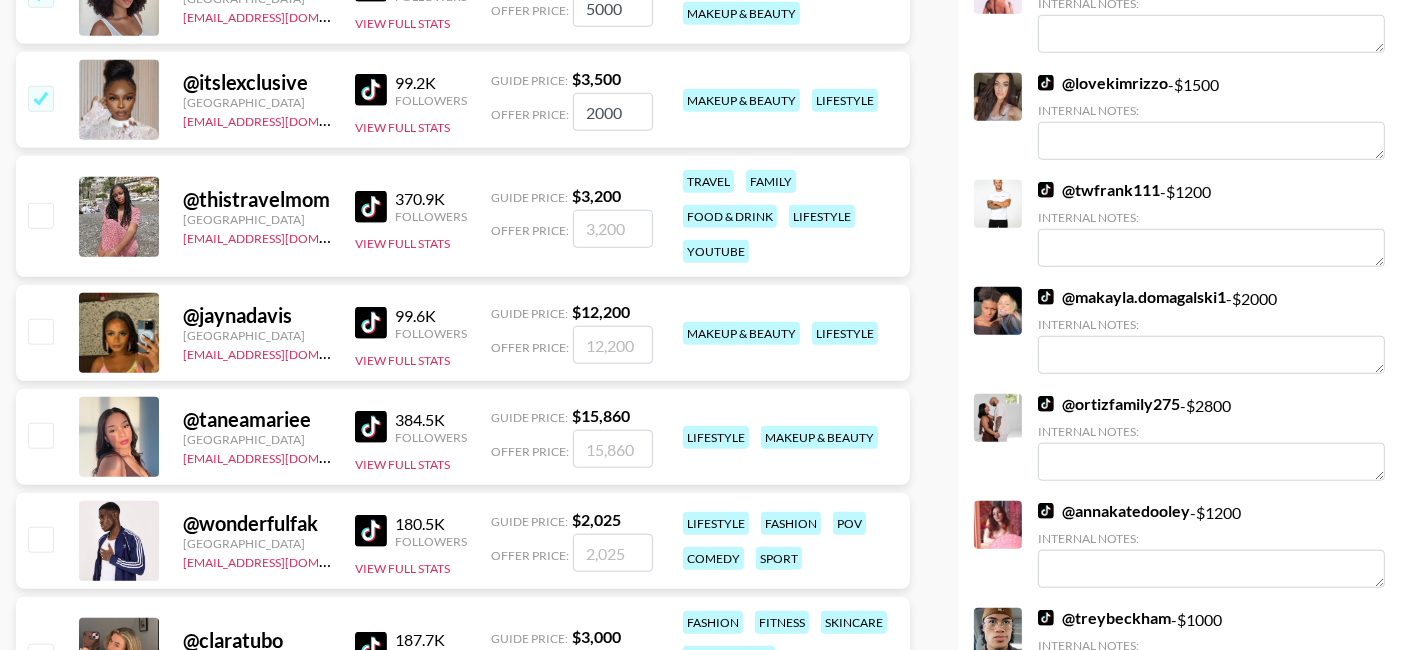 type on "2000" 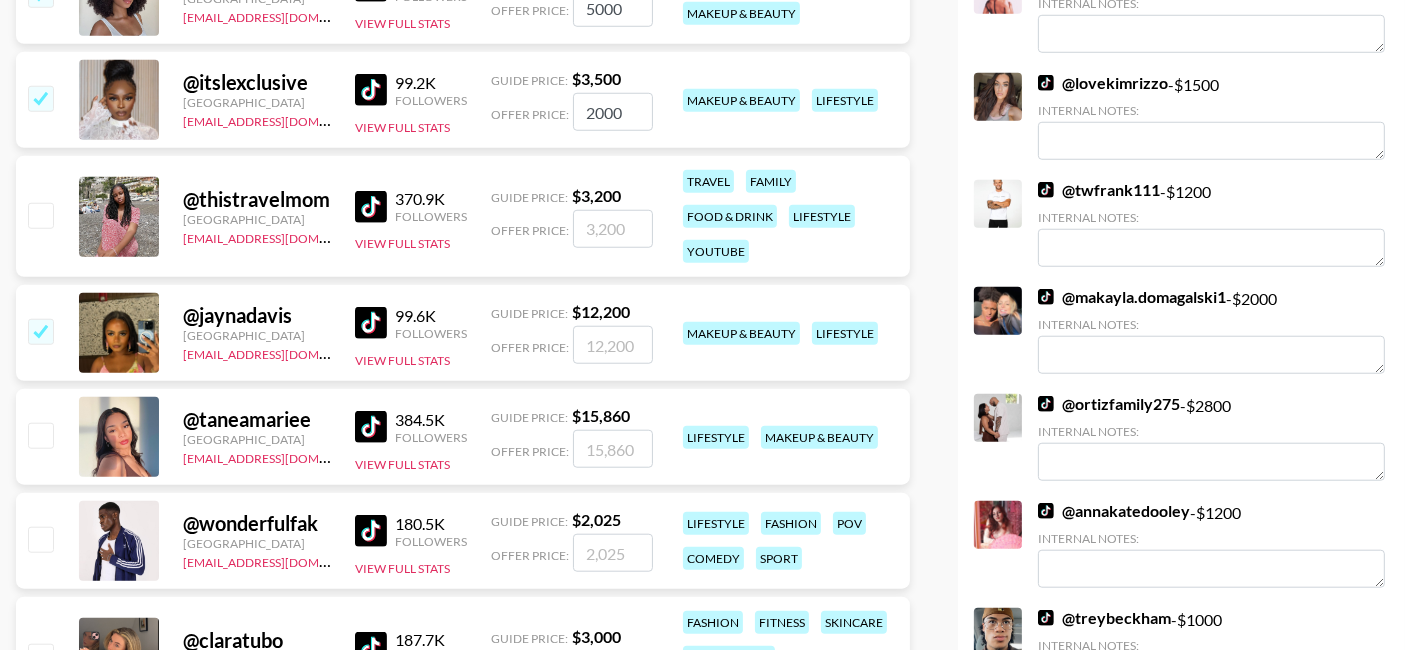 type on "5" 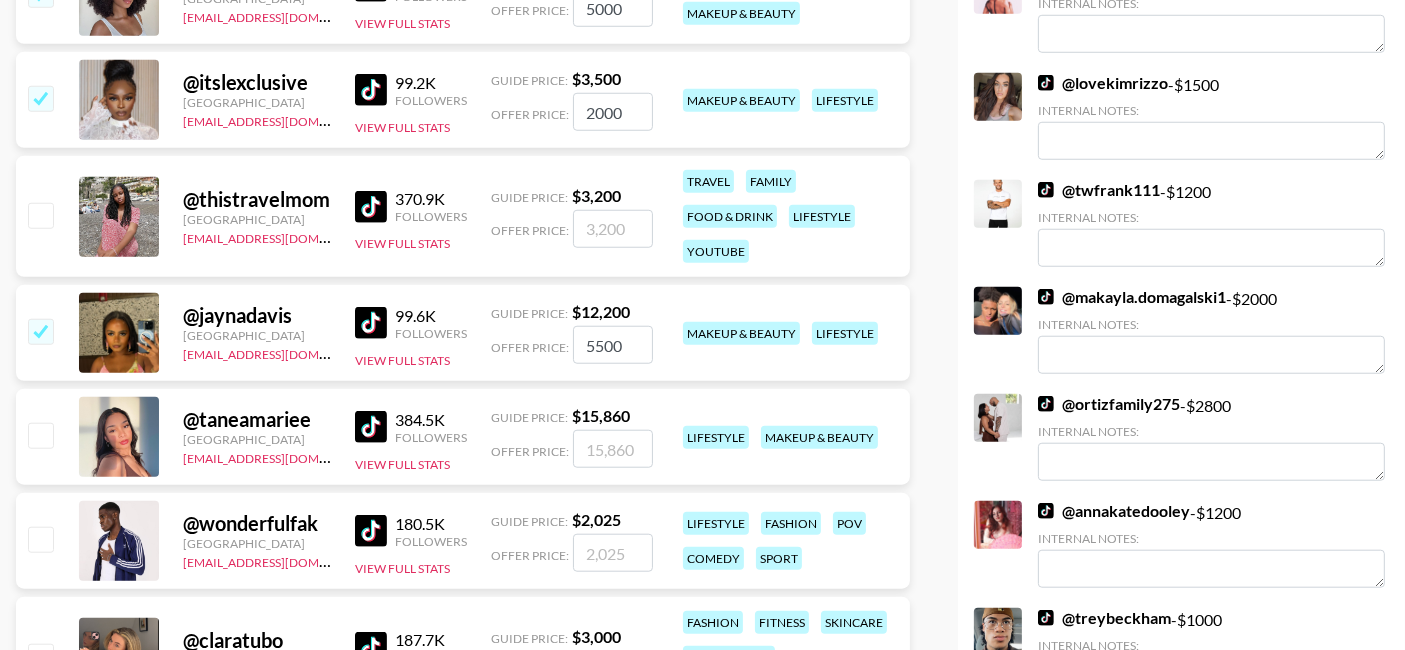 type on "5500" 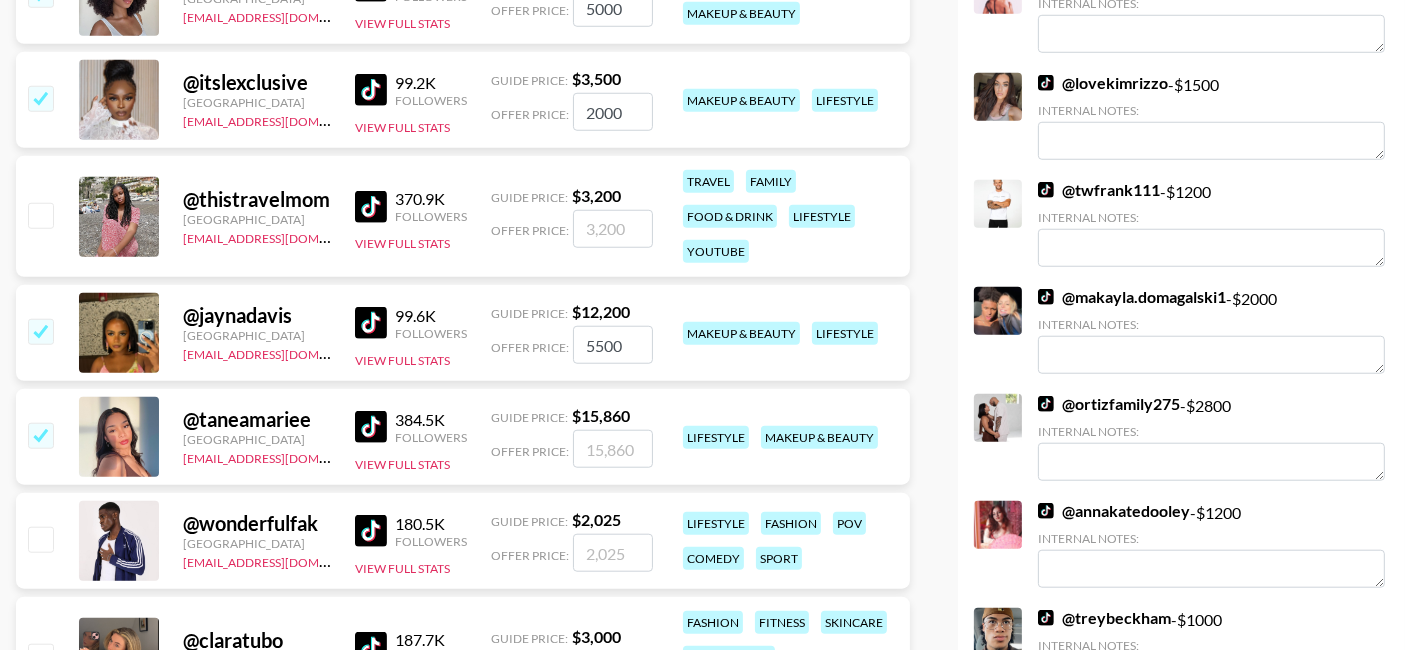 checkbox on "true" 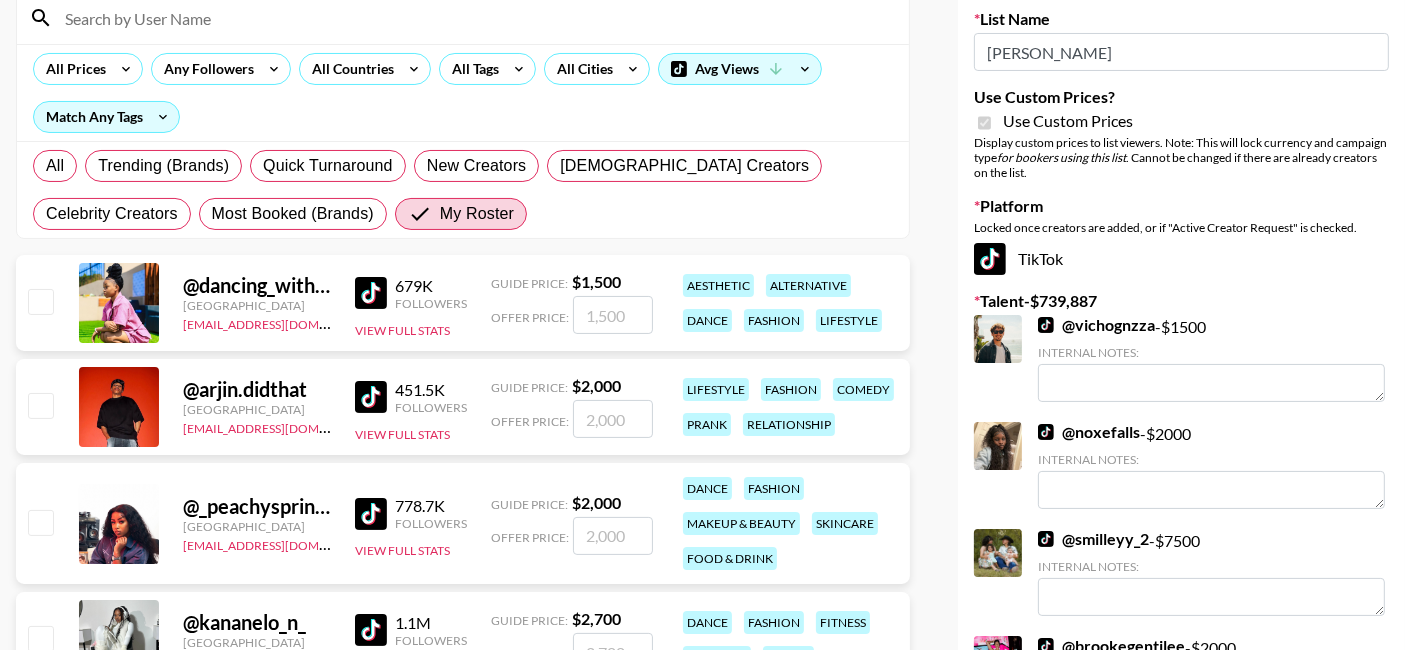 scroll, scrollTop: 0, scrollLeft: 0, axis: both 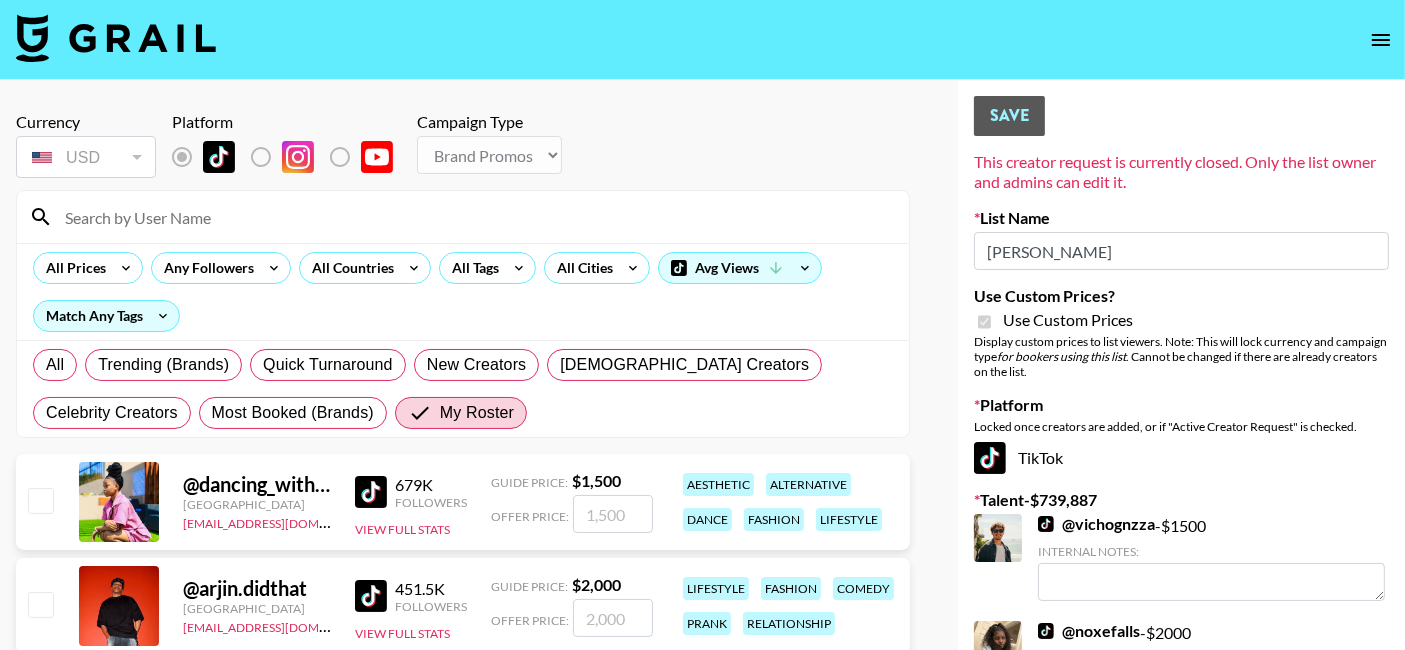 type on "6000" 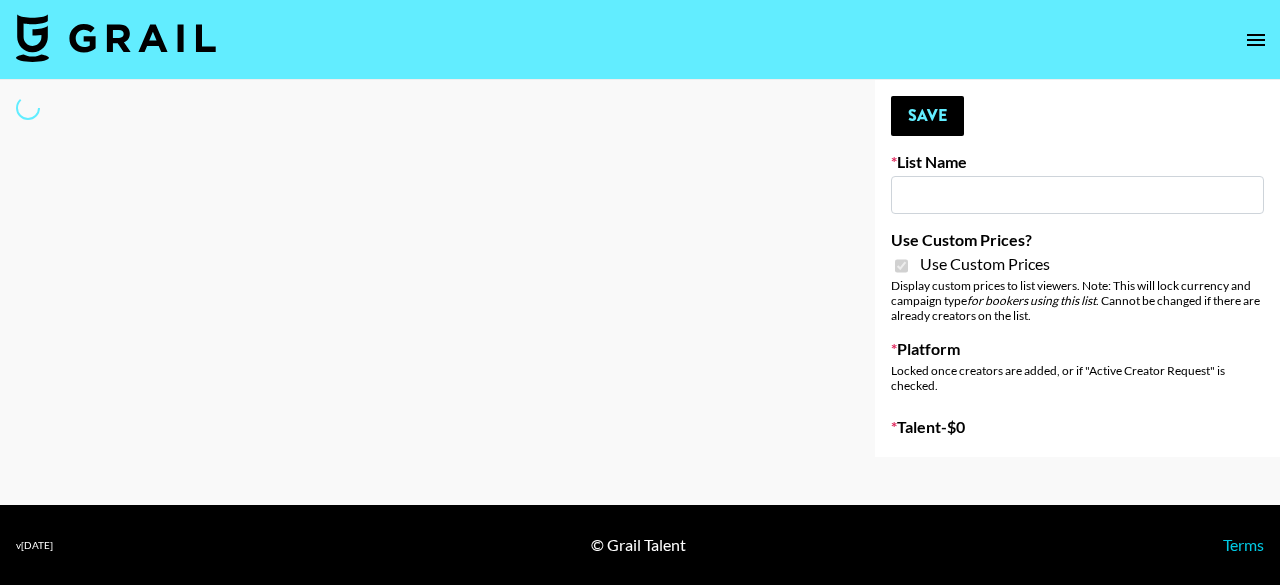 type on "Tropic Skincare" 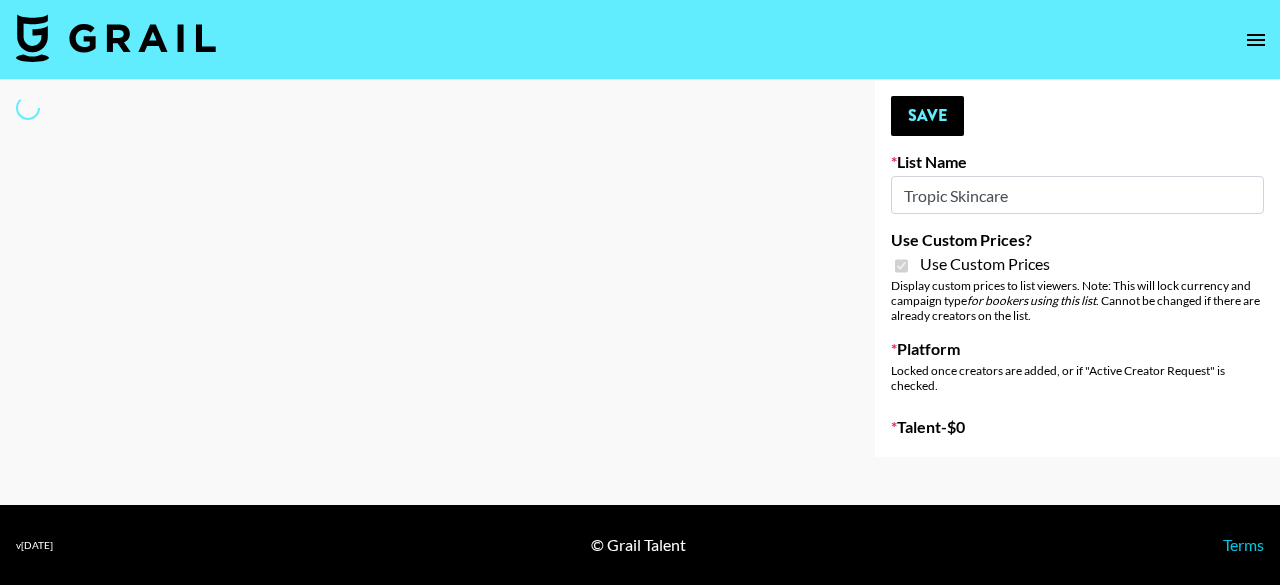select on "Brand" 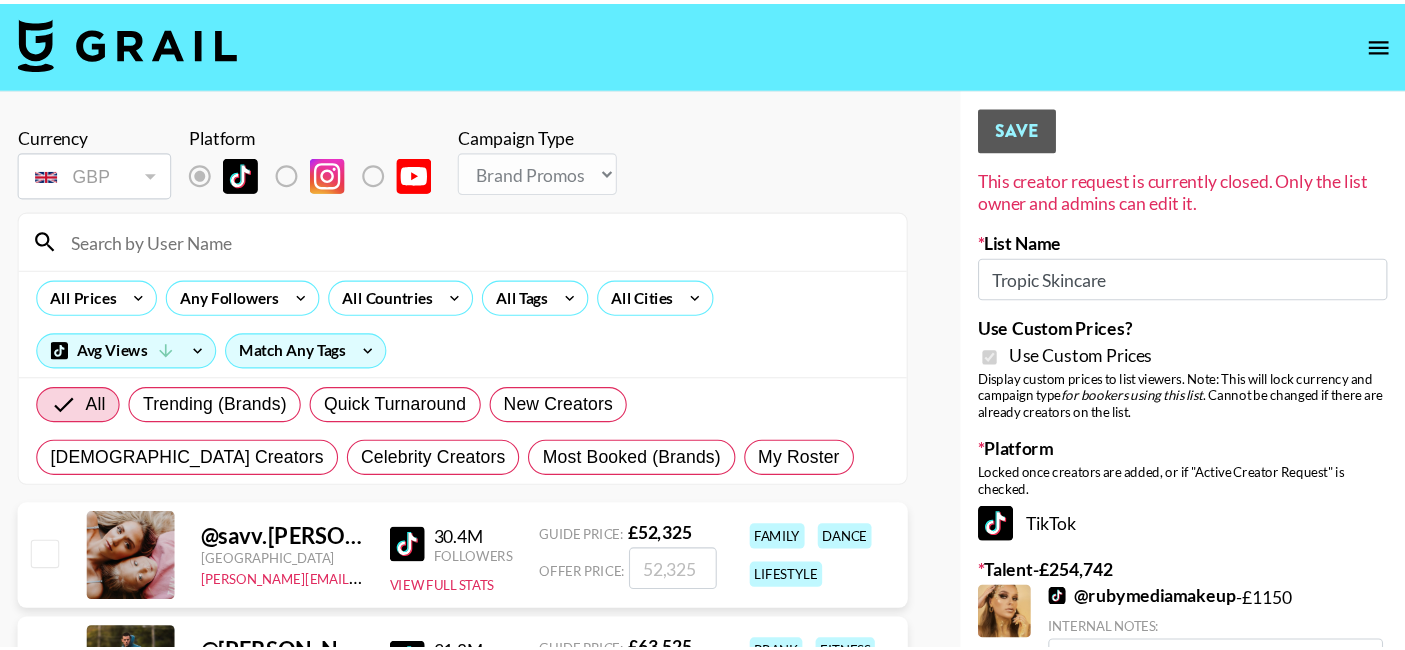 scroll, scrollTop: 0, scrollLeft: 0, axis: both 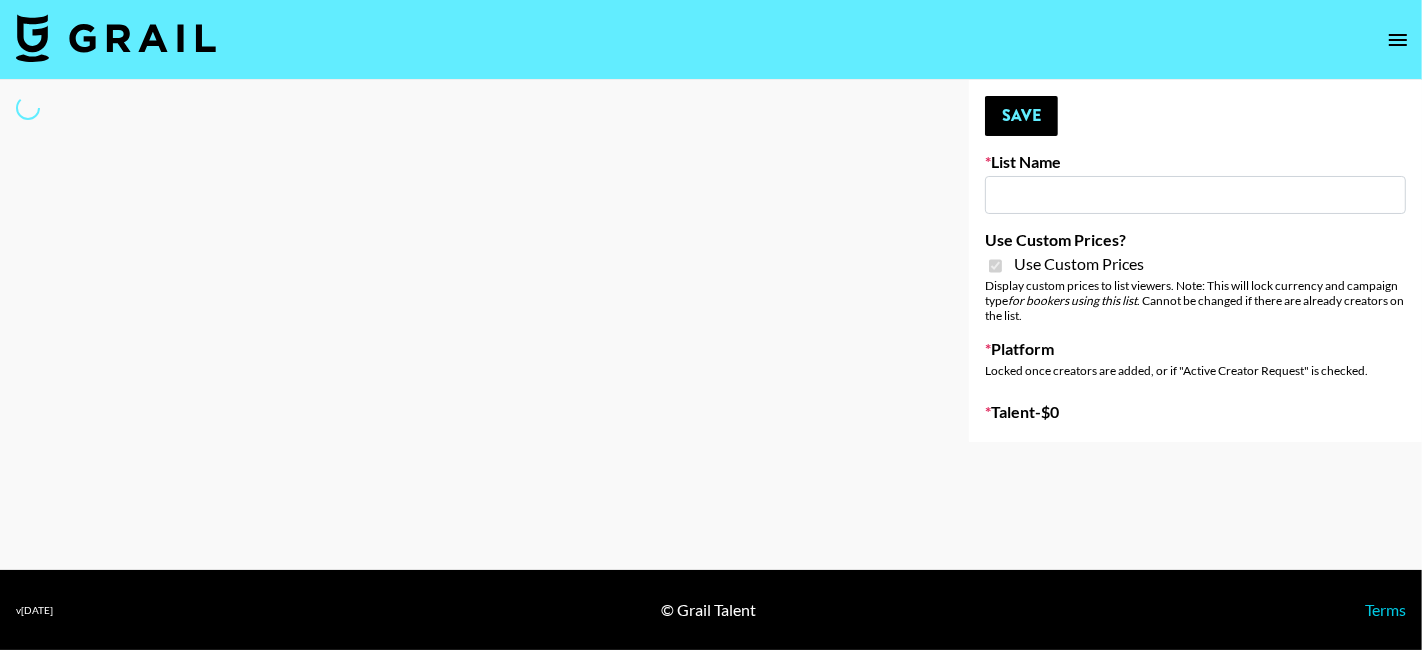 type on "Wavytalk (28th July)" 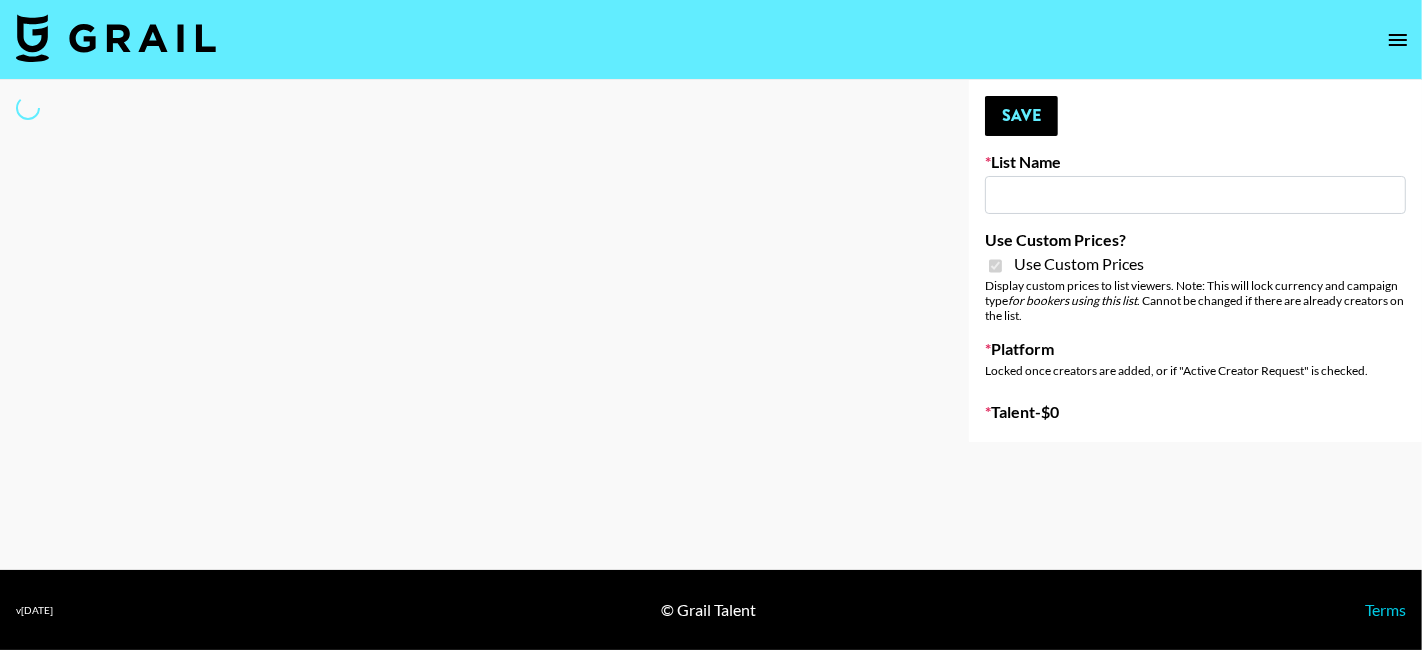 checkbox on "true" 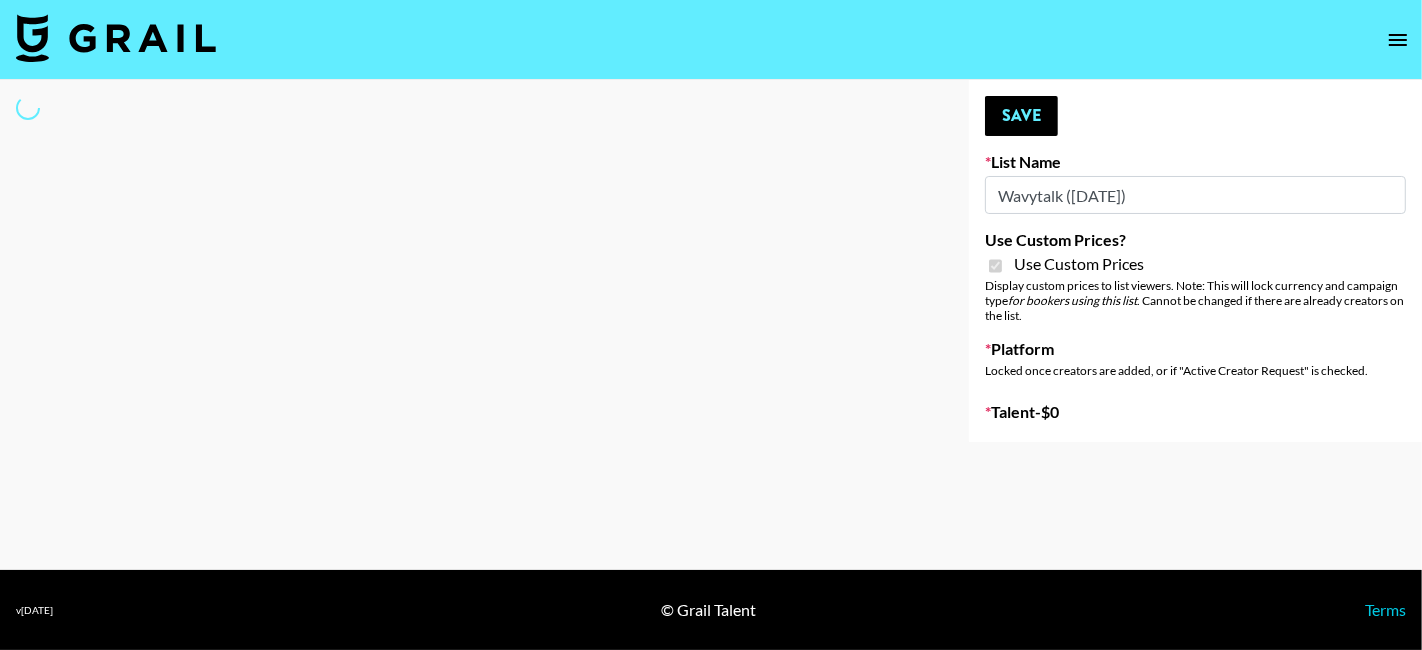 select on "Brand" 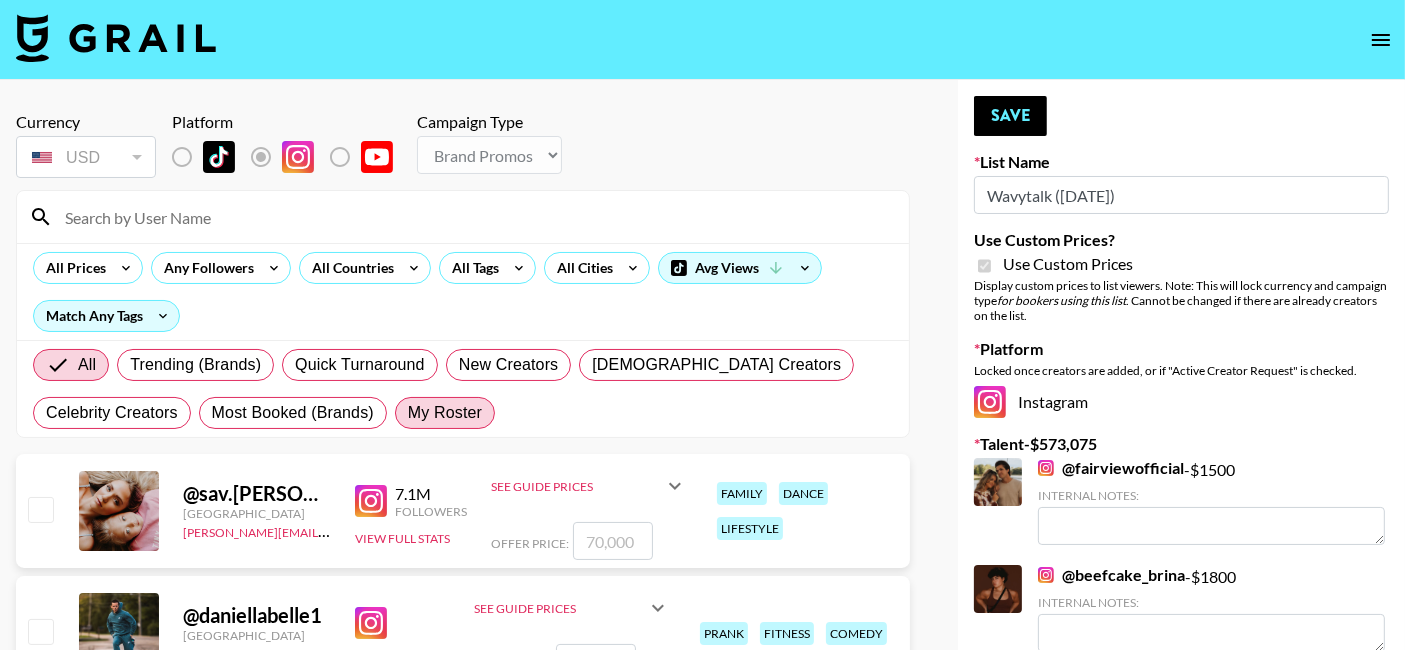 click on "My Roster" at bounding box center (445, 413) 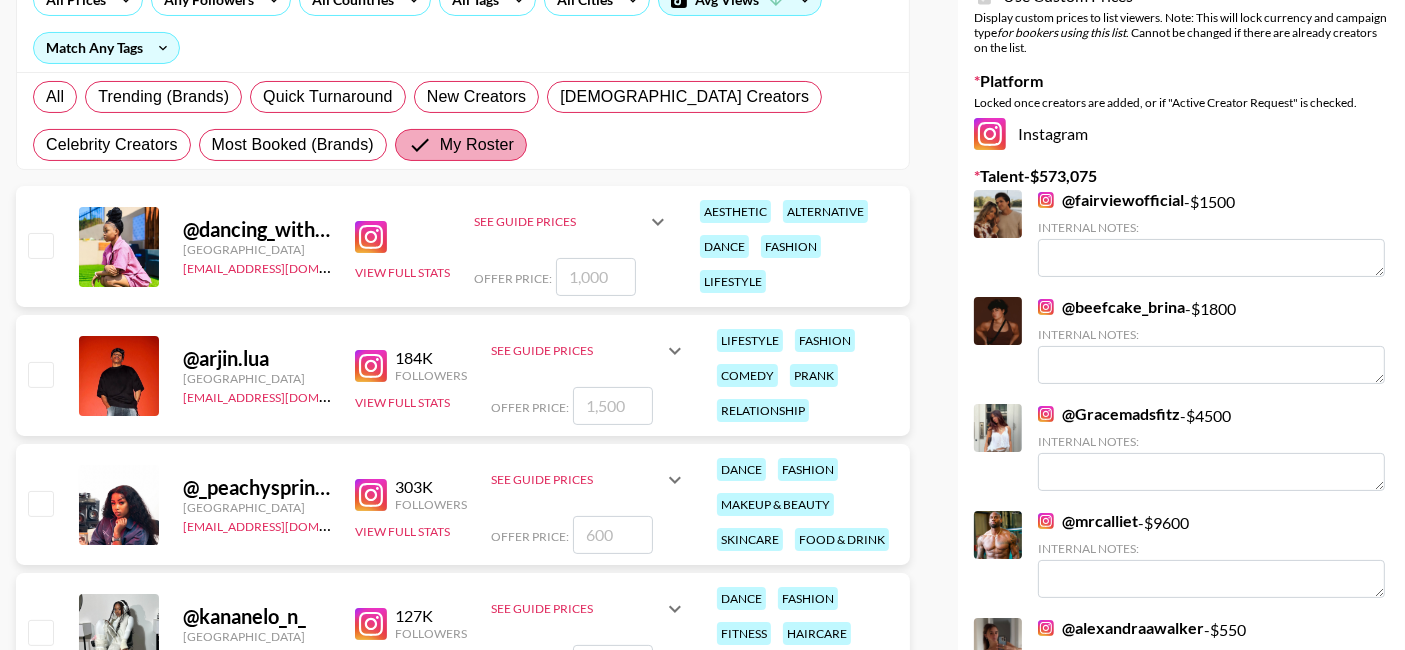scroll, scrollTop: 273, scrollLeft: 0, axis: vertical 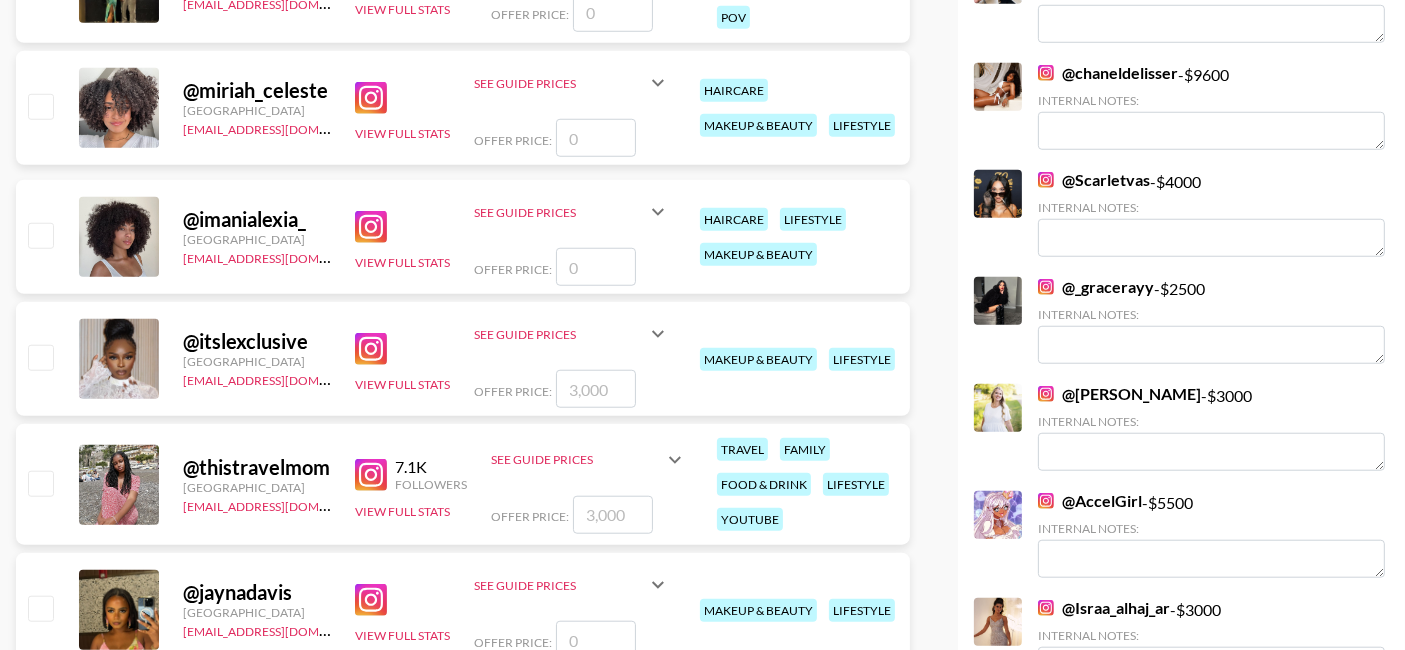 click at bounding box center [596, 267] 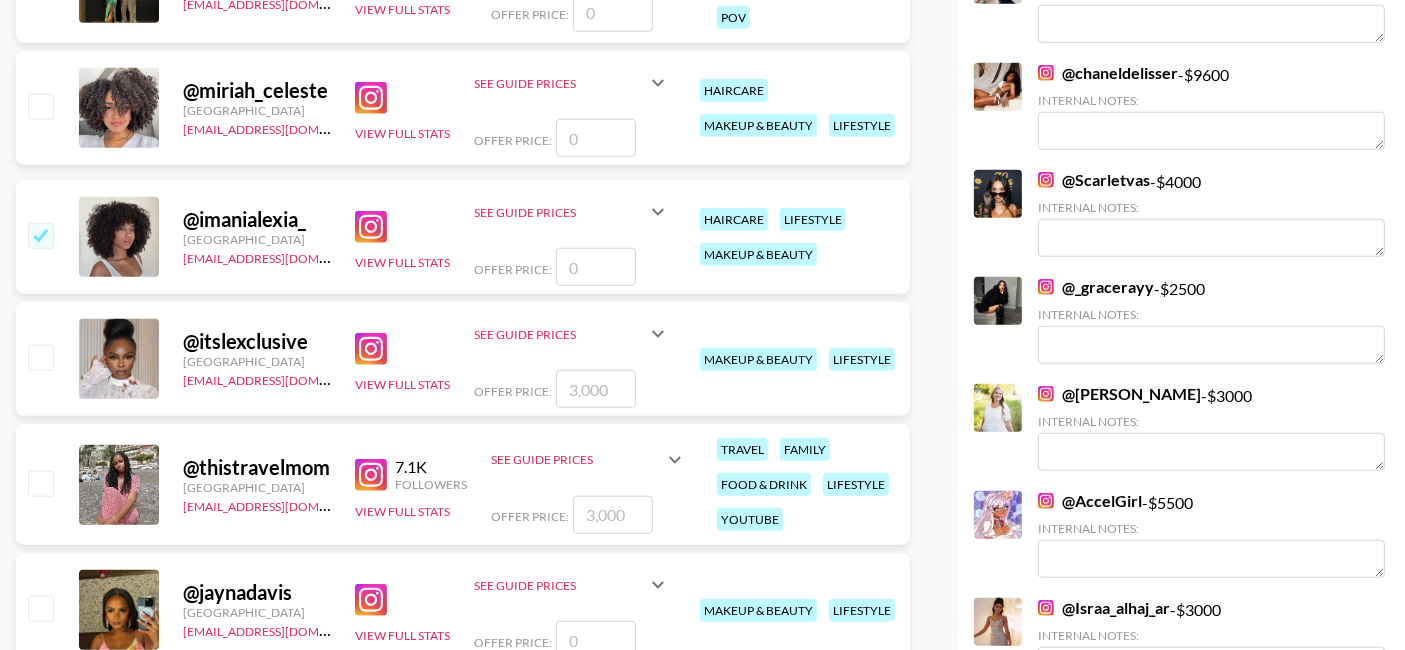 checkbox on "true" 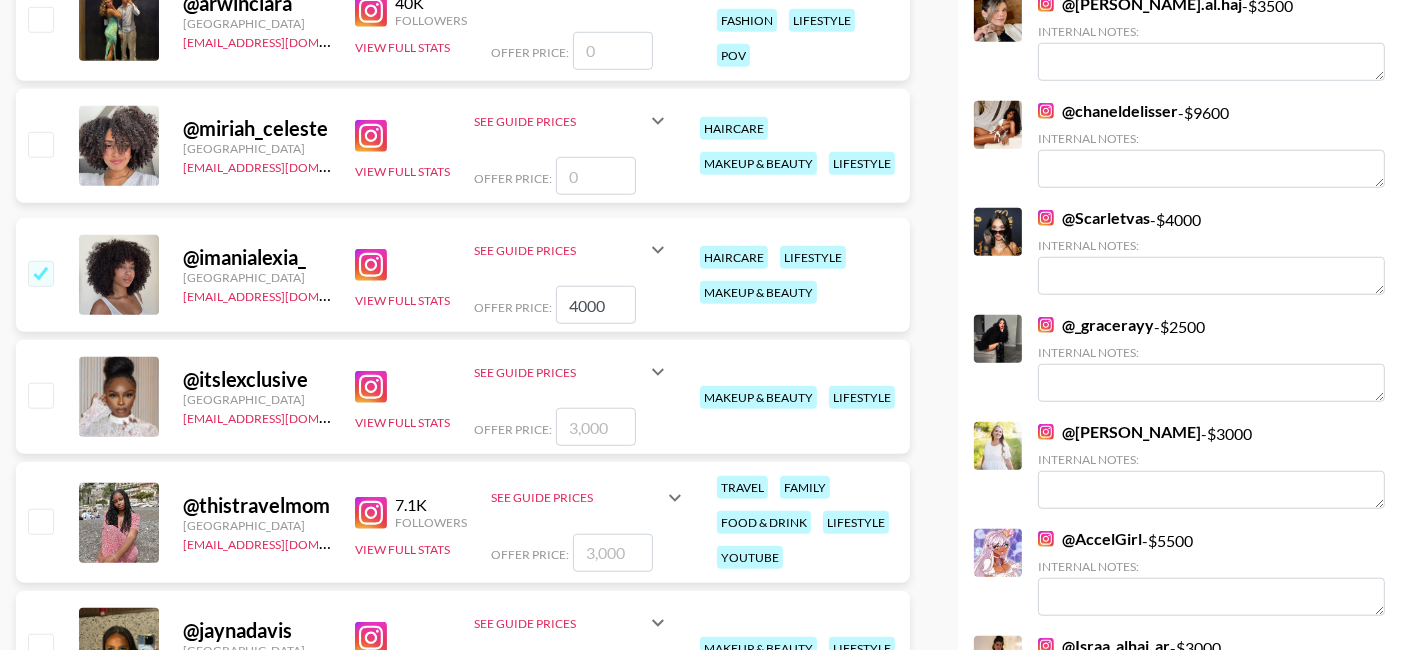 scroll, scrollTop: 1642, scrollLeft: 0, axis: vertical 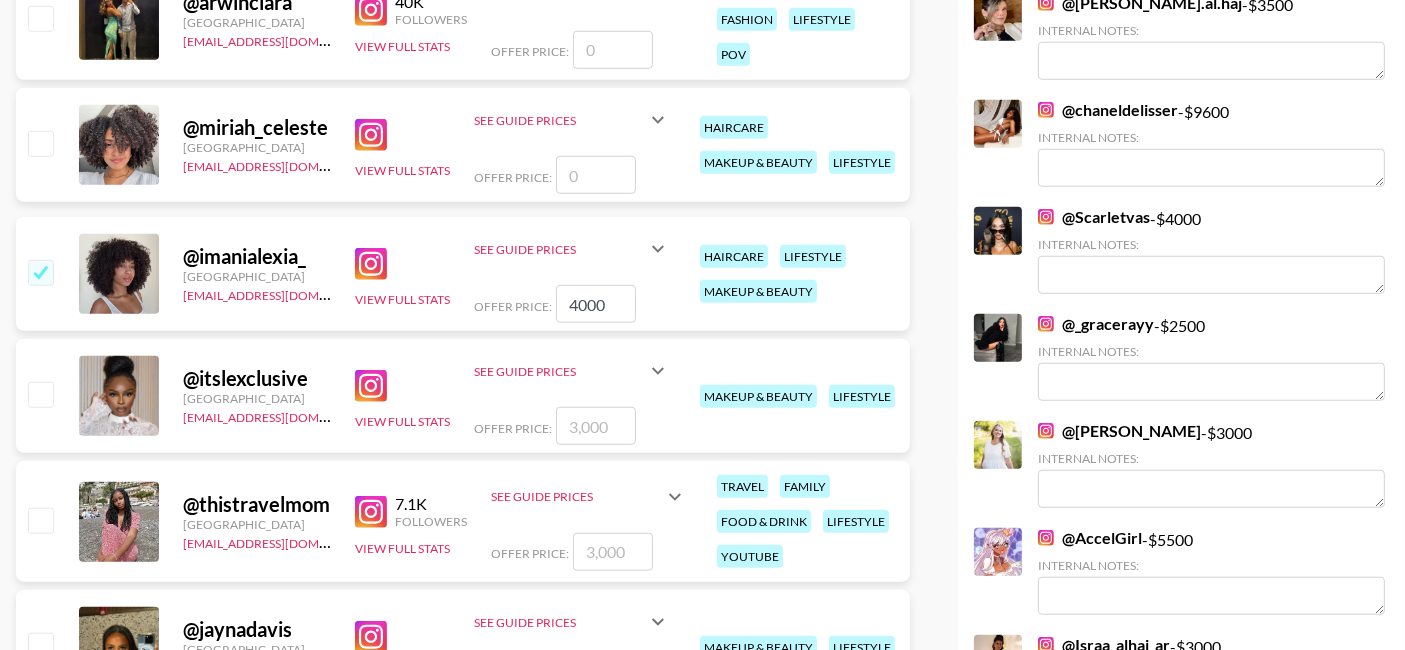 type on "4000" 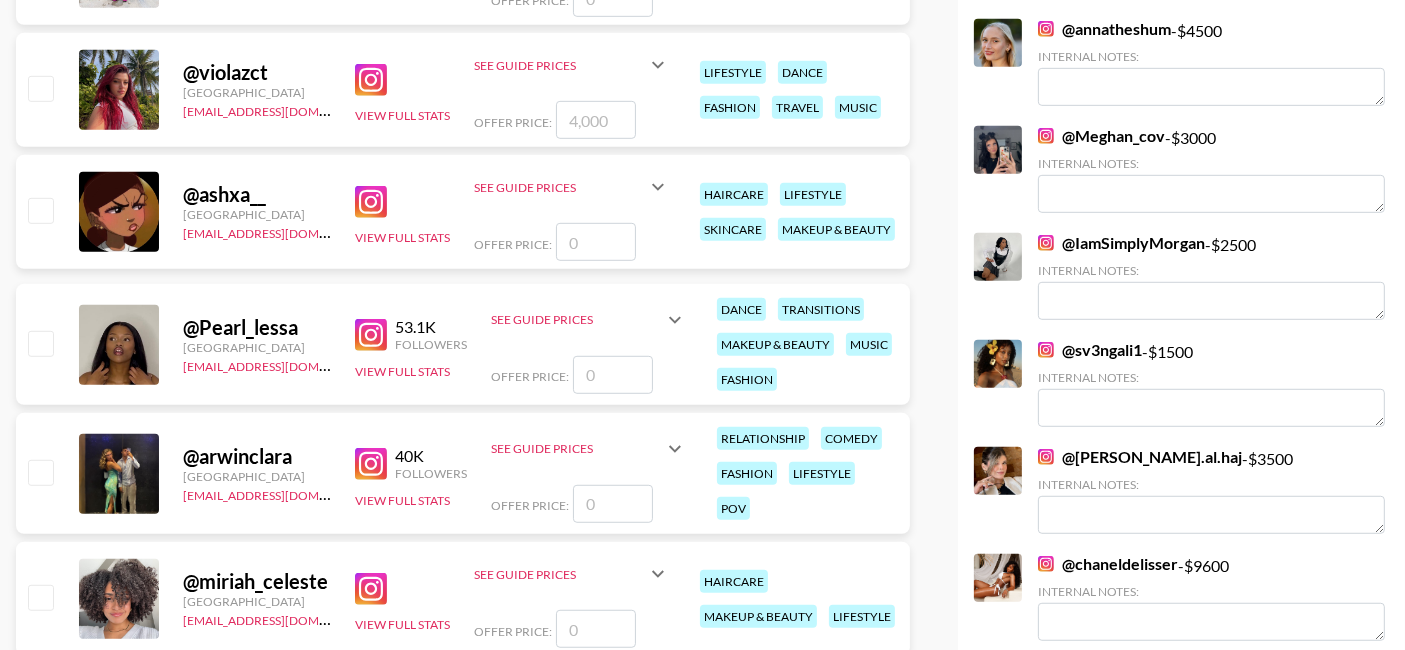 scroll, scrollTop: 1184, scrollLeft: 0, axis: vertical 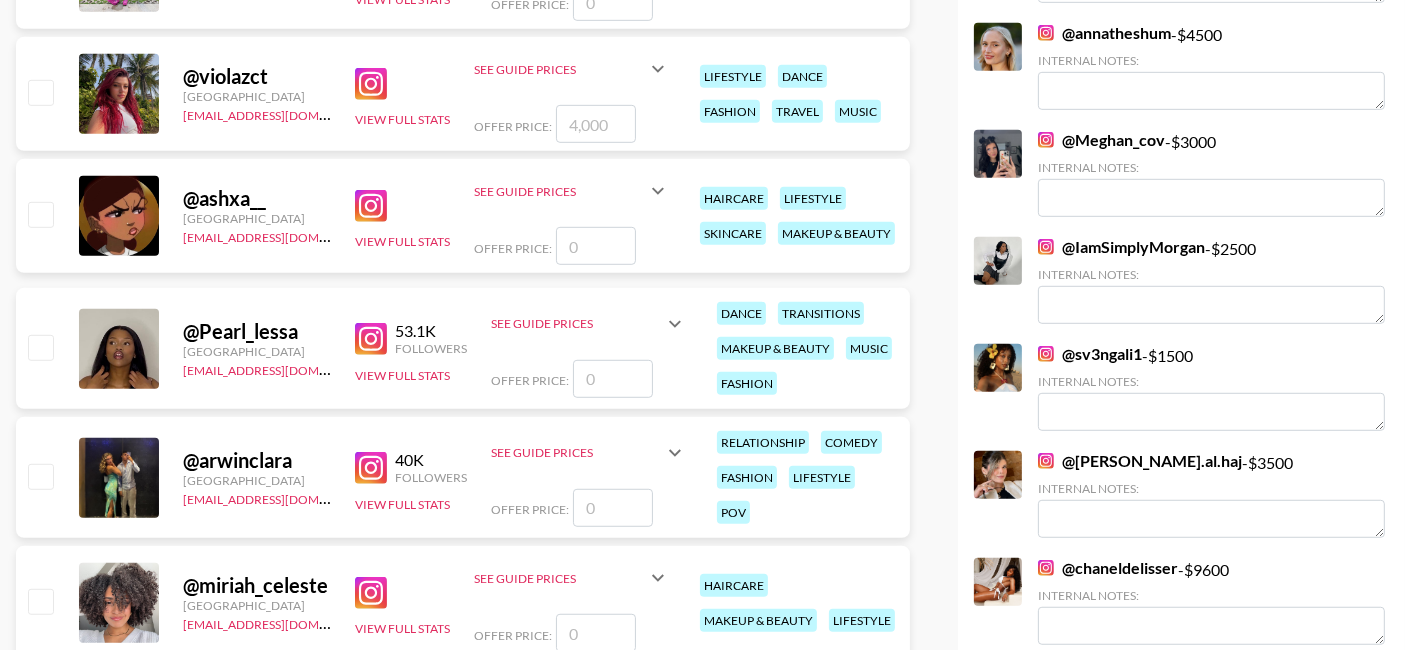 click at bounding box center [596, 246] 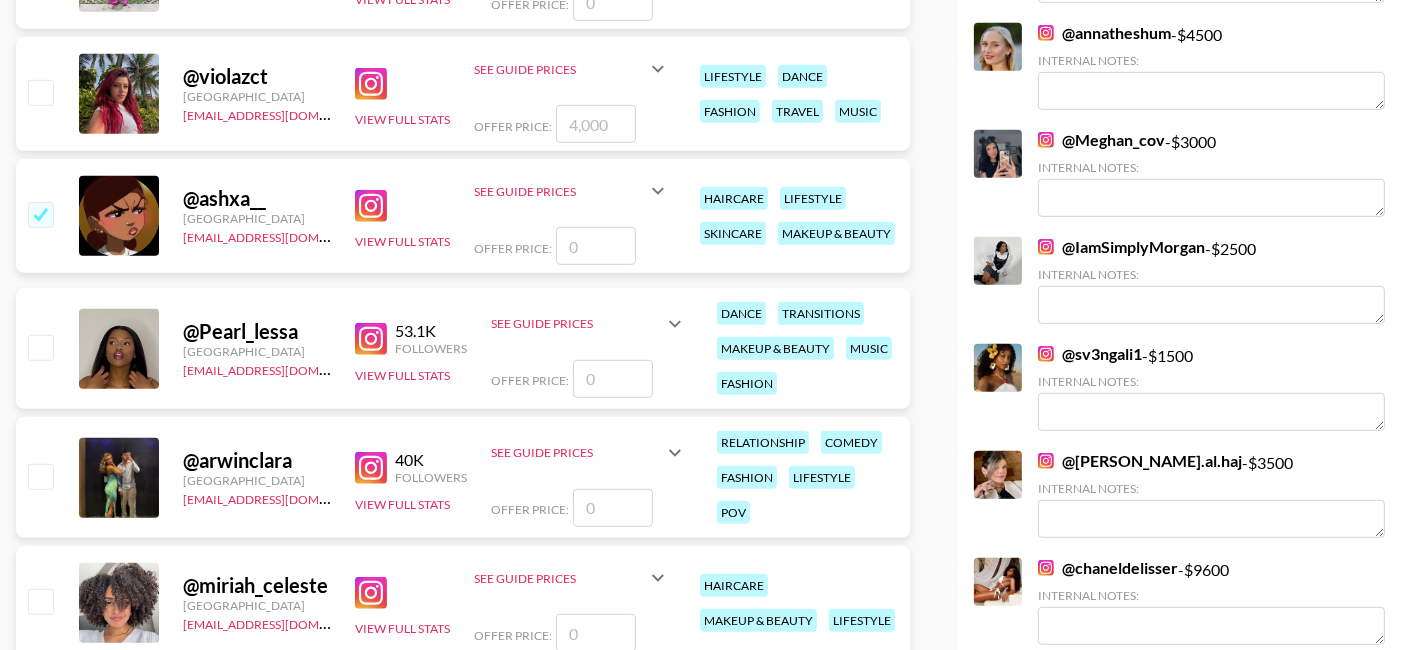 checkbox on "true" 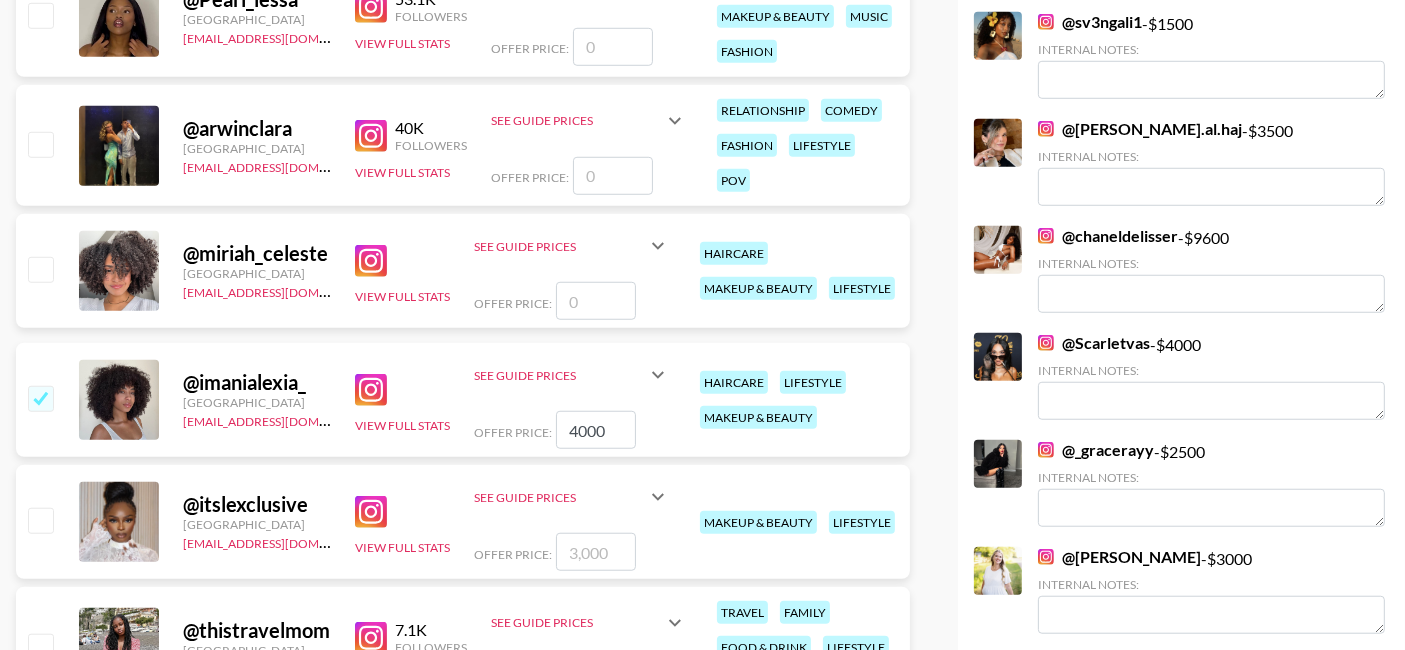 scroll, scrollTop: 1520, scrollLeft: 0, axis: vertical 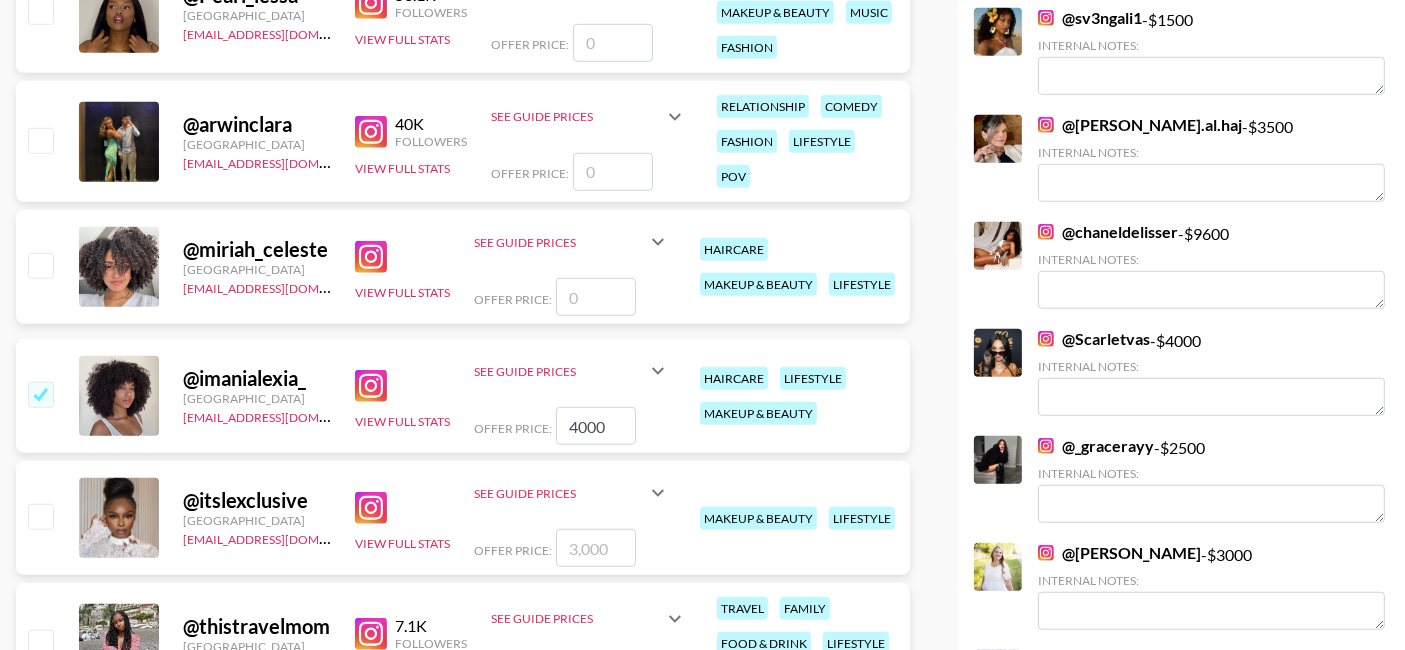 type on "3500" 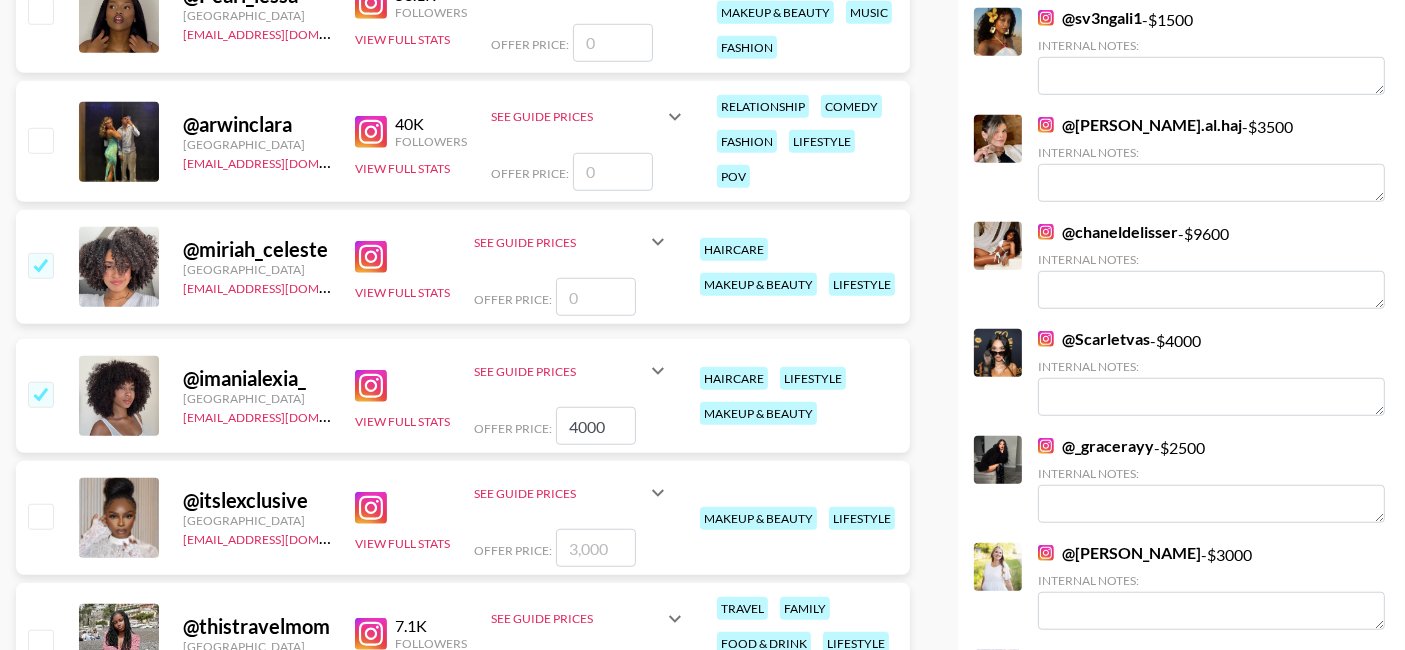 type on "4" 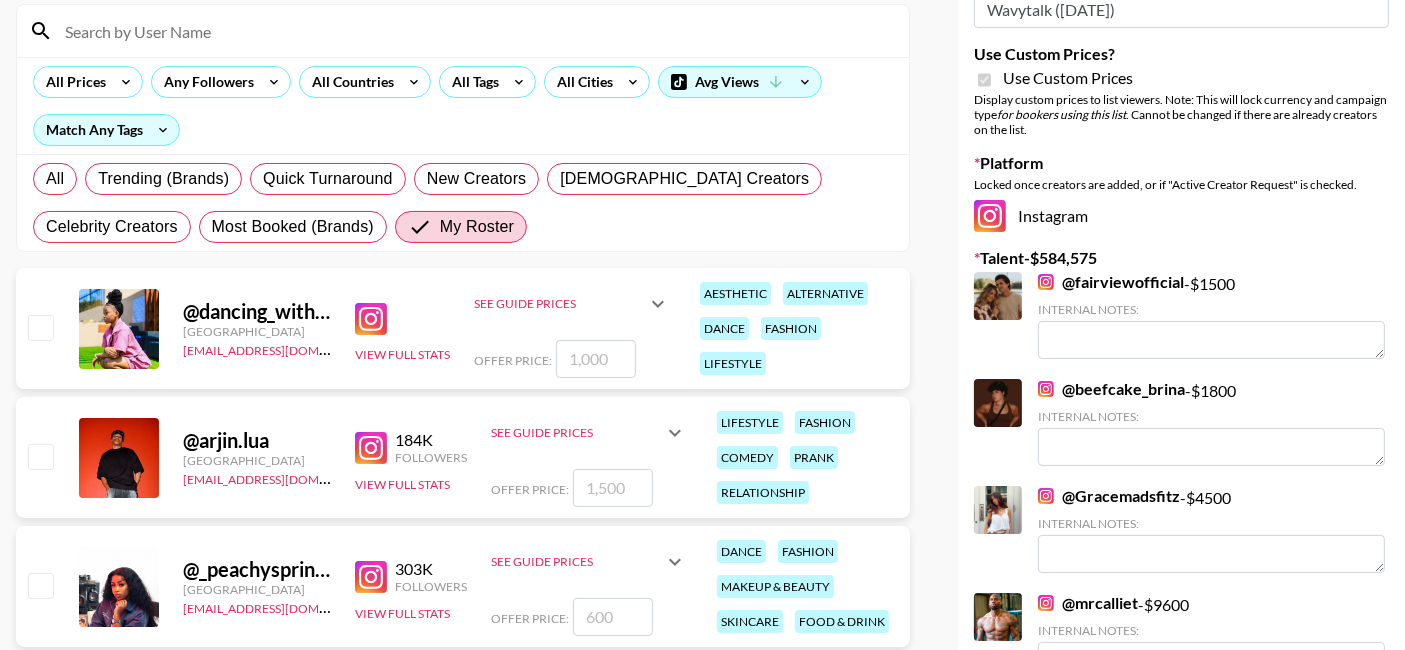 scroll, scrollTop: 0, scrollLeft: 0, axis: both 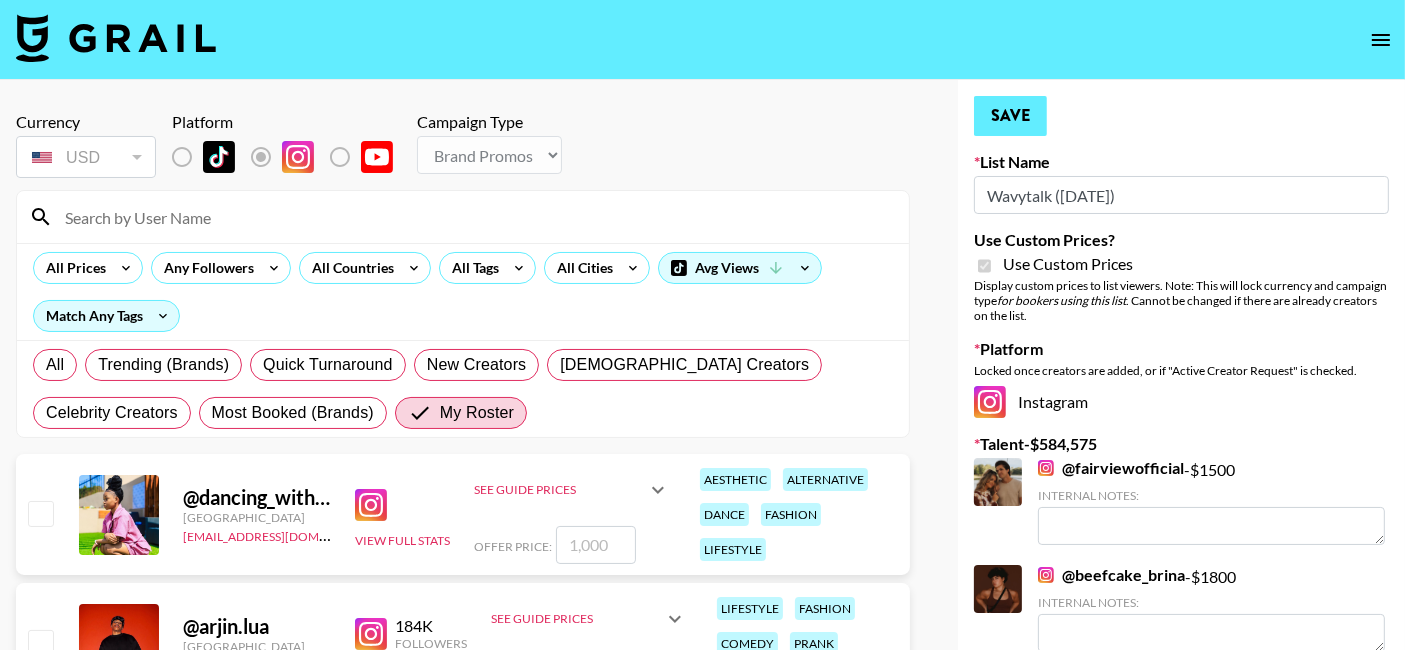 type on "4000" 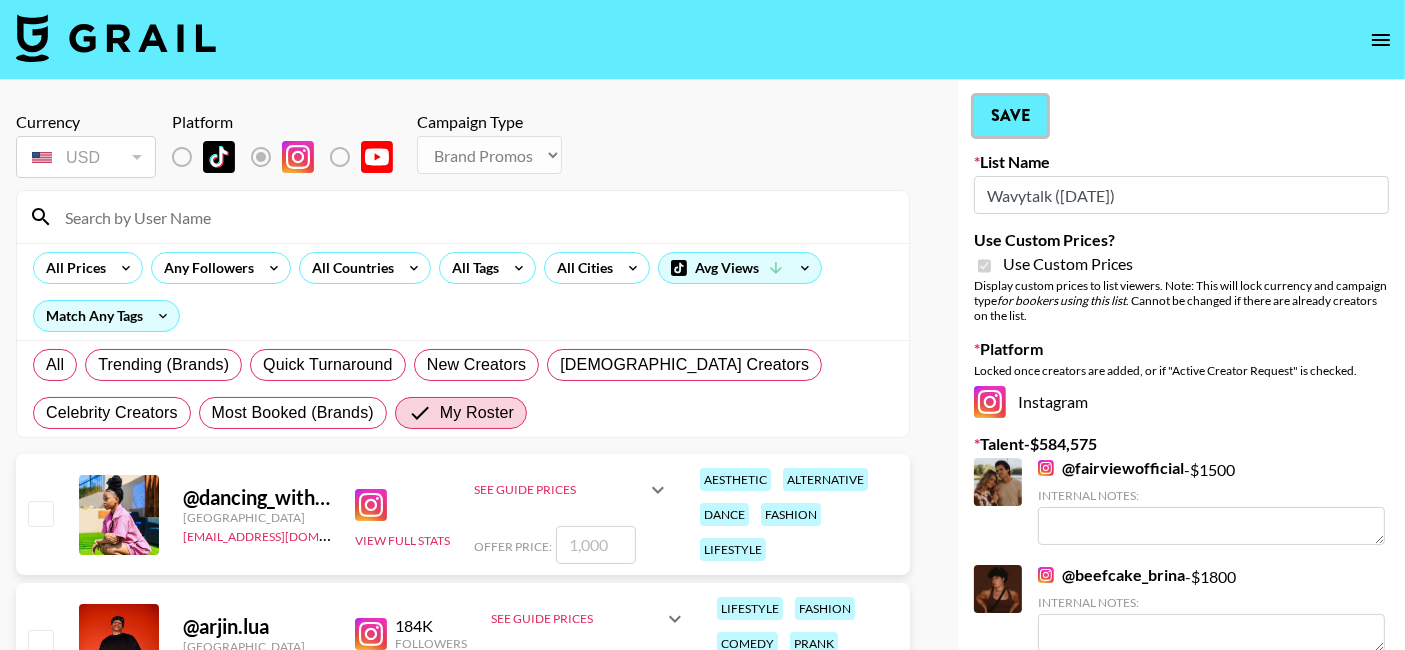 click on "Save" at bounding box center (1010, 116) 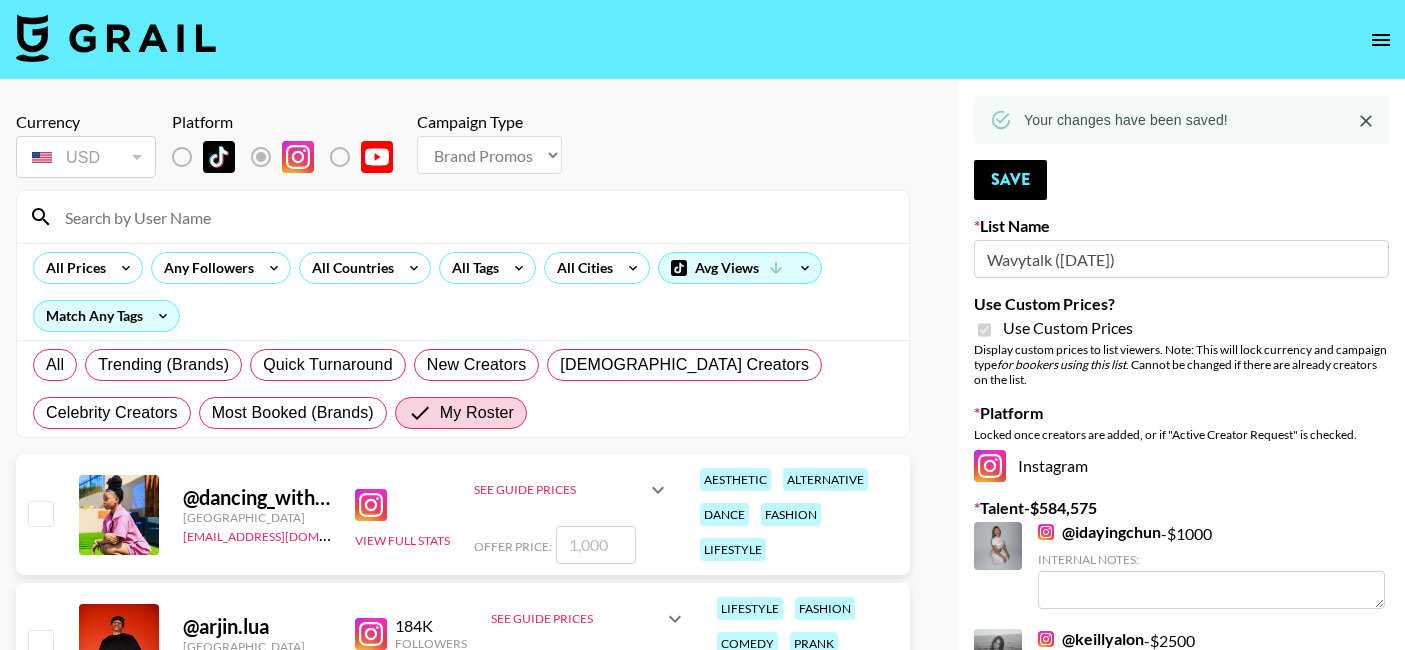 select on "Brand" 